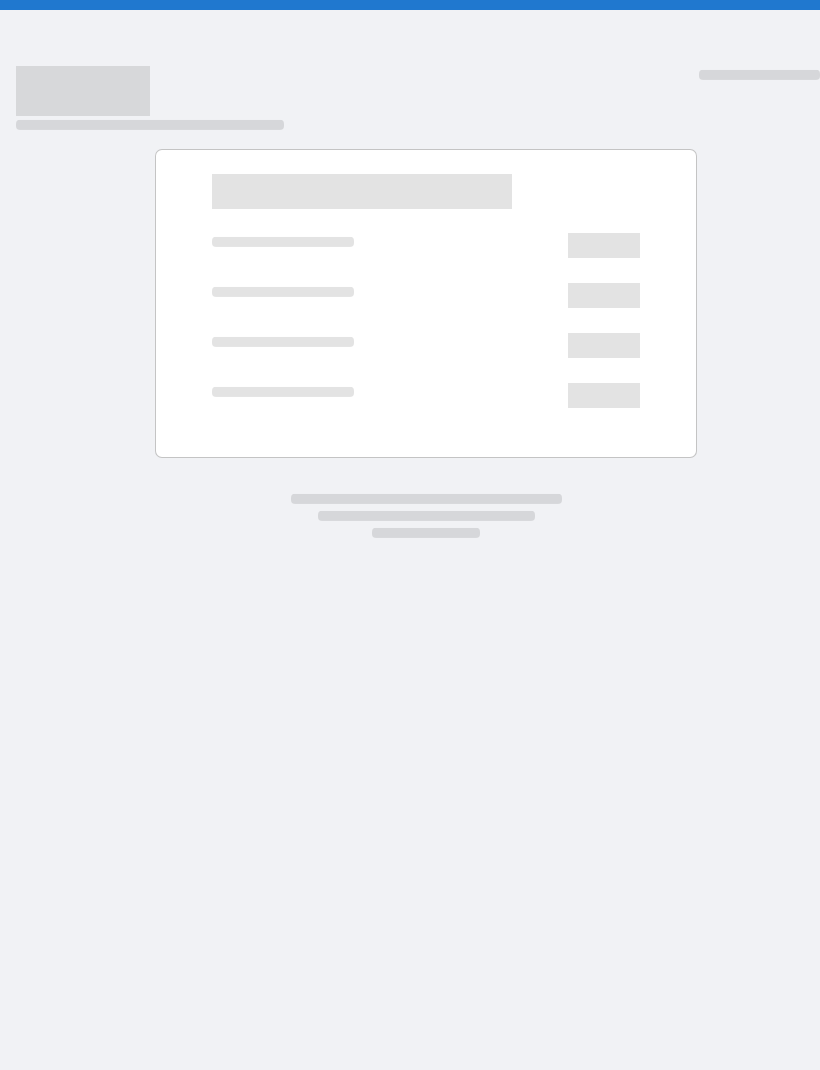 scroll, scrollTop: 0, scrollLeft: 0, axis: both 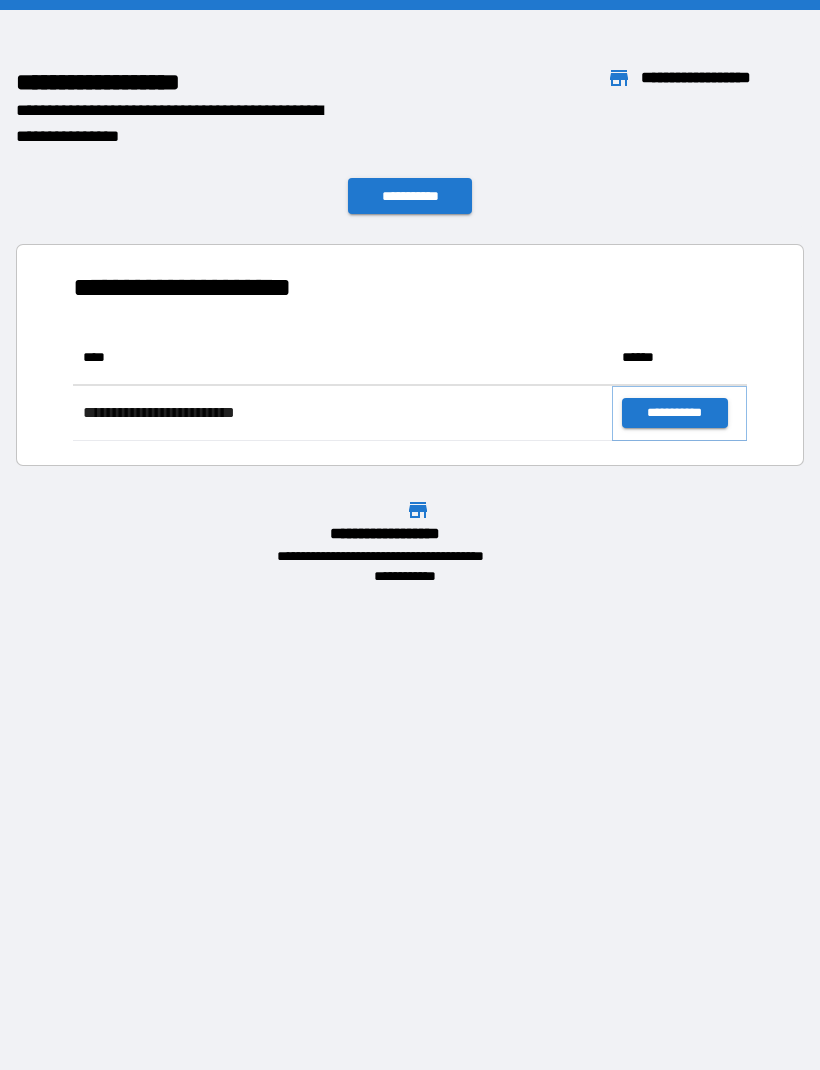 click on "**********" at bounding box center [674, 413] 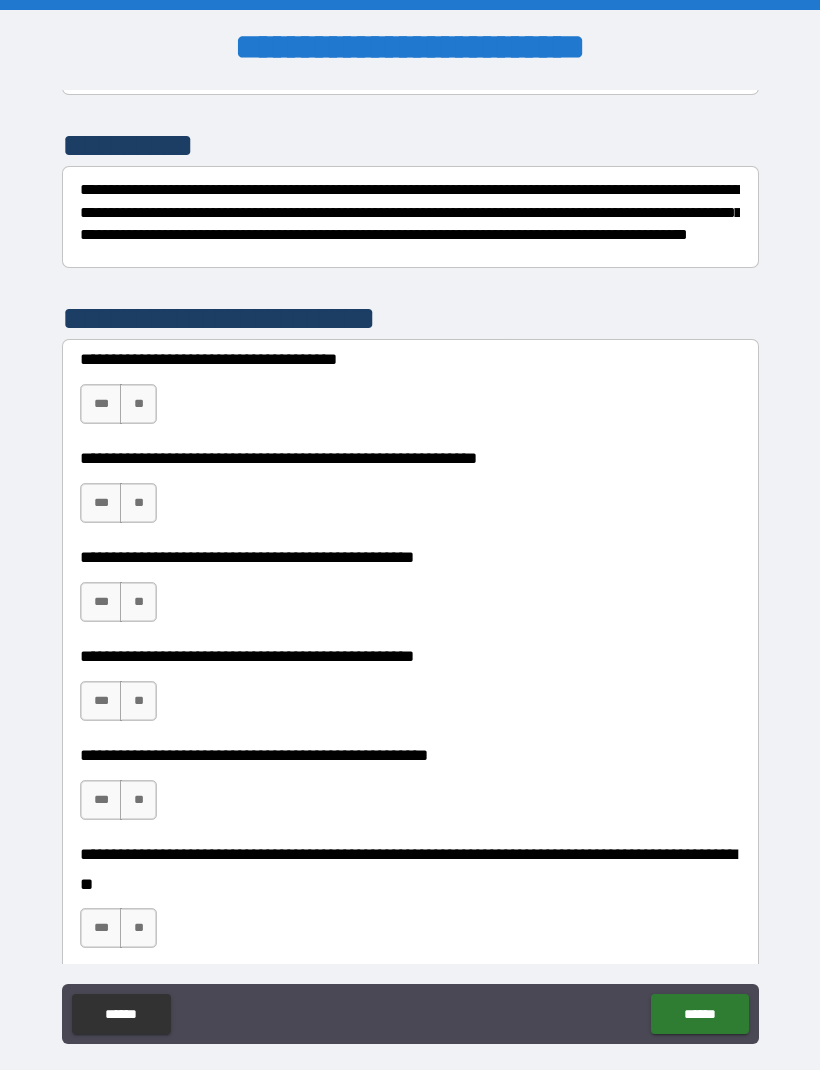 scroll, scrollTop: 251, scrollLeft: 0, axis: vertical 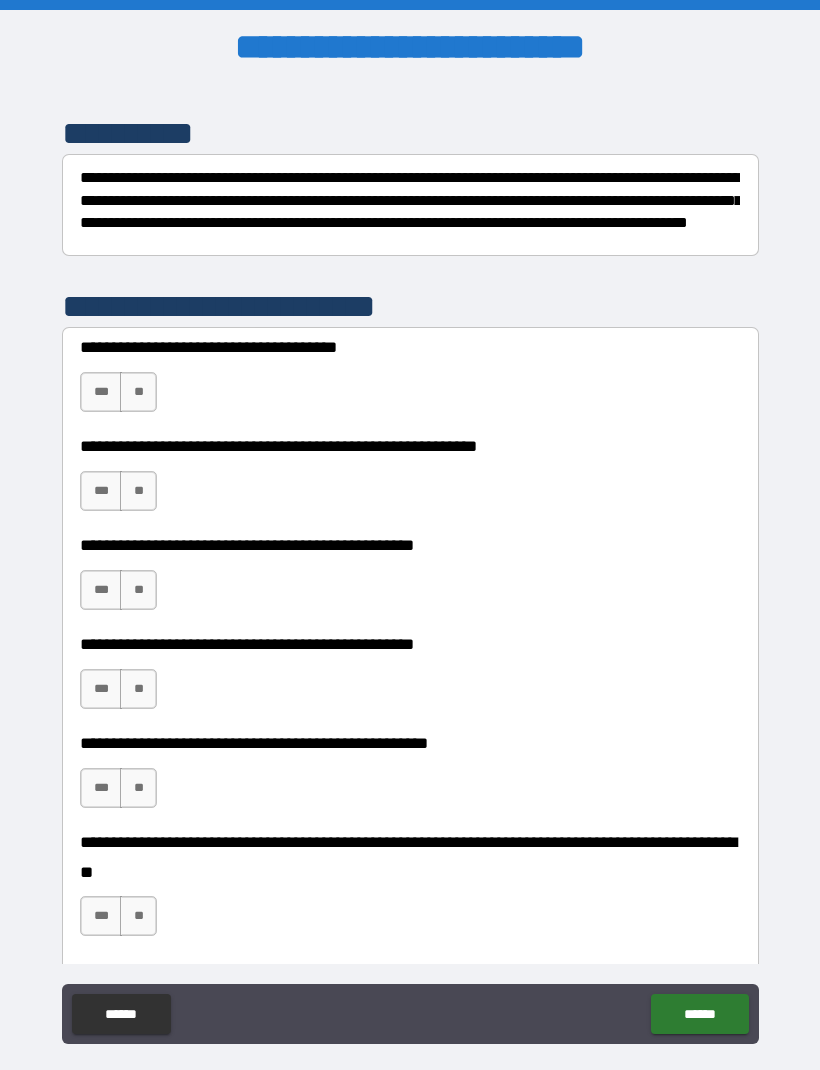 click on "***" at bounding box center [101, 392] 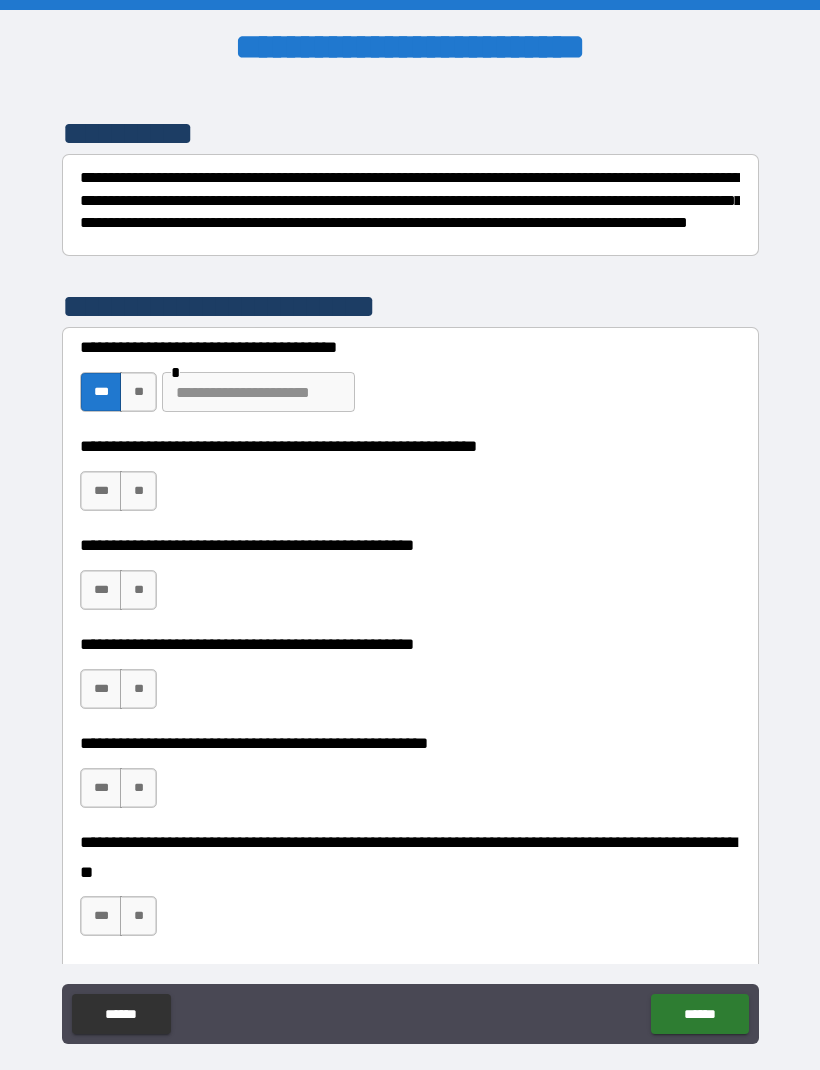 click on "**" at bounding box center [138, 491] 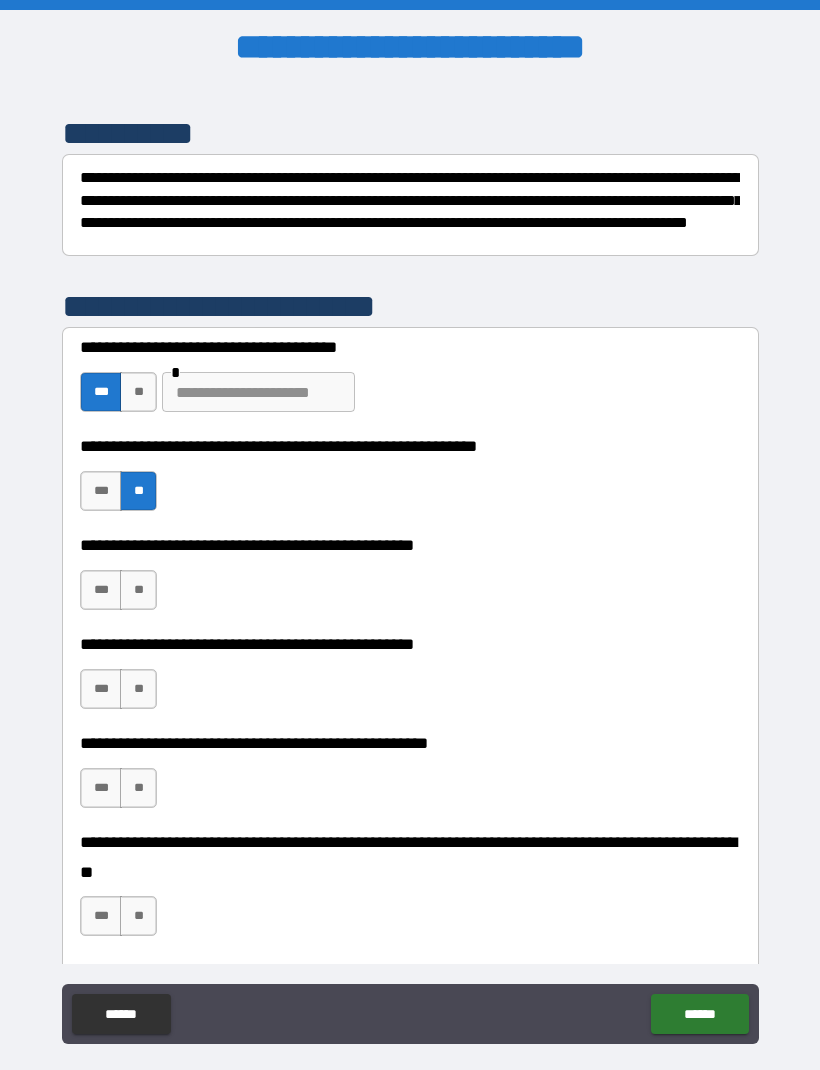 click on "**" at bounding box center [138, 590] 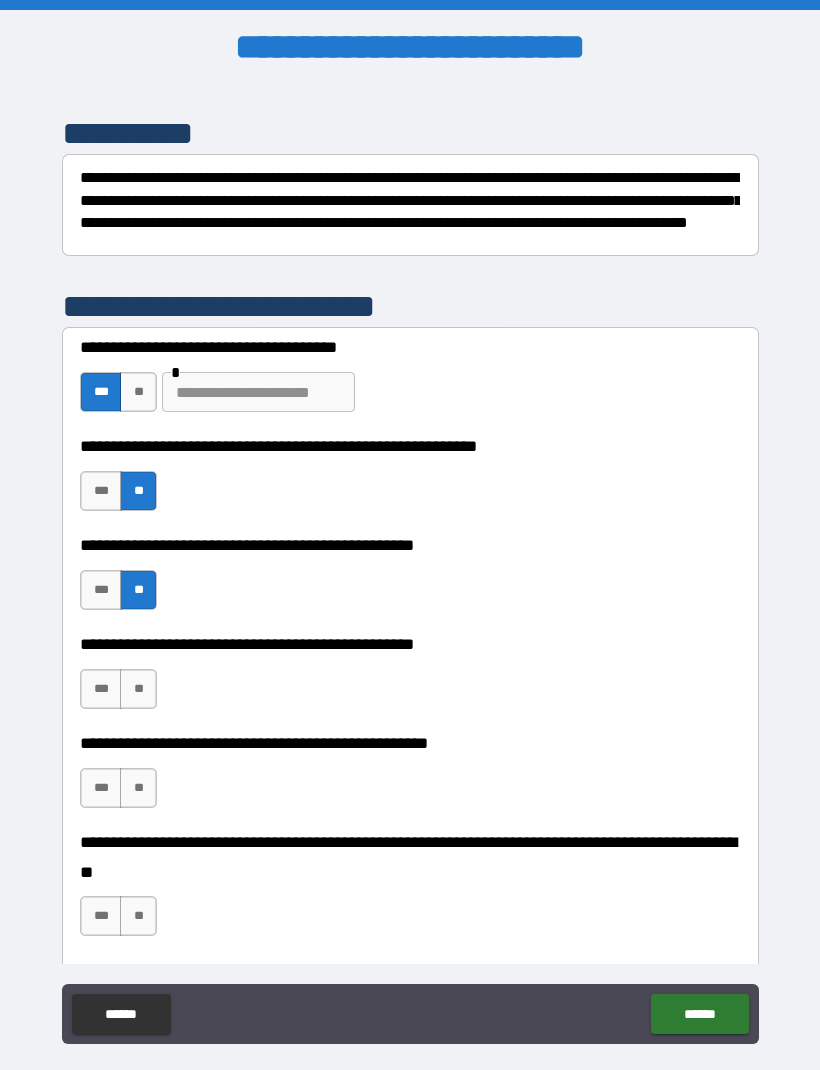 click on "**" at bounding box center (138, 689) 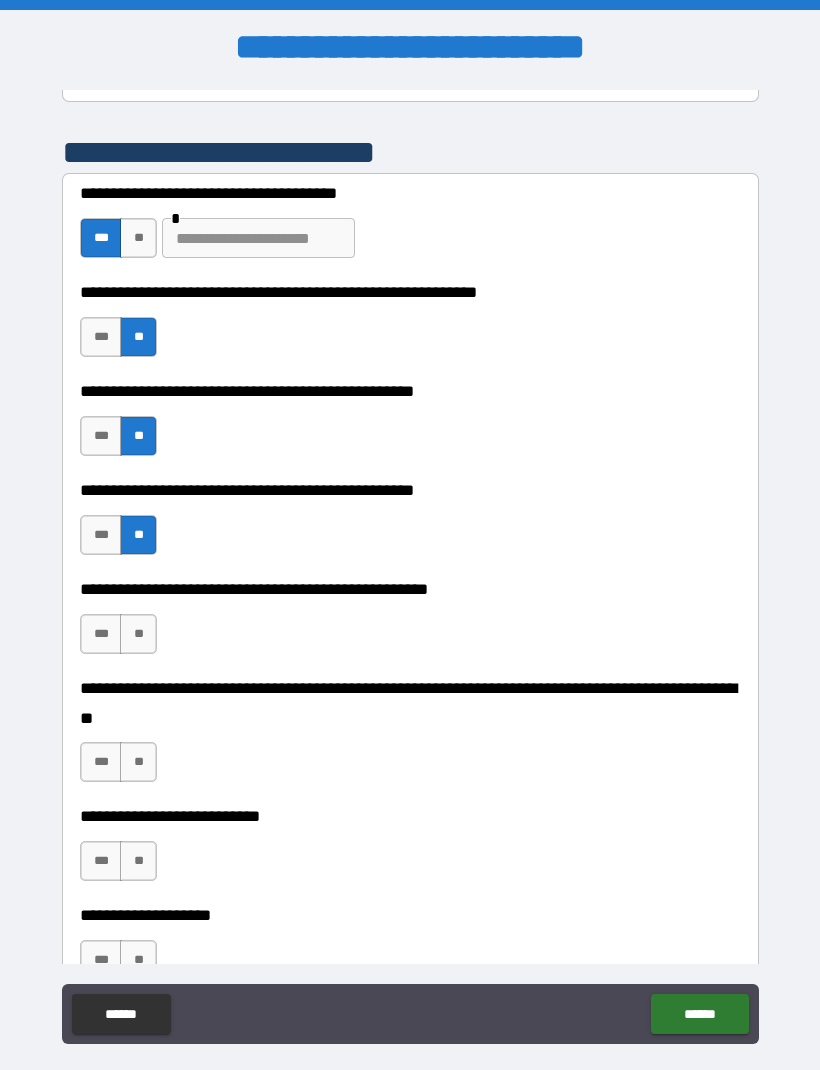 scroll, scrollTop: 410, scrollLeft: 0, axis: vertical 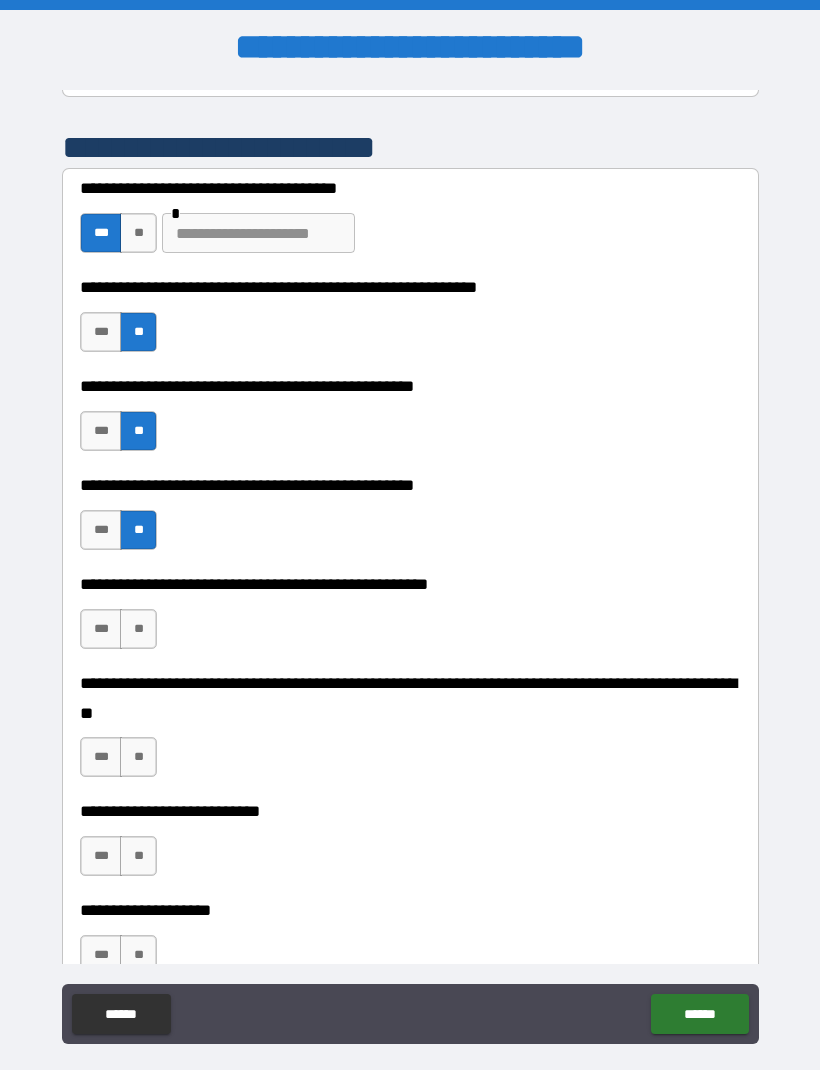 click on "**" at bounding box center (138, 629) 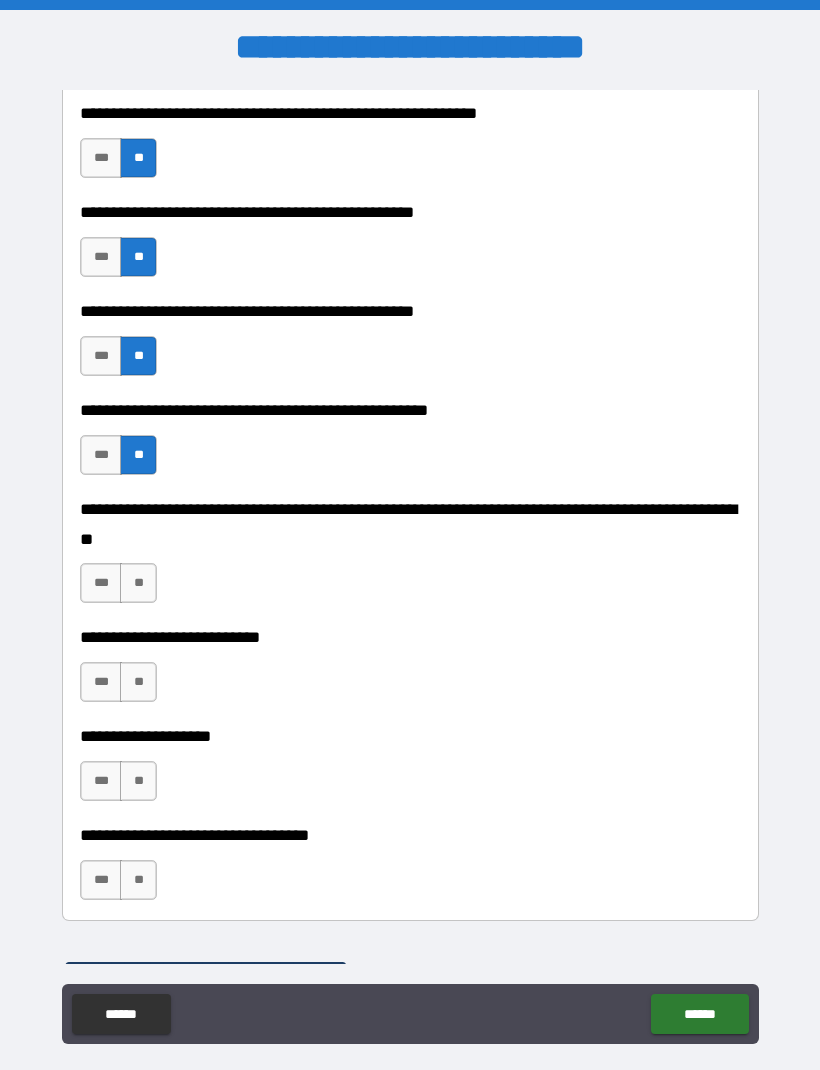 scroll, scrollTop: 588, scrollLeft: 0, axis: vertical 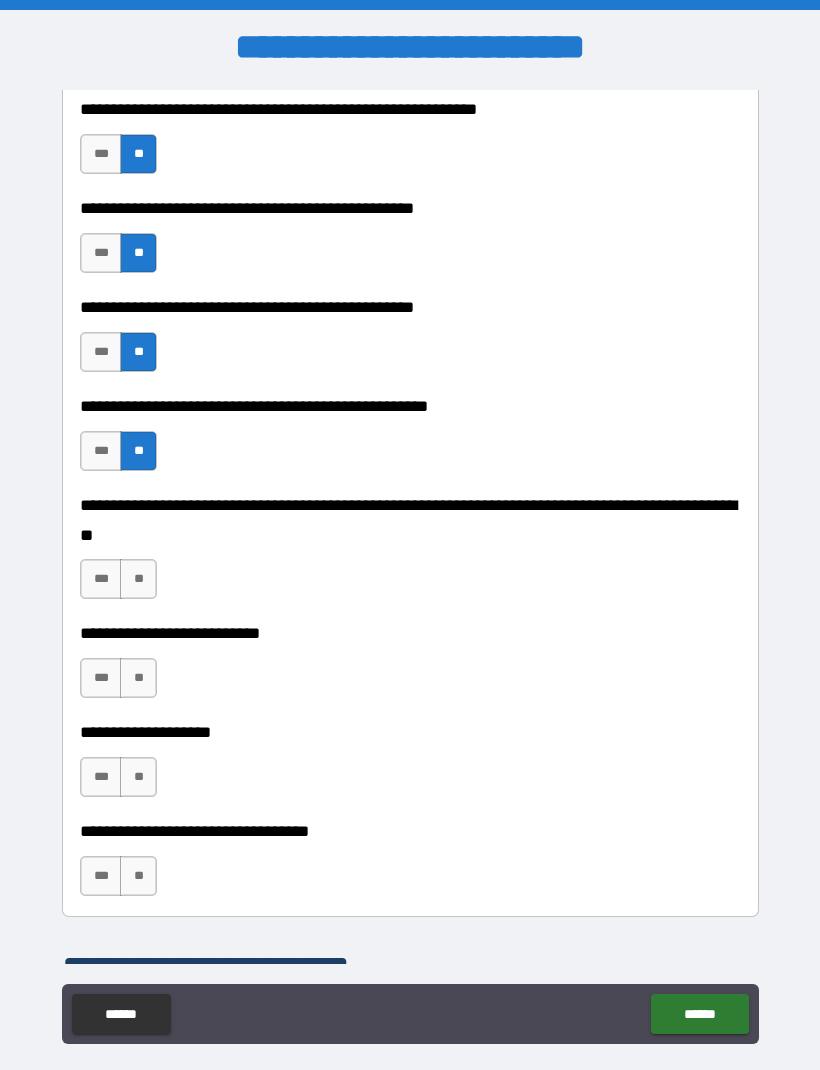 click on "**" at bounding box center (138, 579) 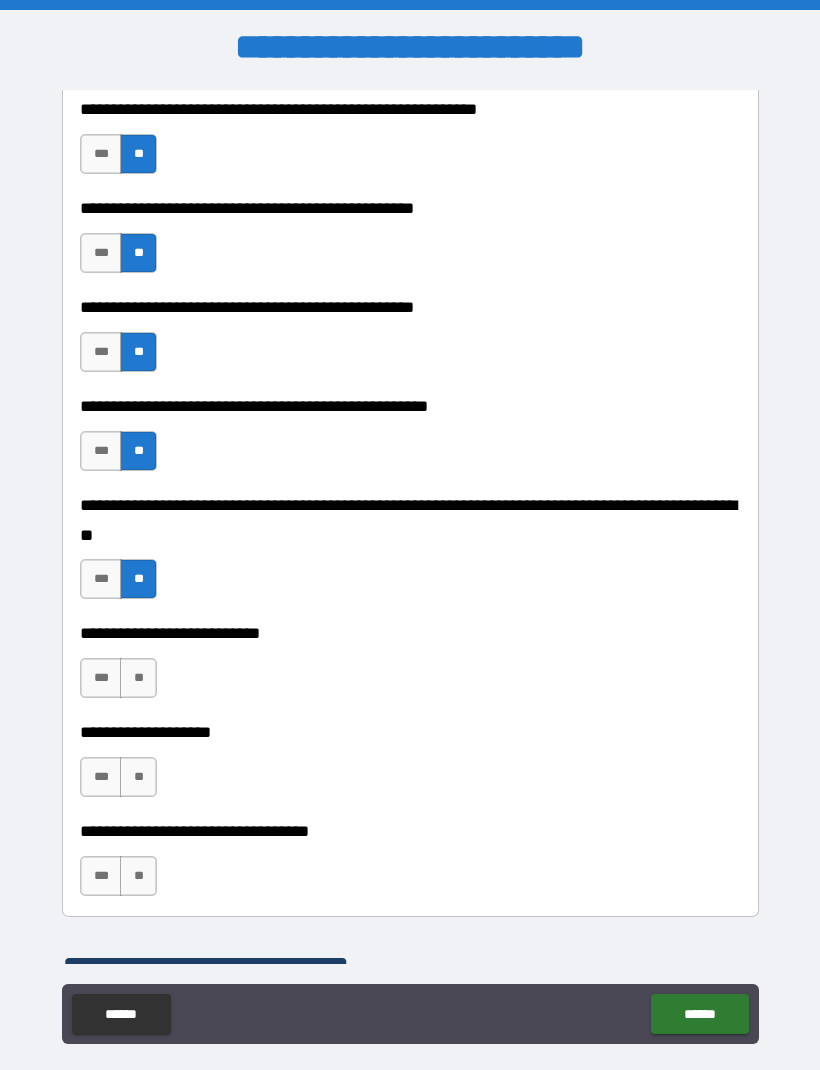 click on "**" at bounding box center (138, 678) 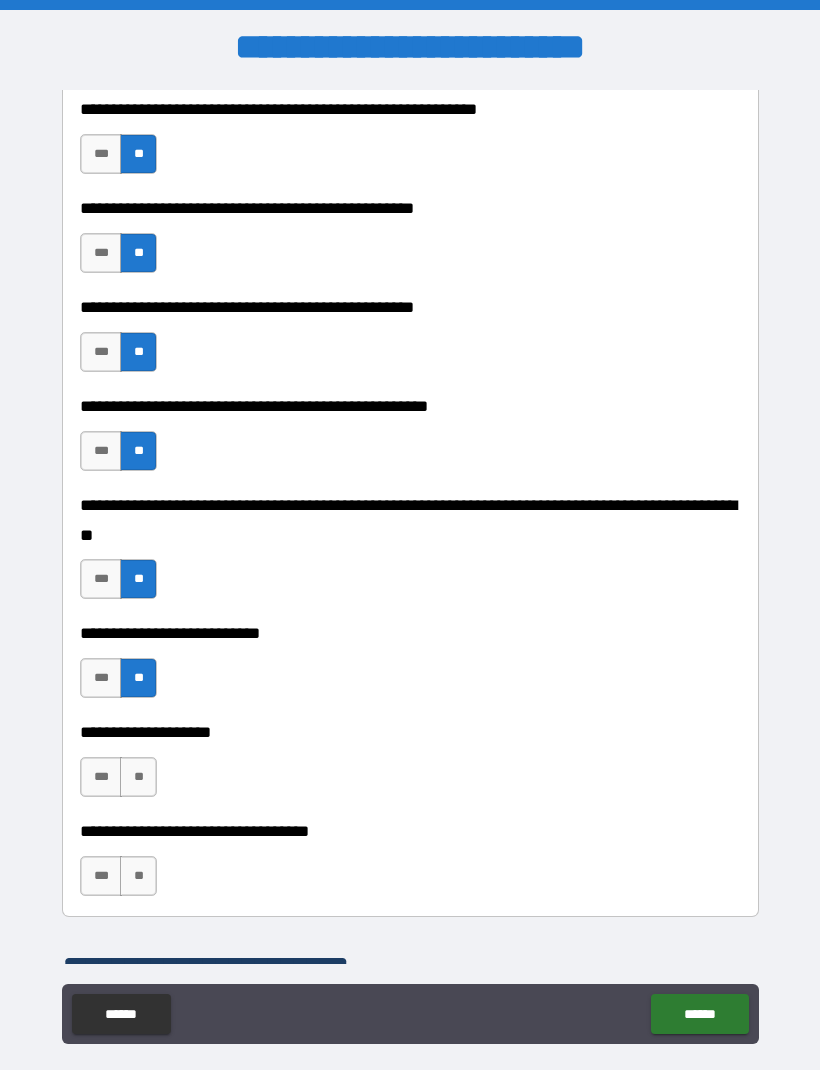 click on "**" at bounding box center [138, 777] 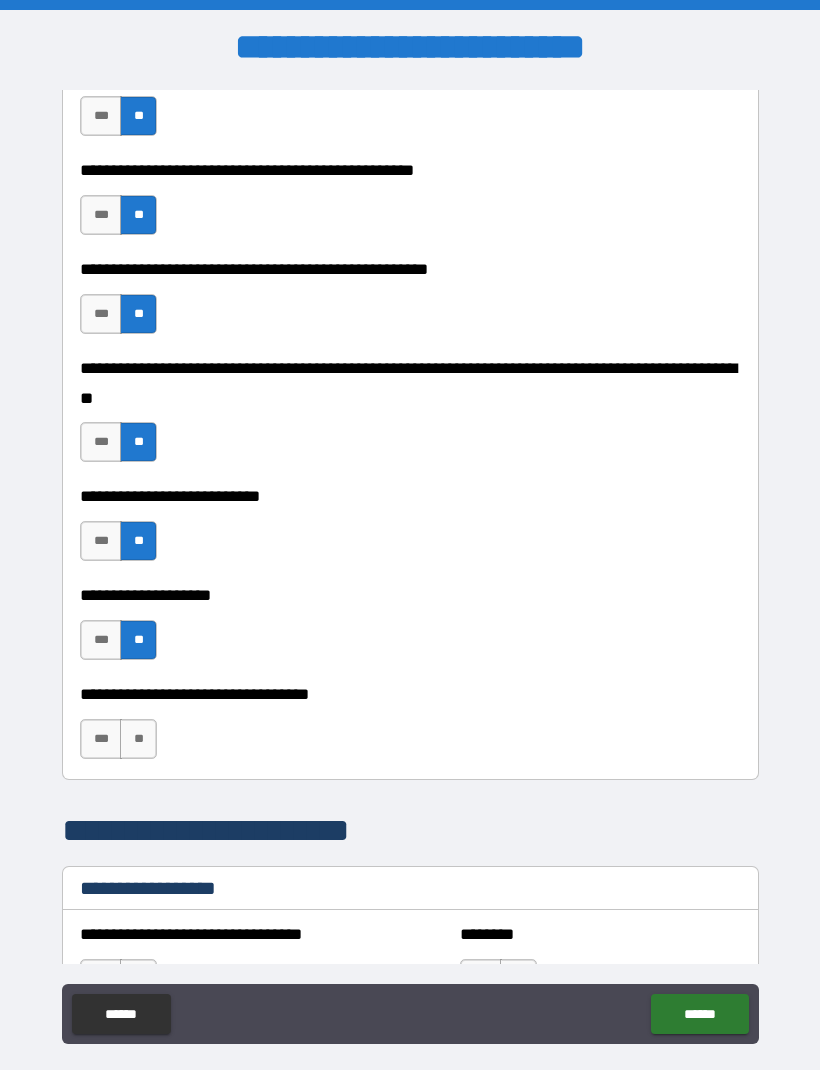 click on "**" at bounding box center (138, 739) 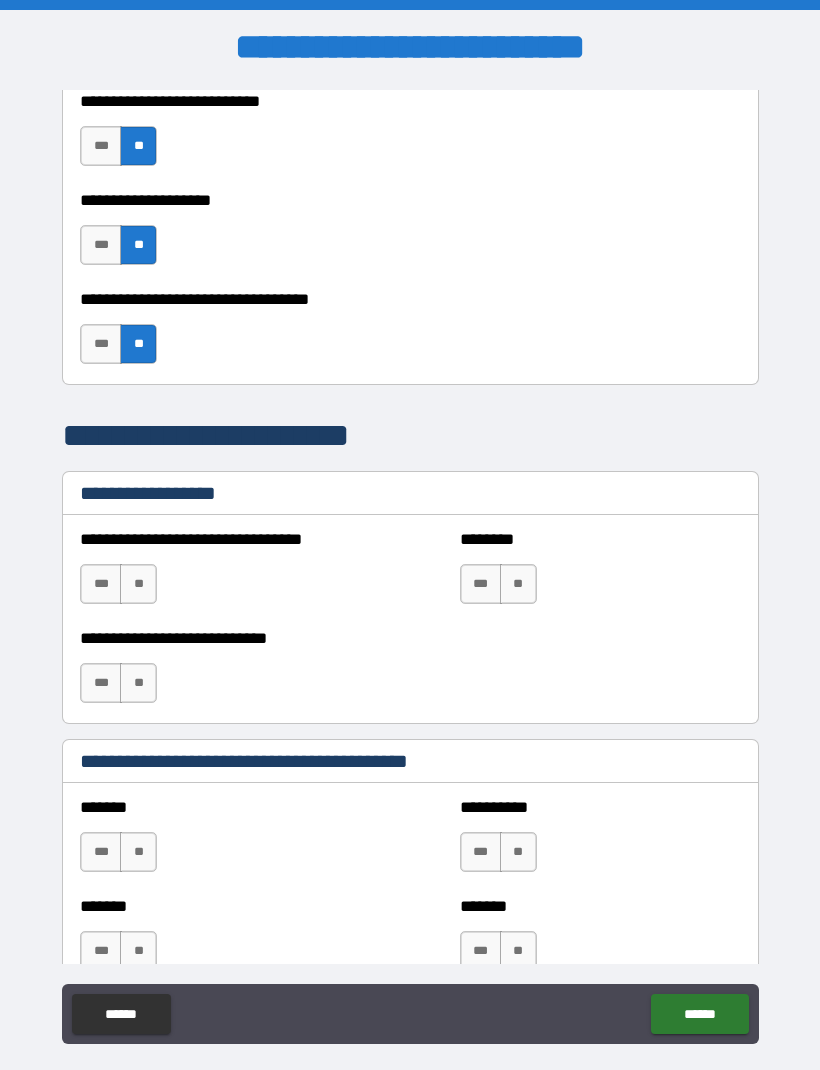 scroll, scrollTop: 1146, scrollLeft: 0, axis: vertical 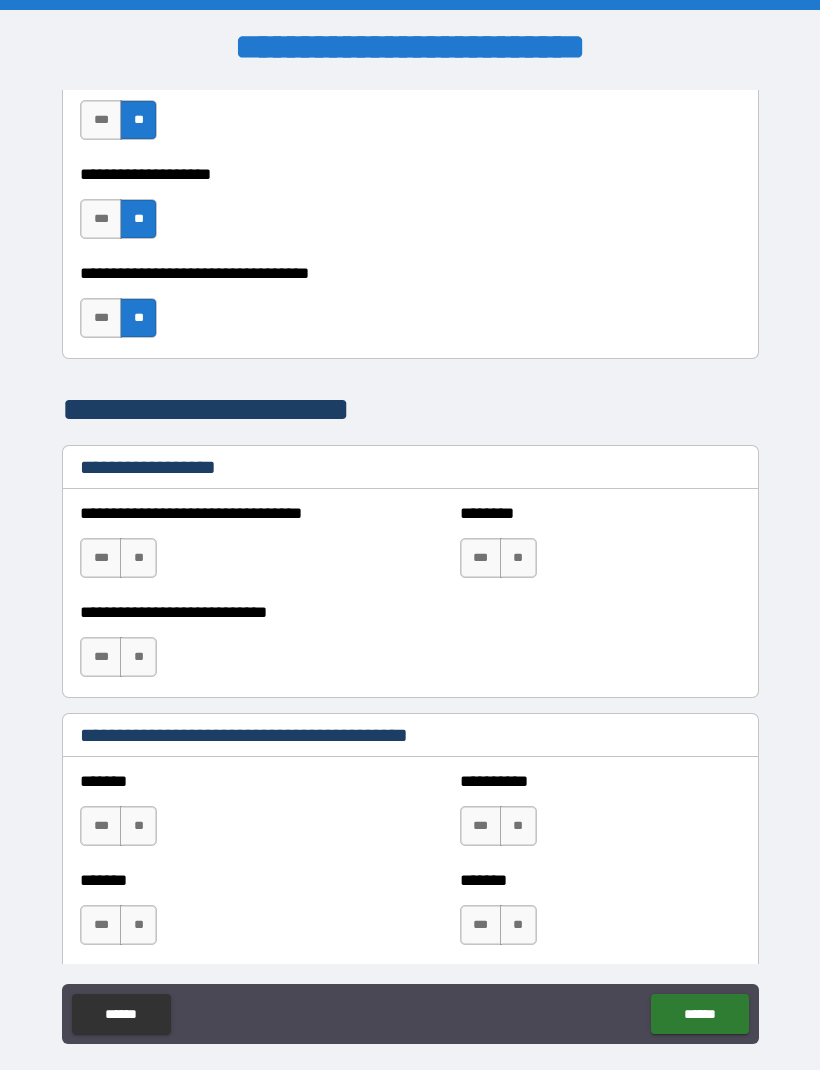 click on "**" at bounding box center (138, 558) 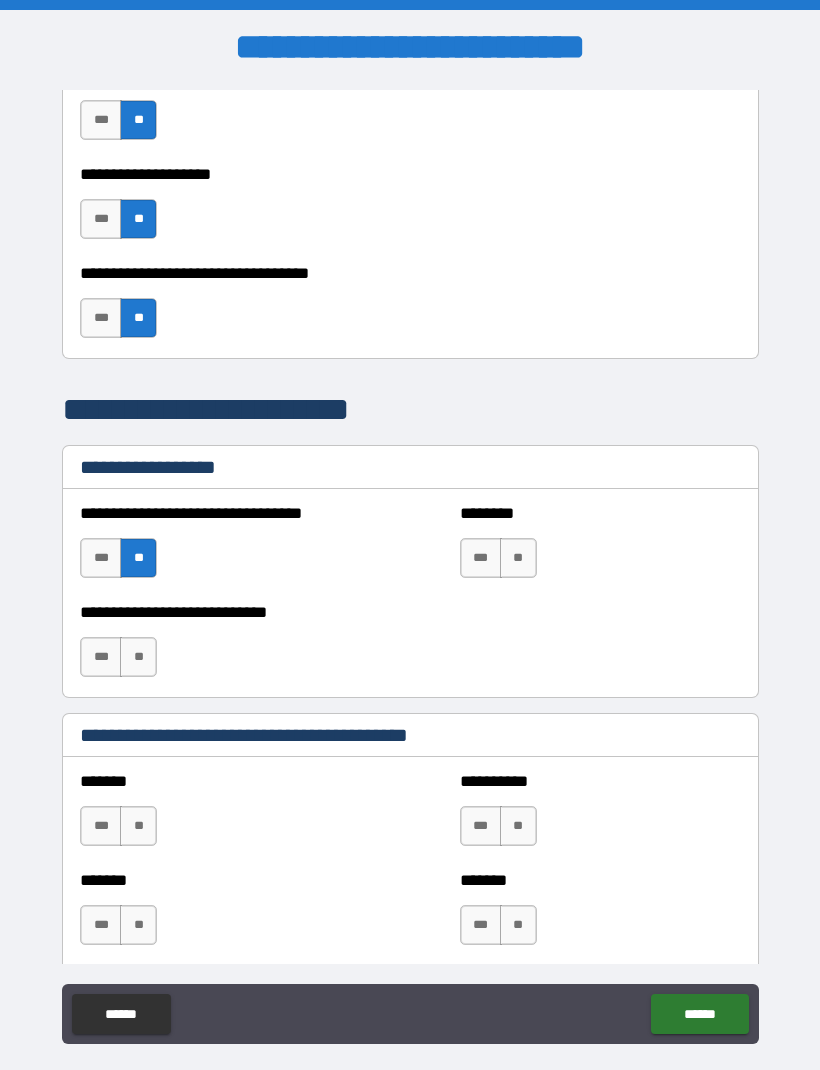 click on "**" at bounding box center (138, 657) 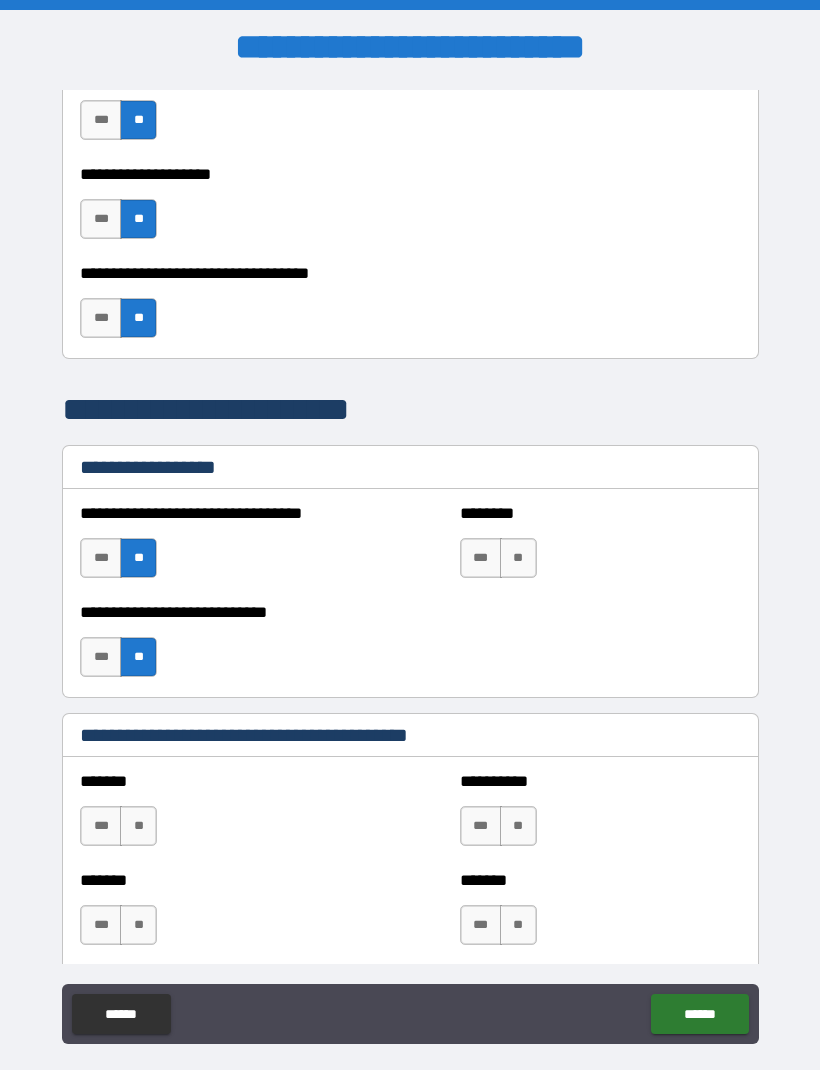 click on "**" at bounding box center [518, 558] 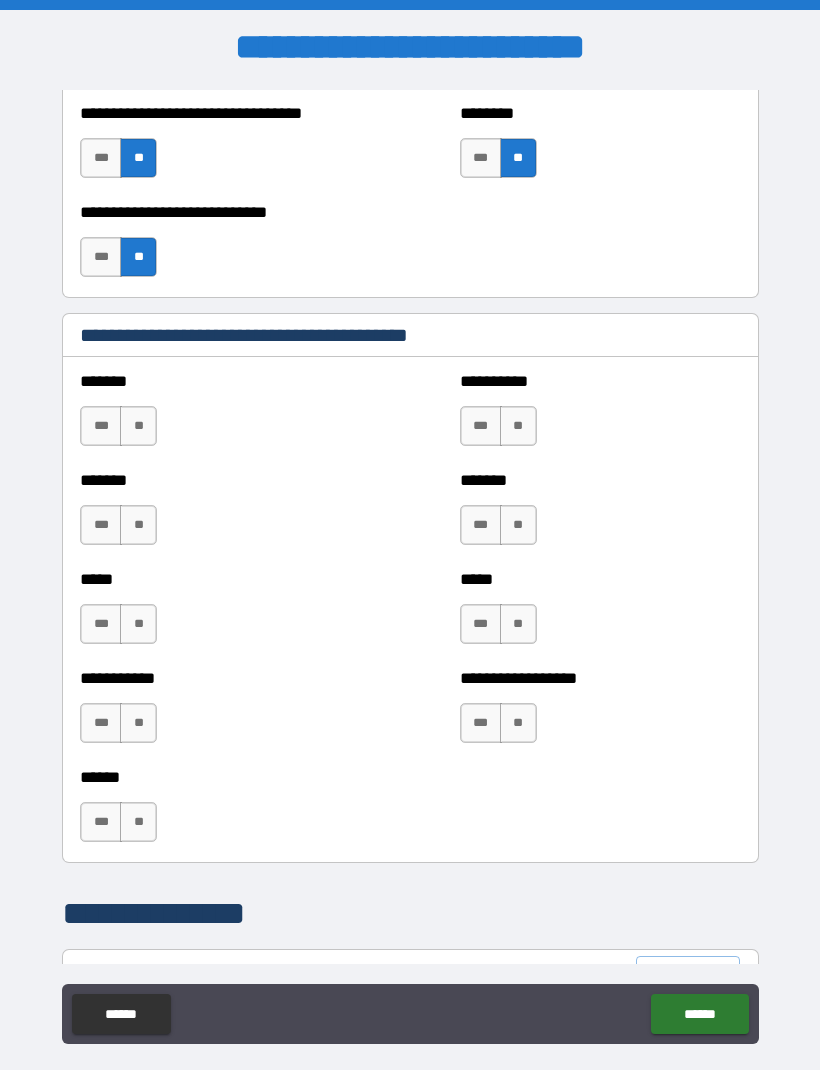 scroll, scrollTop: 1553, scrollLeft: 0, axis: vertical 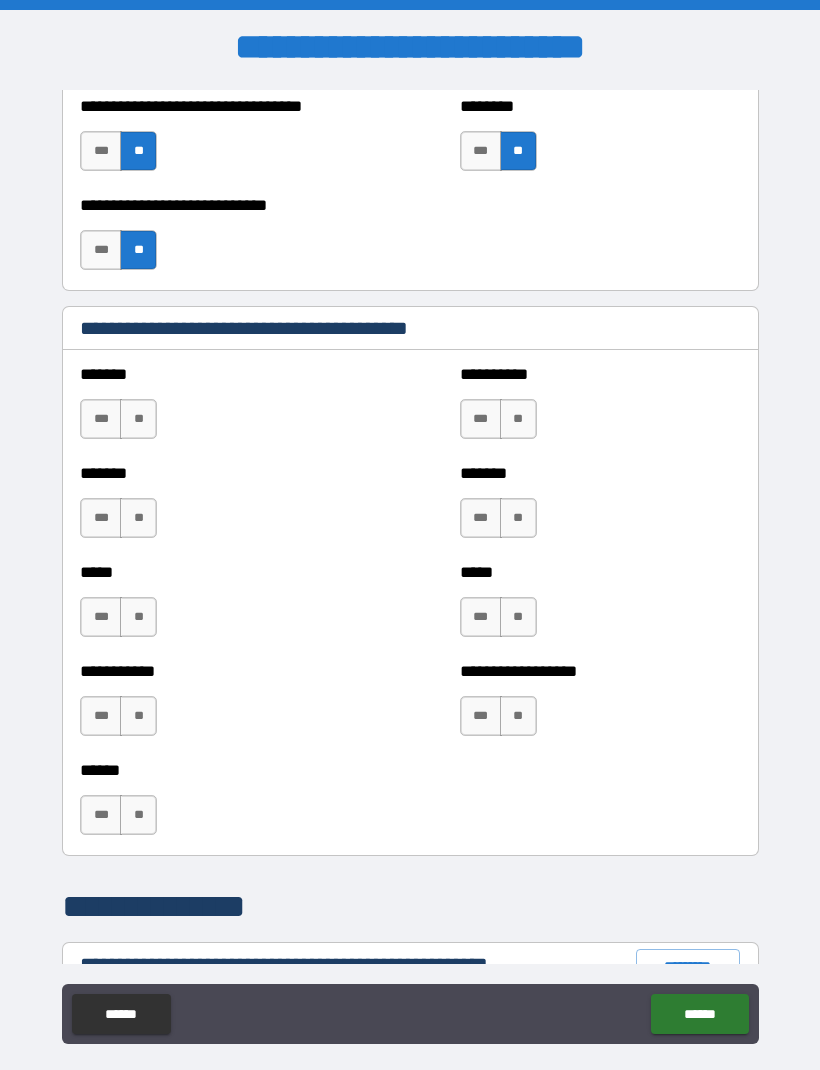 click on "**" at bounding box center [138, 419] 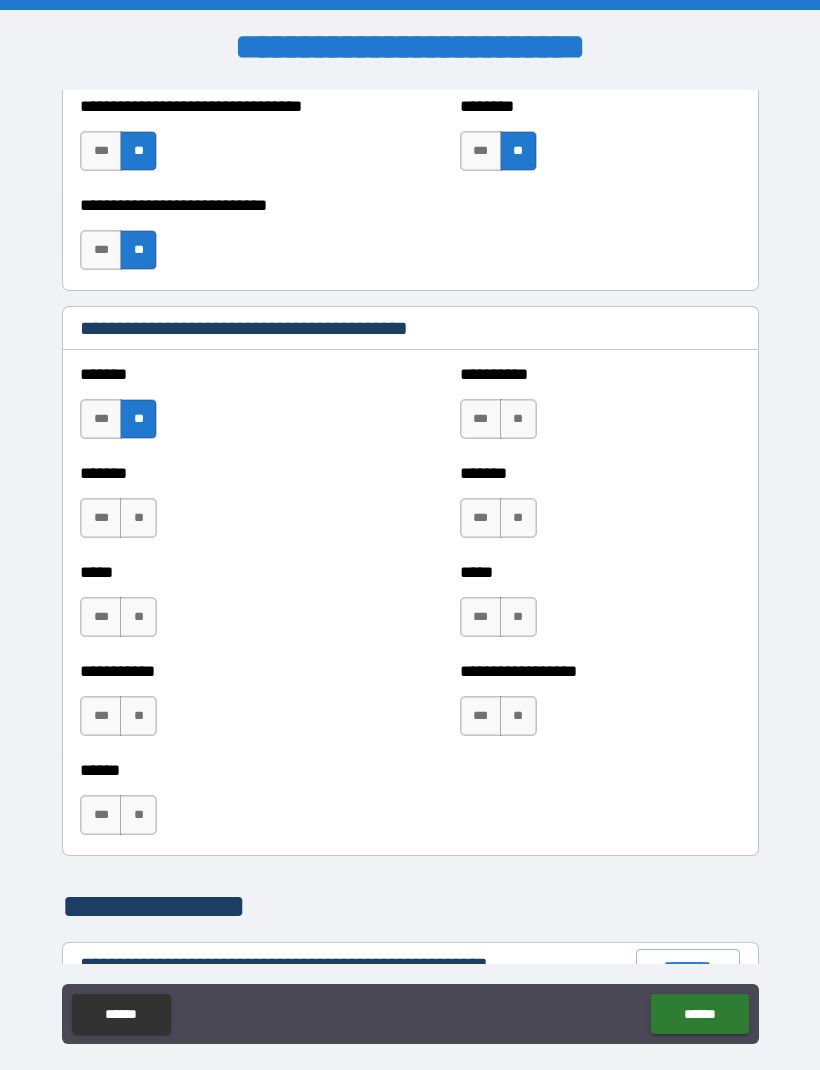 click on "**" at bounding box center [138, 518] 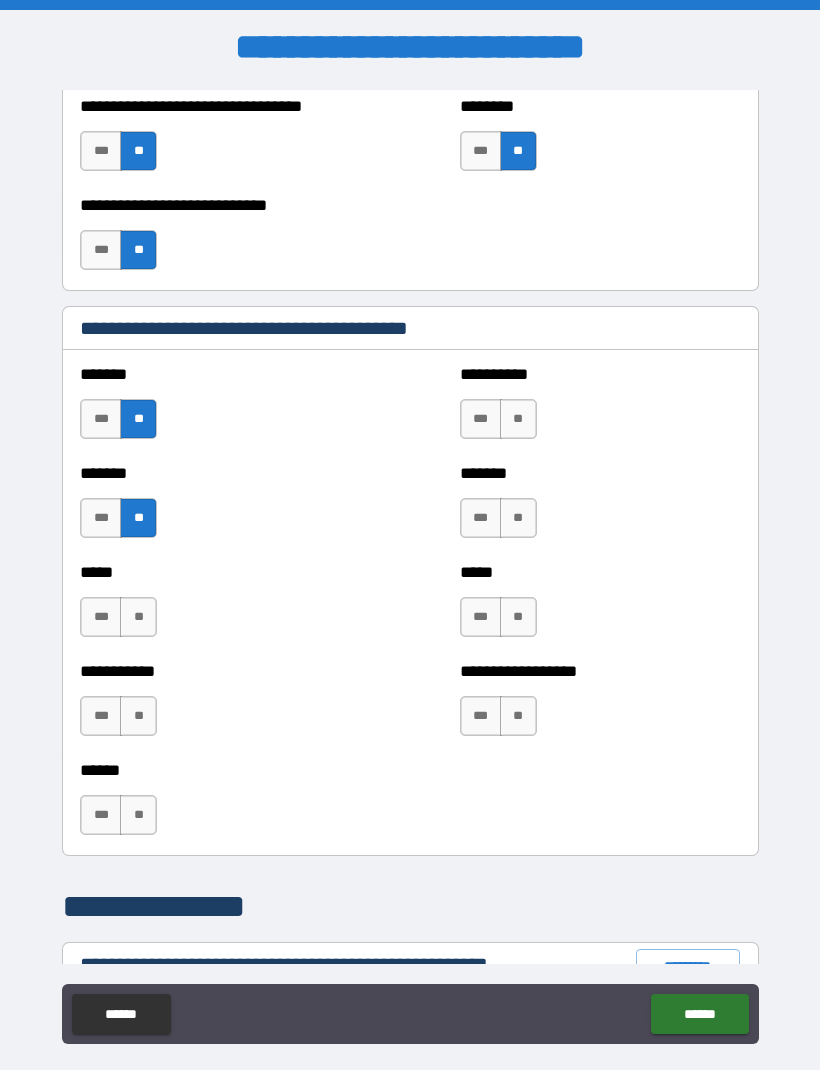 click on "**" at bounding box center (138, 617) 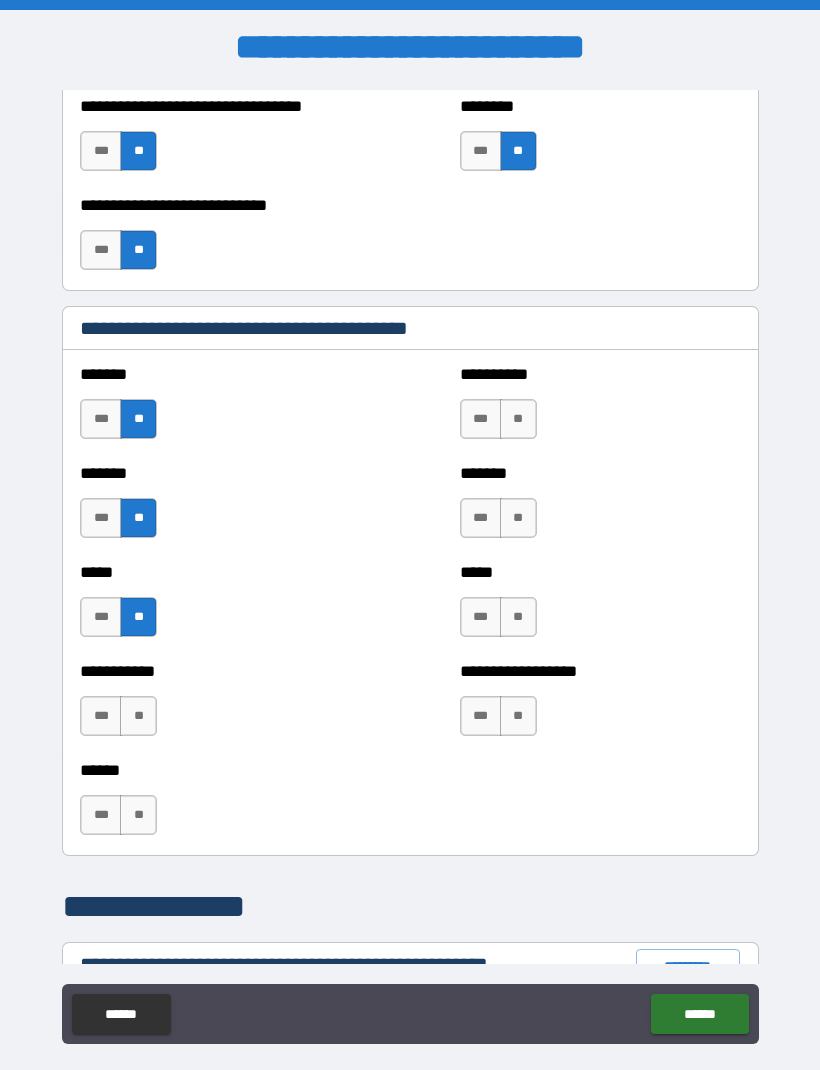 click on "**" at bounding box center [138, 716] 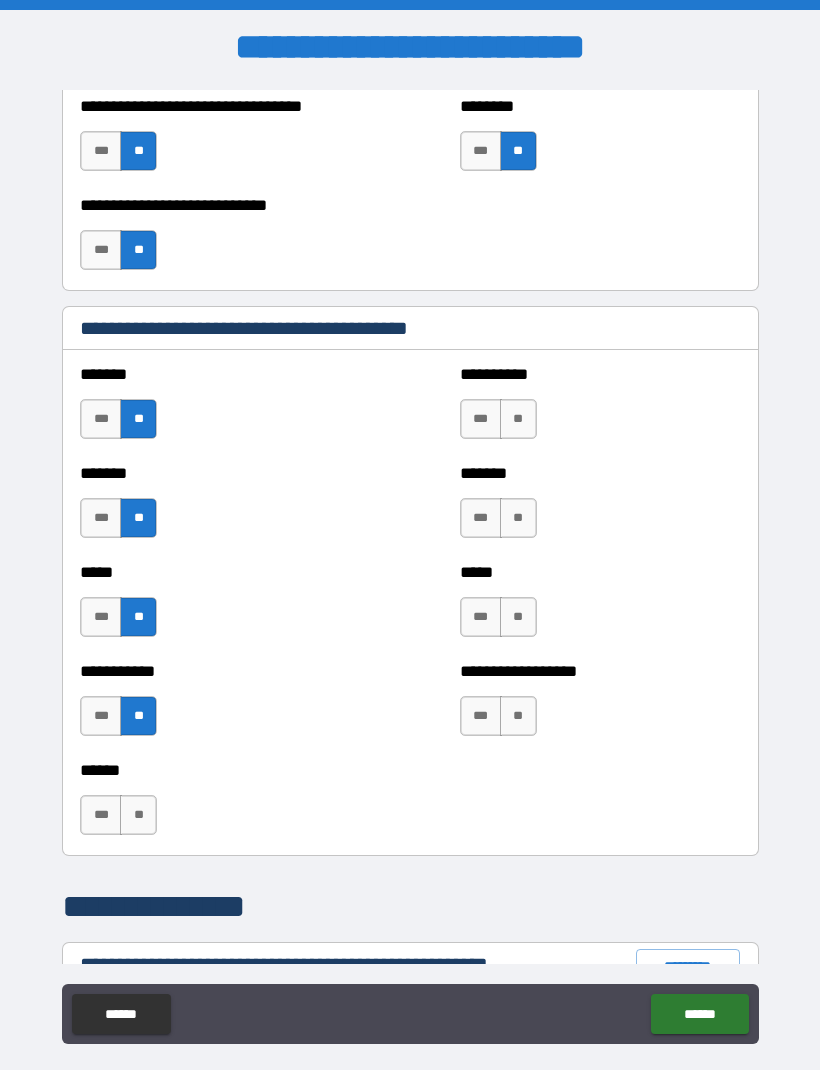click on "**" at bounding box center [138, 815] 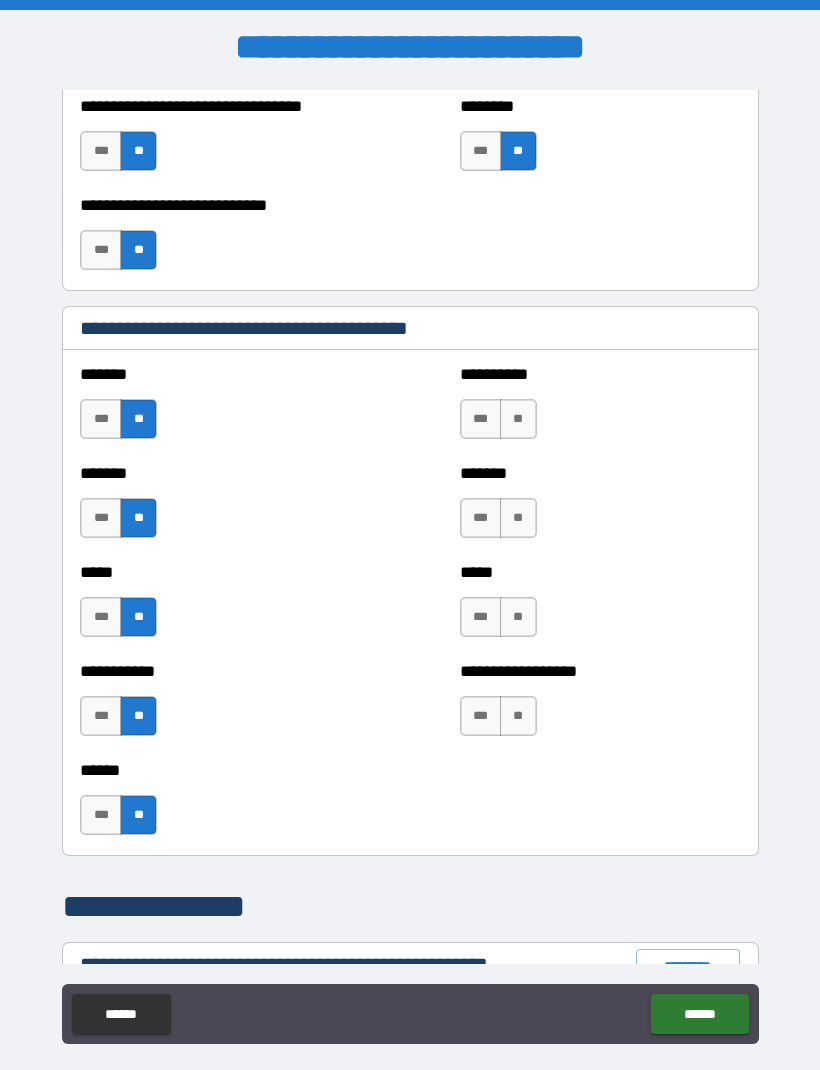 click on "**" at bounding box center [518, 716] 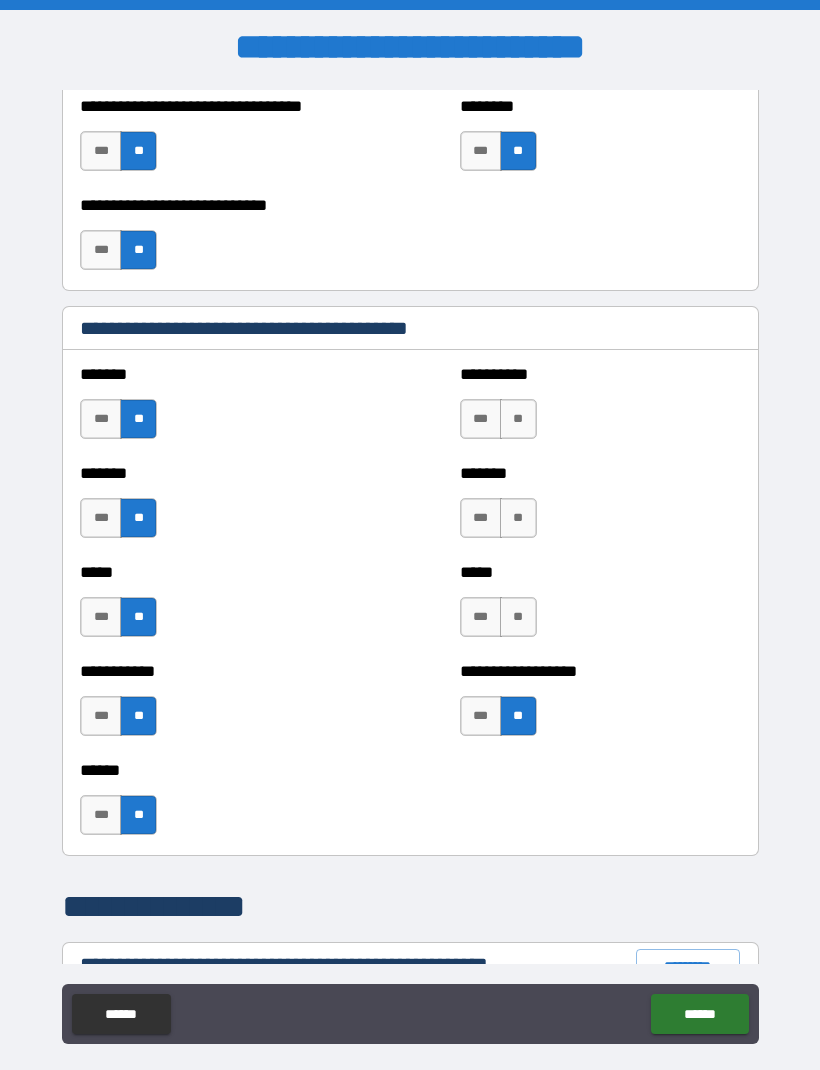 click on "**" at bounding box center (518, 617) 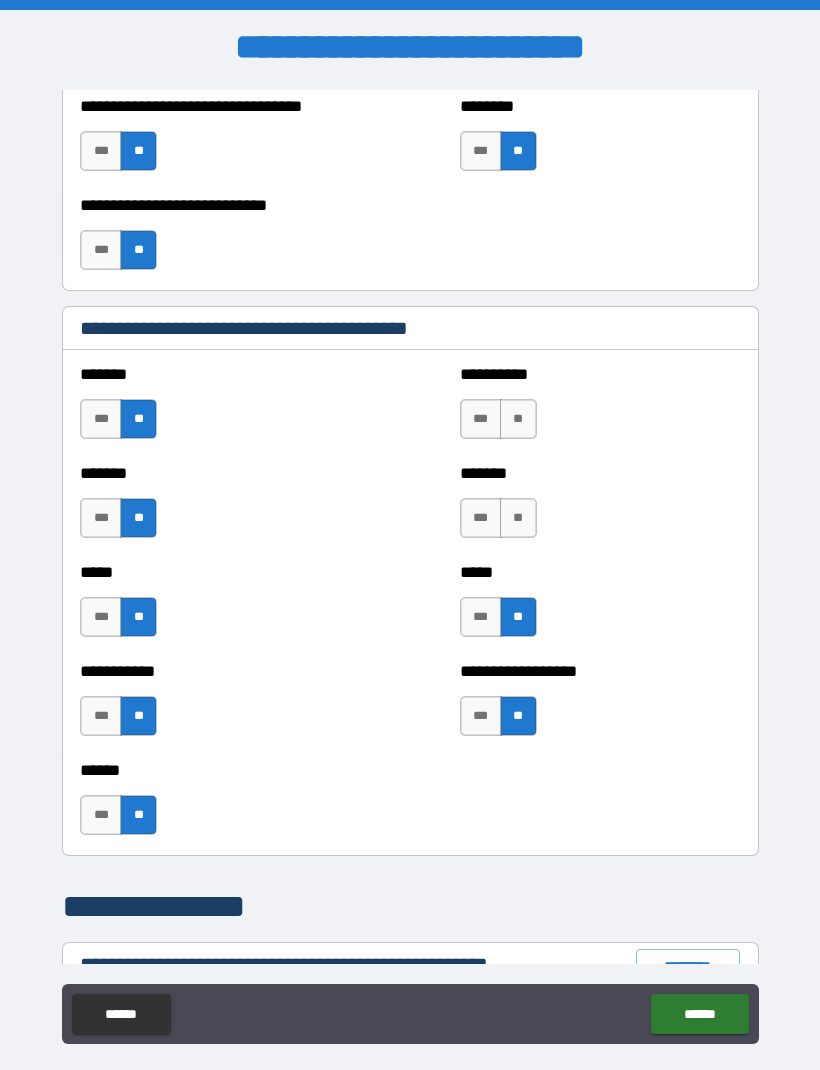 click on "******* *** **" at bounding box center [600, 508] 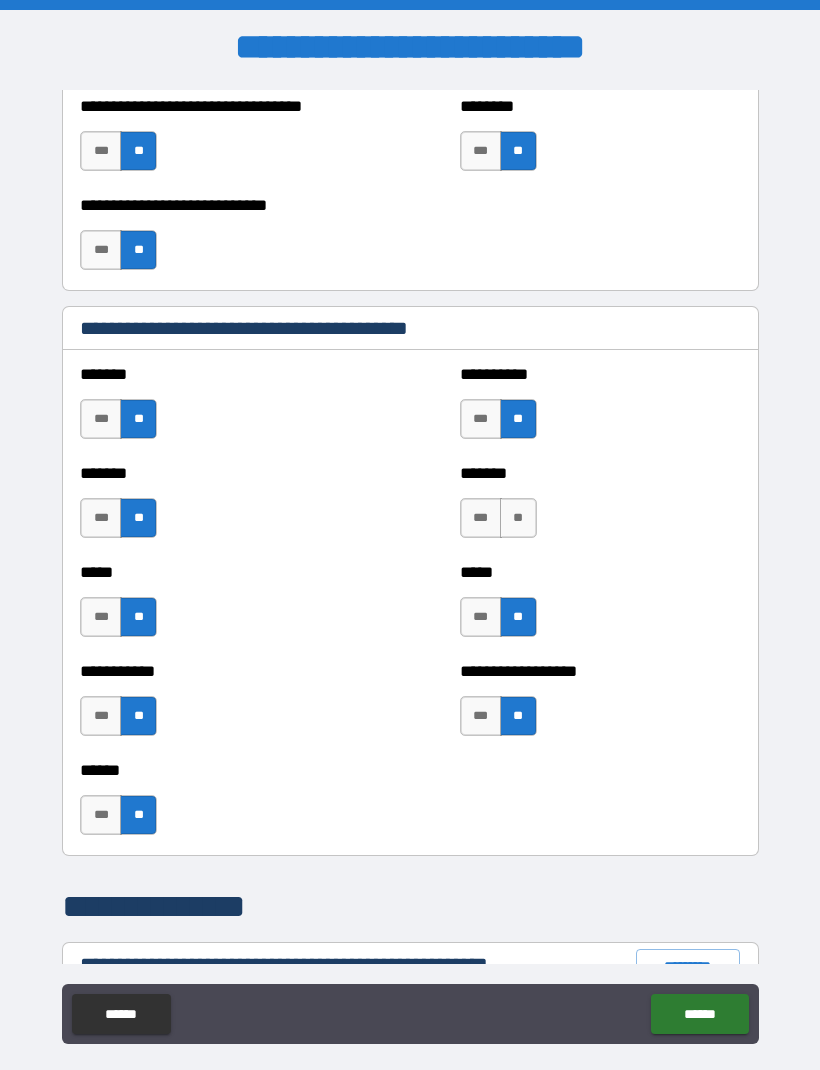 click on "**" at bounding box center [518, 518] 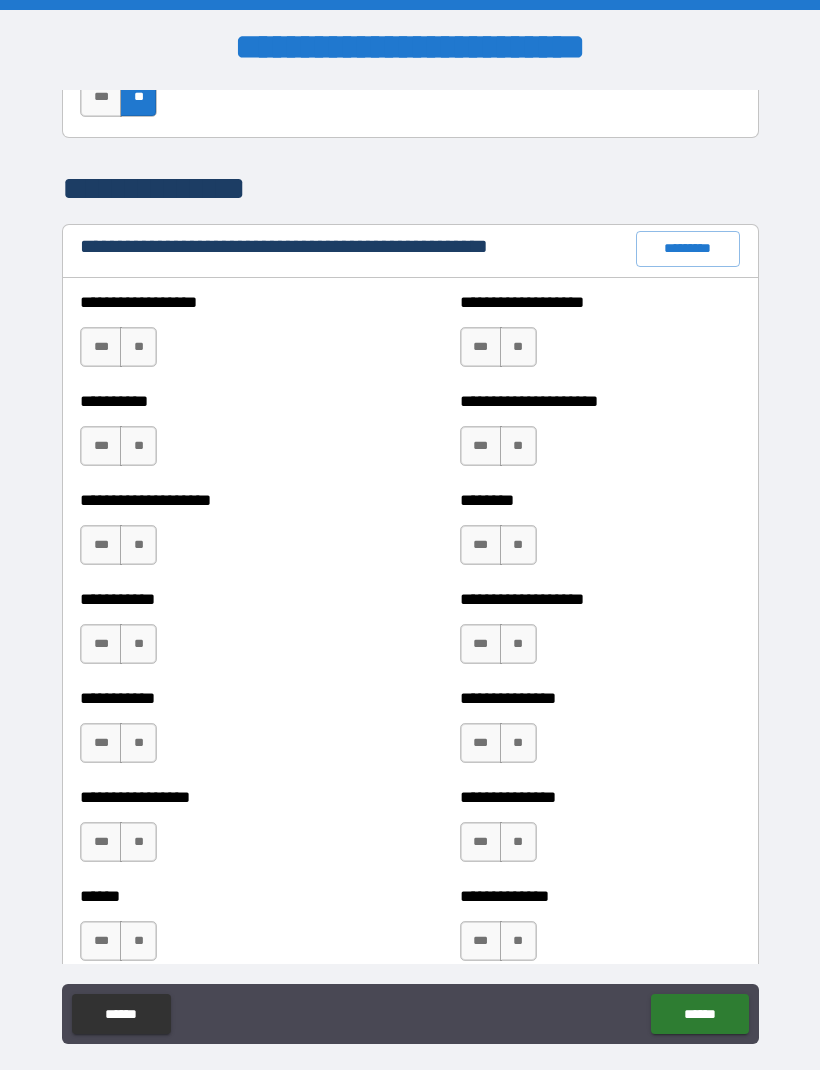 scroll, scrollTop: 2291, scrollLeft: 0, axis: vertical 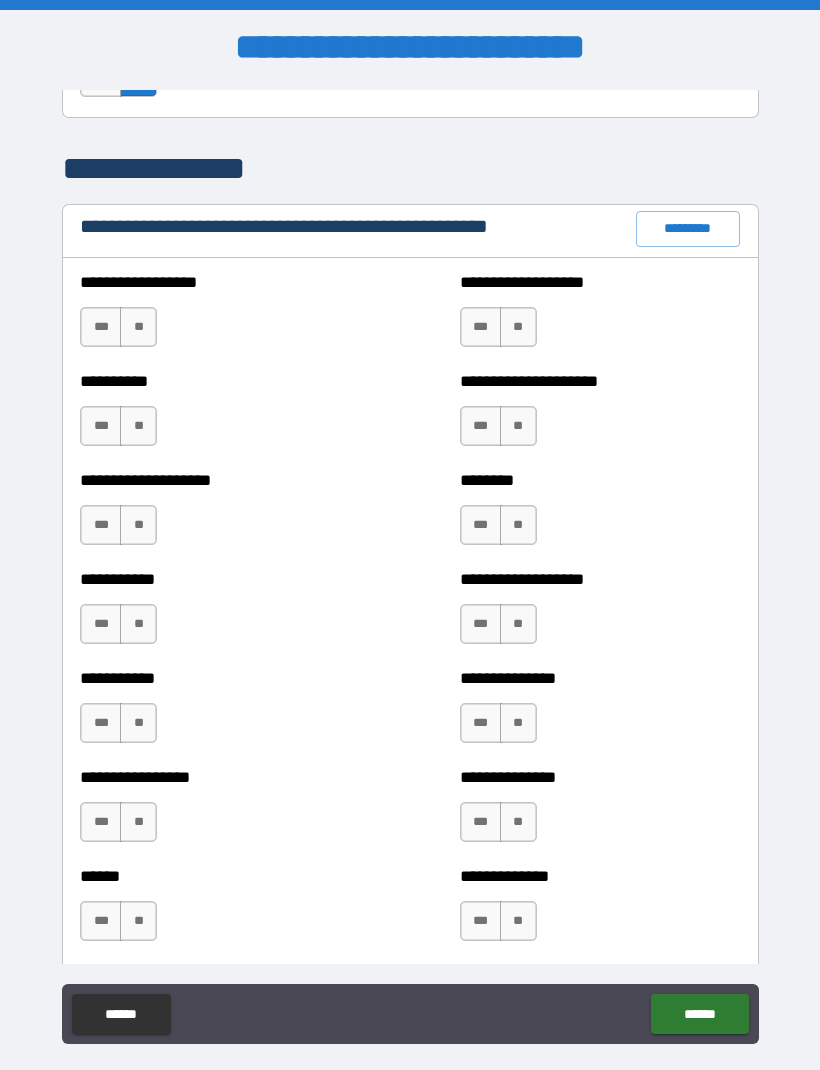 click on "**" at bounding box center [138, 327] 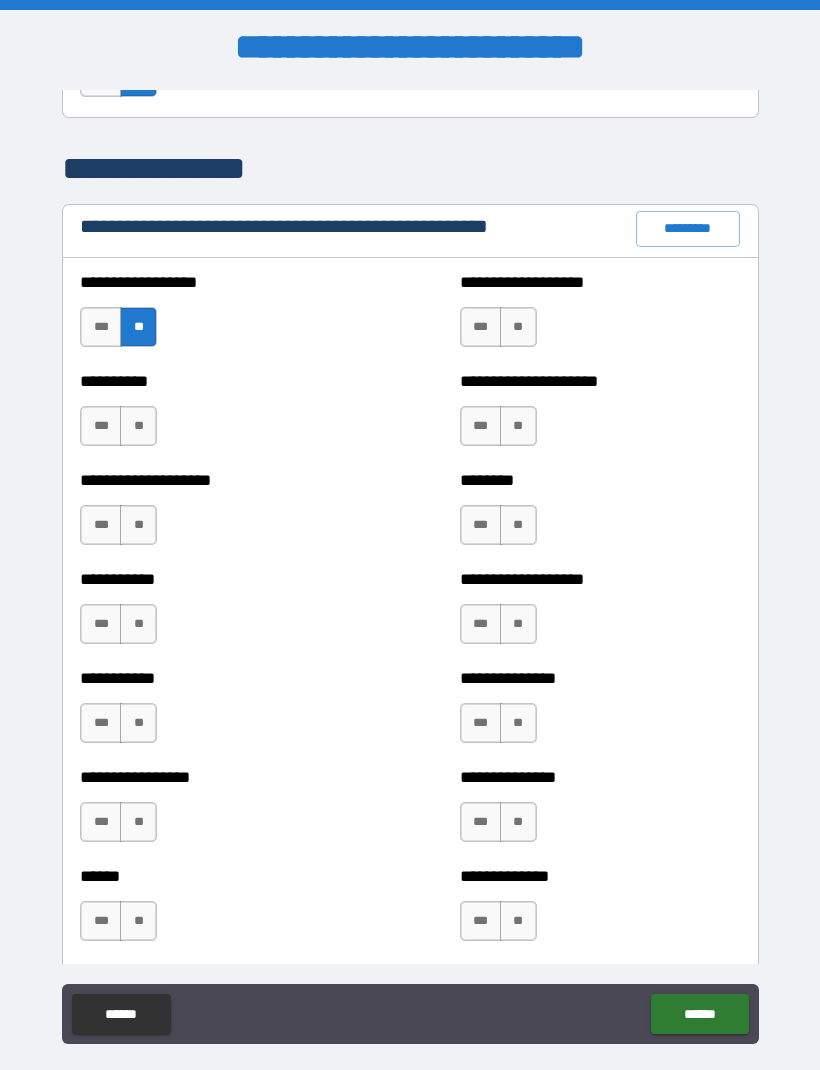 click on "**" at bounding box center [138, 426] 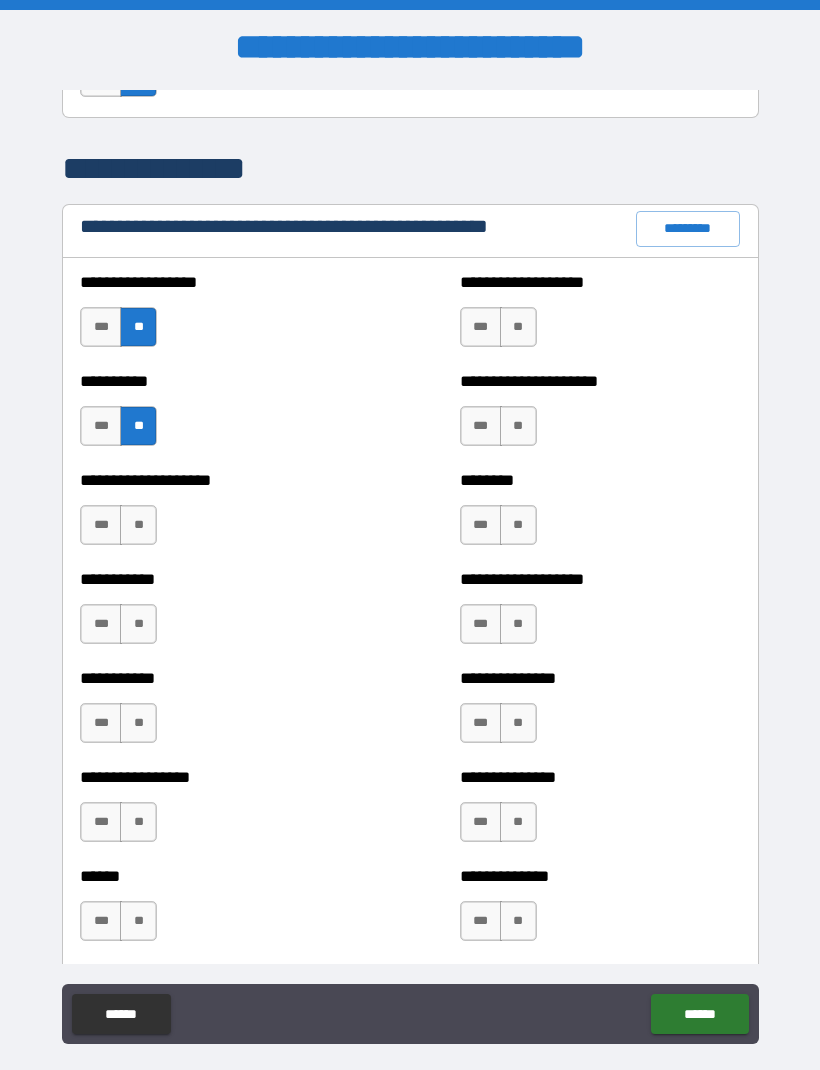 click on "**" at bounding box center (138, 525) 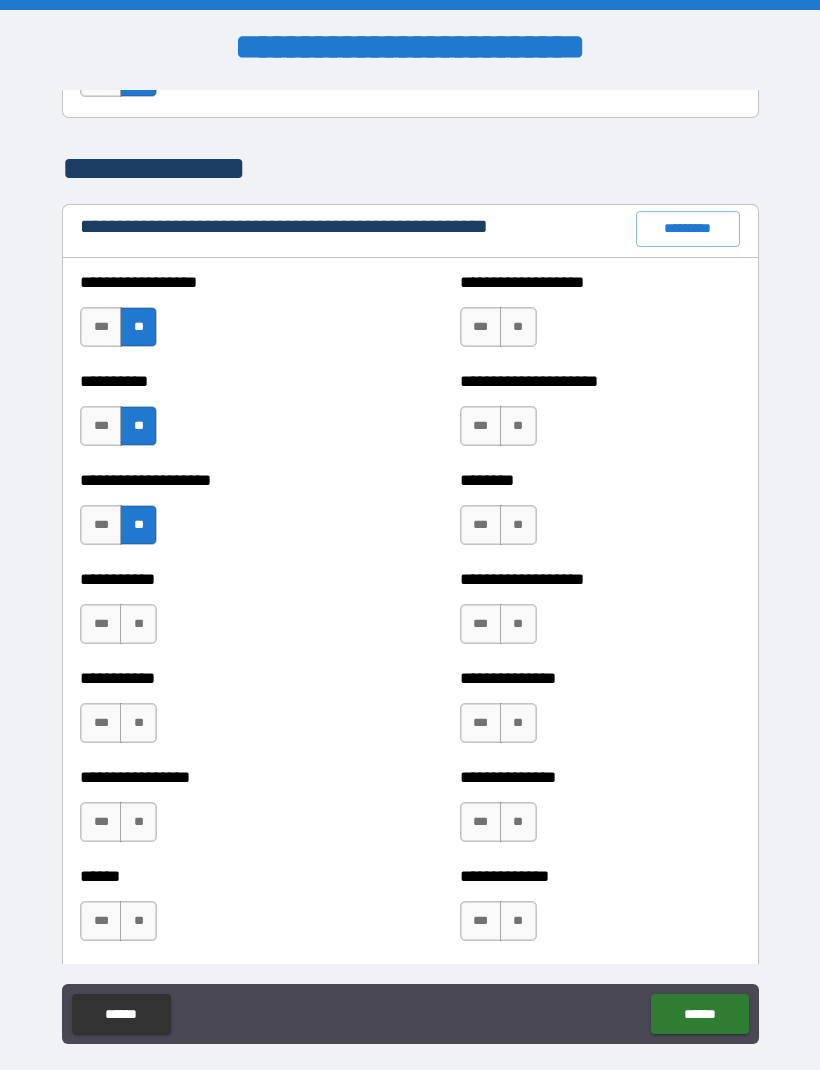 click on "**" at bounding box center (138, 624) 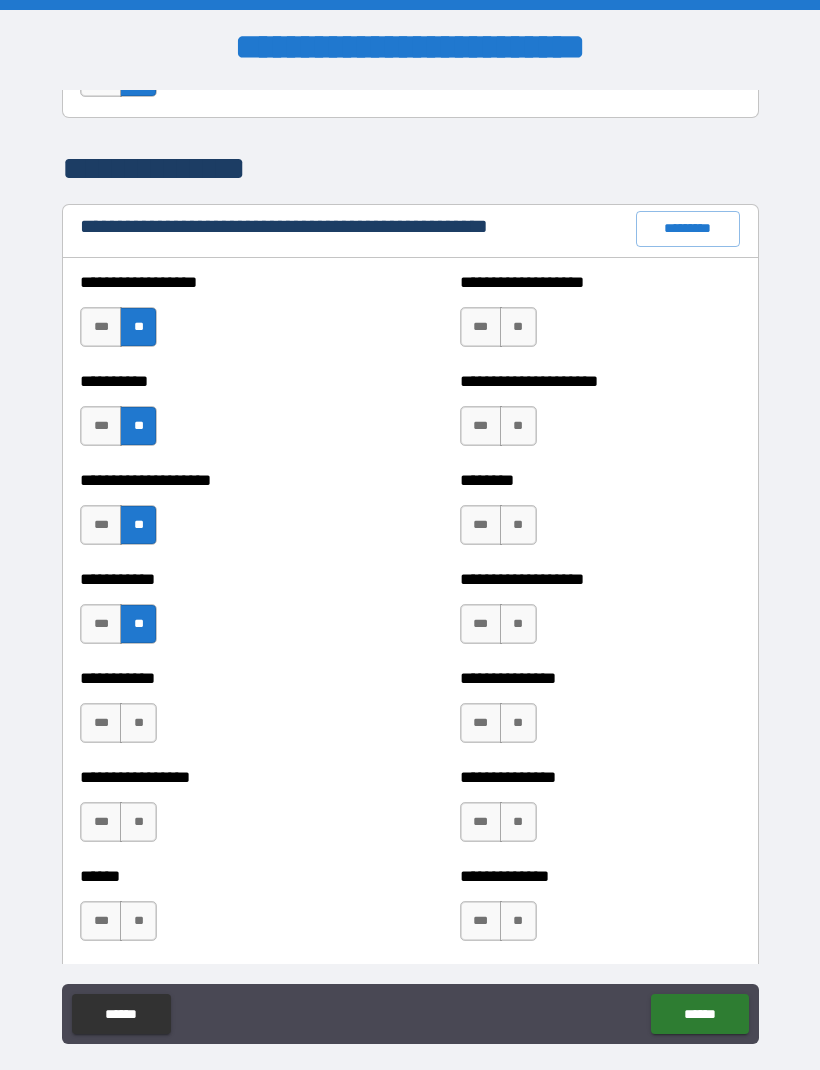 click on "**" at bounding box center (138, 723) 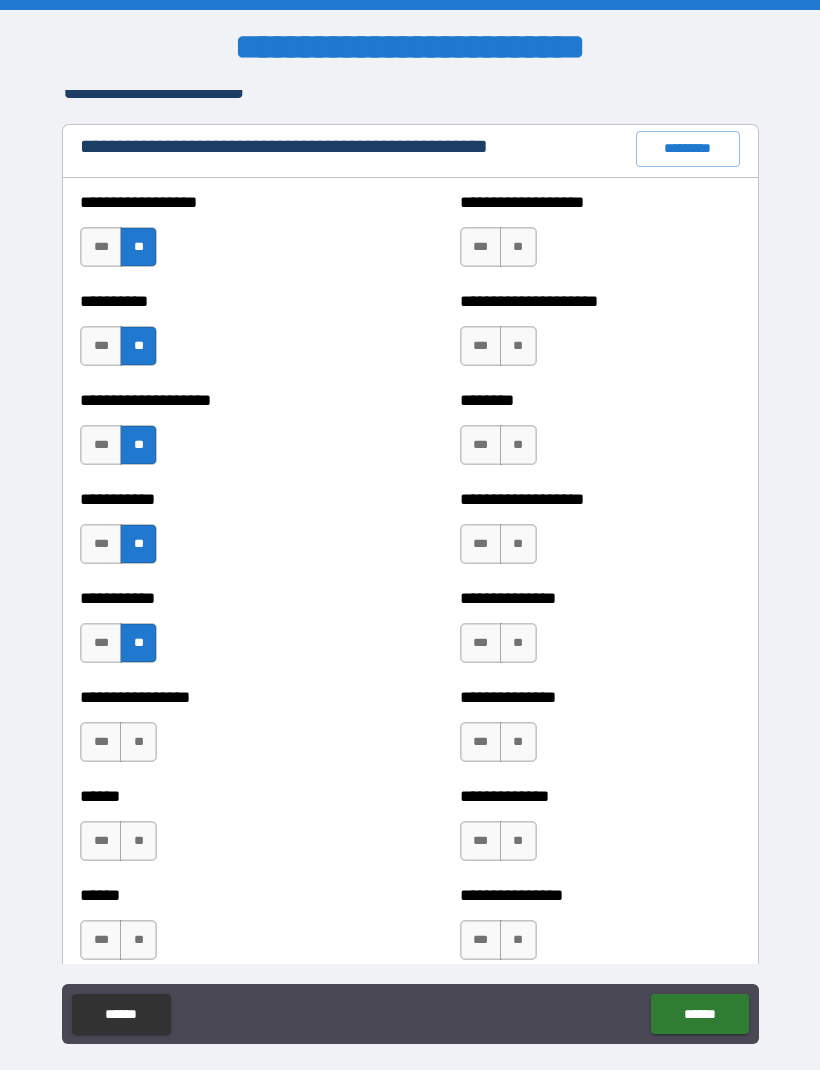 scroll, scrollTop: 2399, scrollLeft: 0, axis: vertical 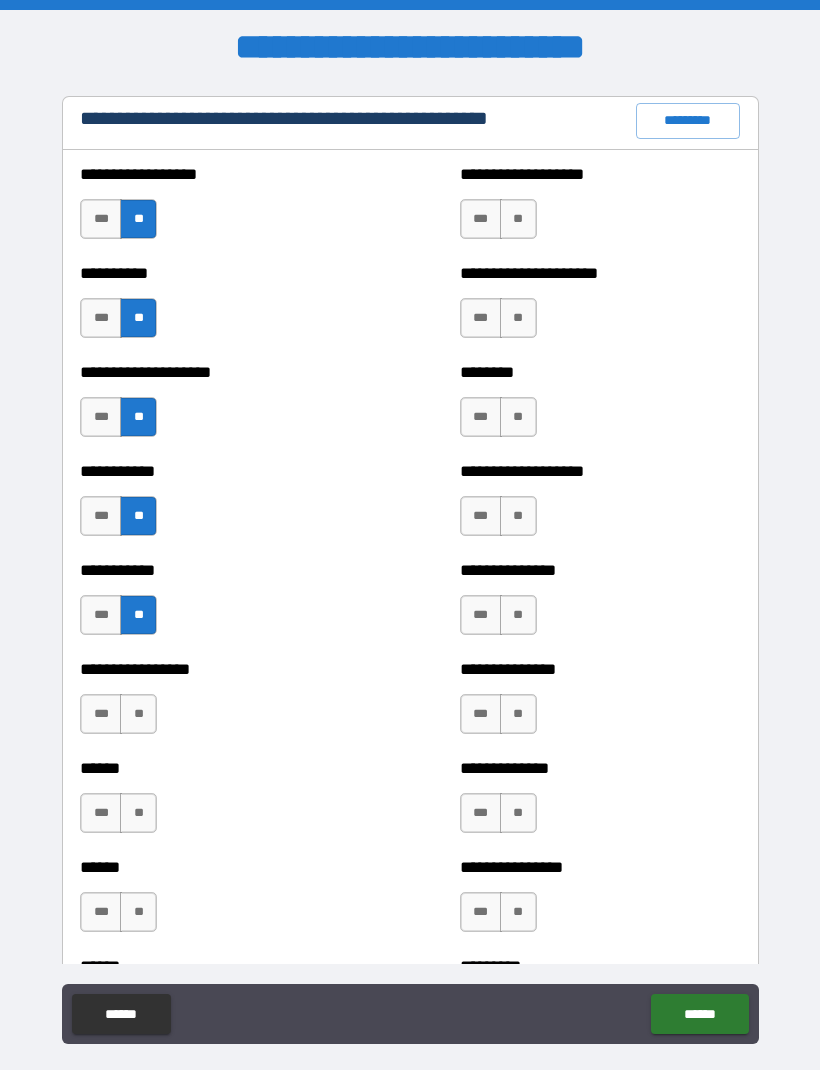 click on "**" at bounding box center [138, 714] 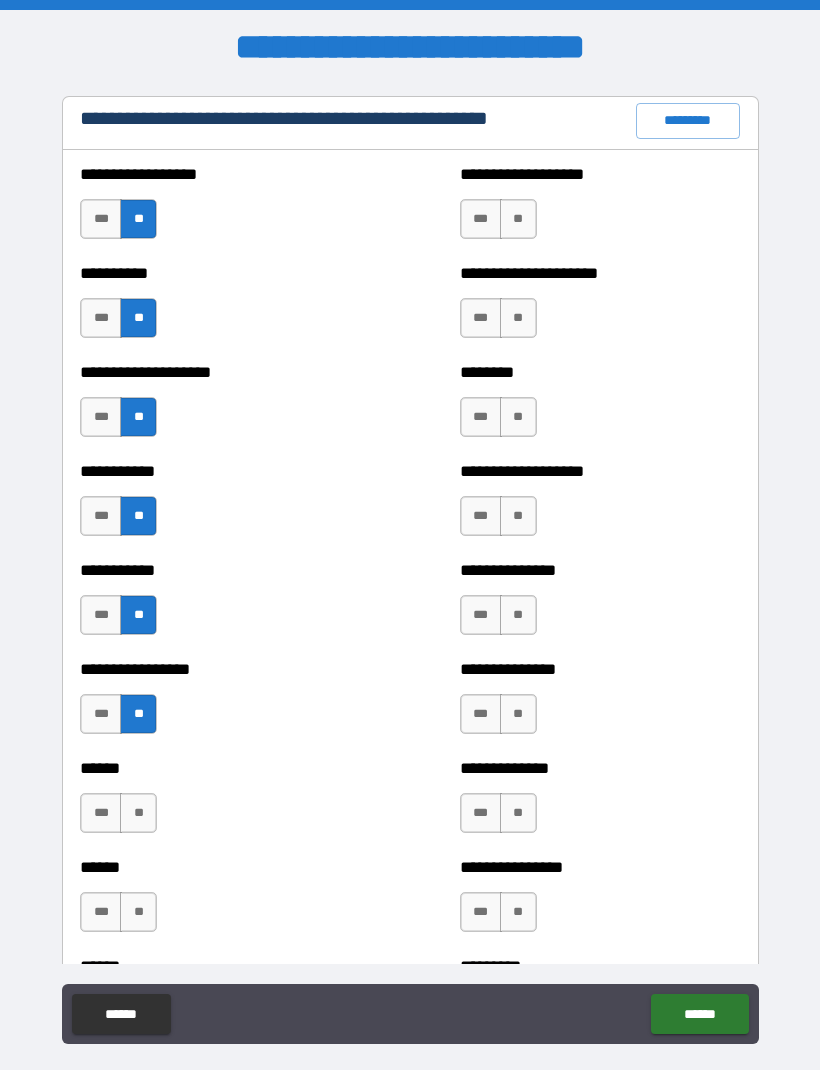 click on "**" at bounding box center [138, 813] 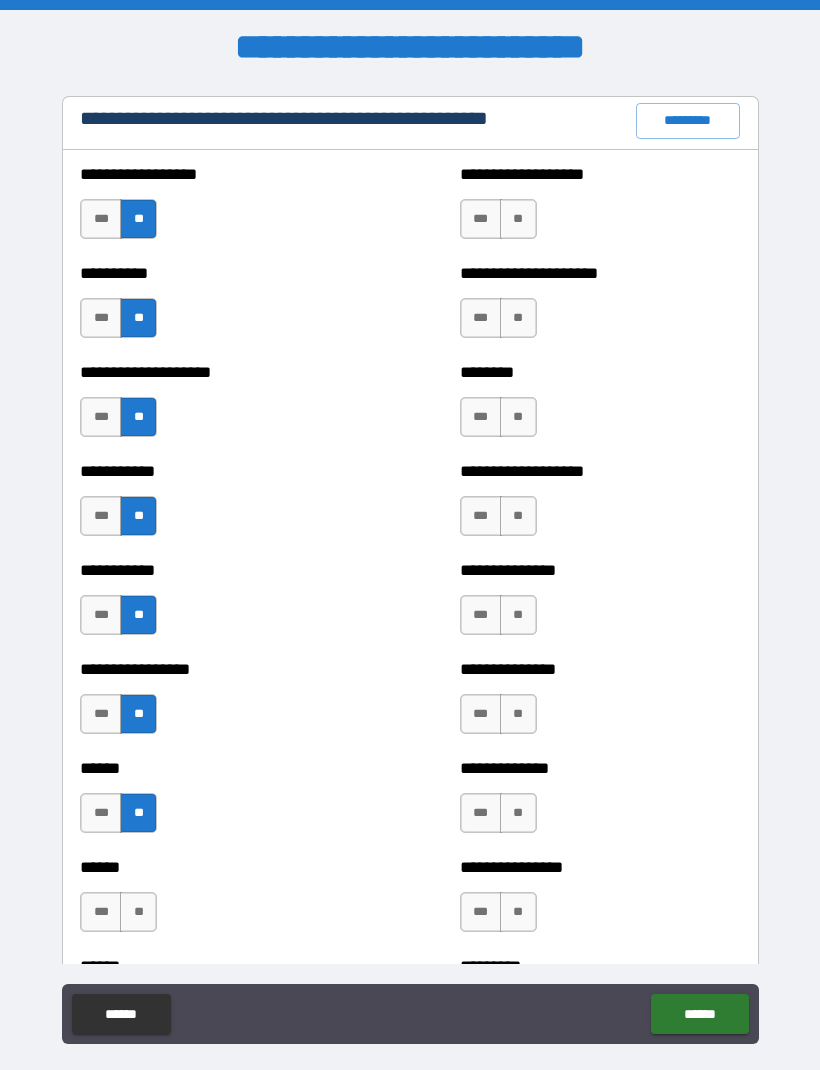 click on "**" at bounding box center (518, 219) 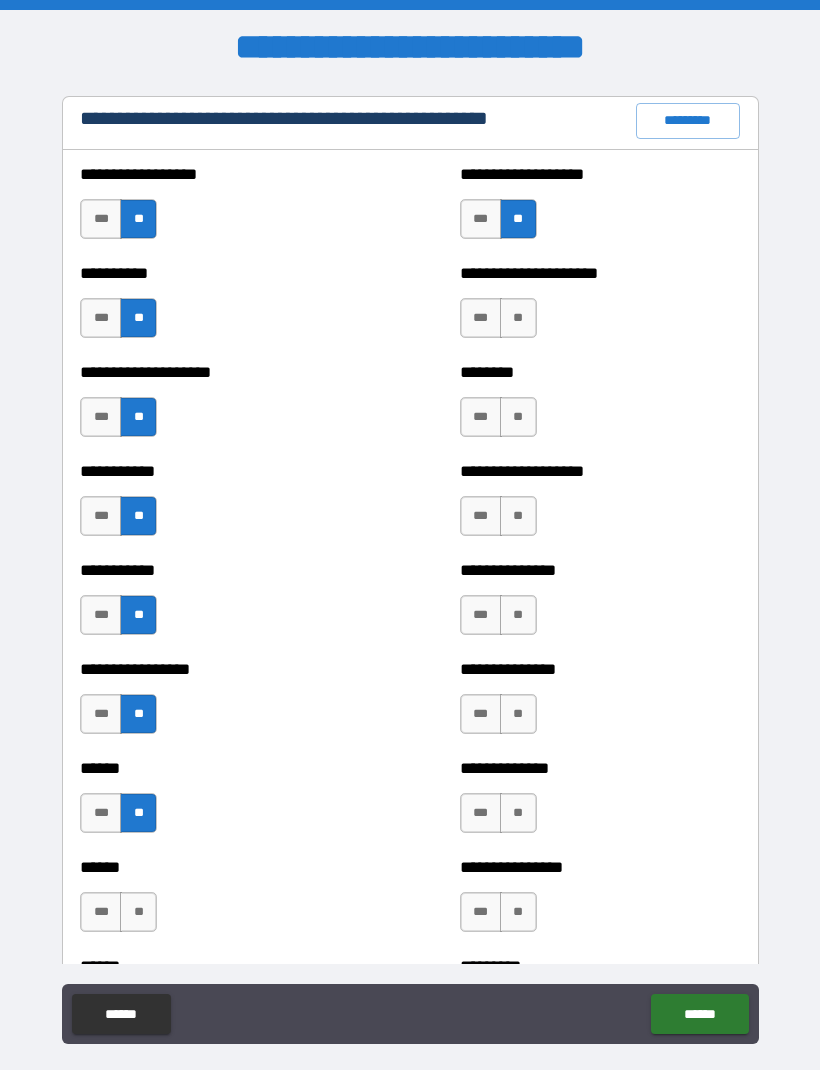 click on "**" at bounding box center (518, 318) 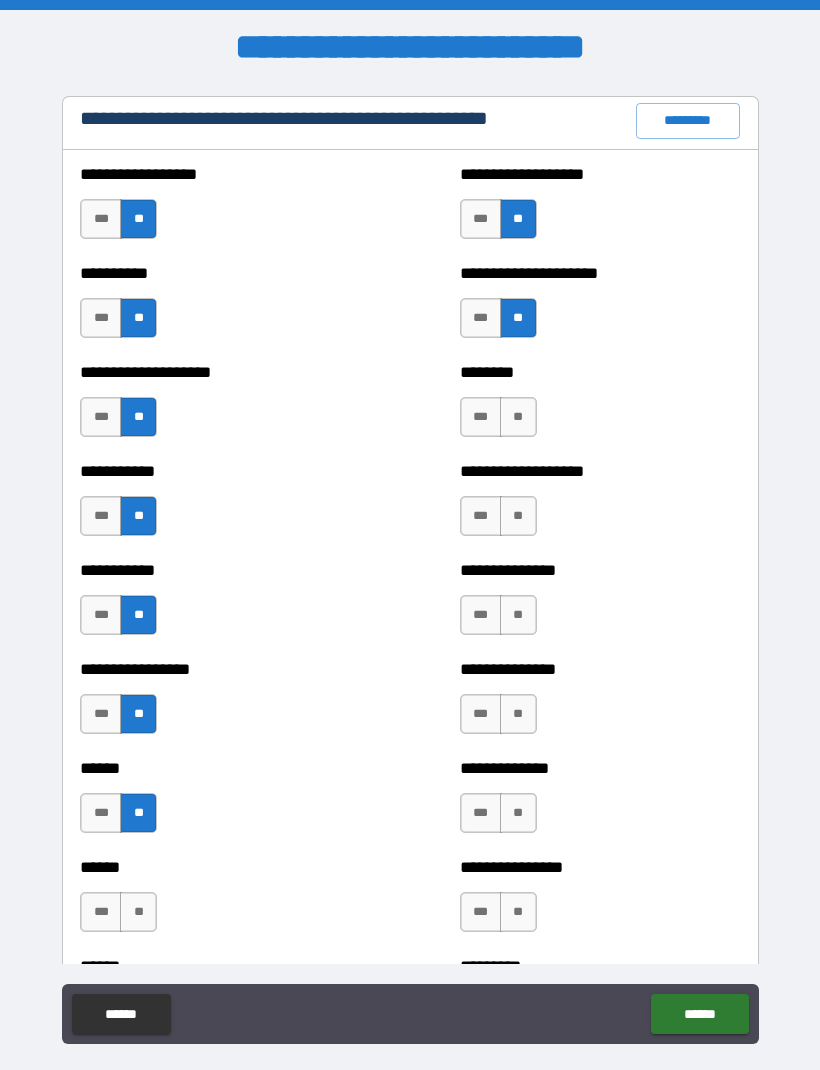 click on "**" at bounding box center [518, 417] 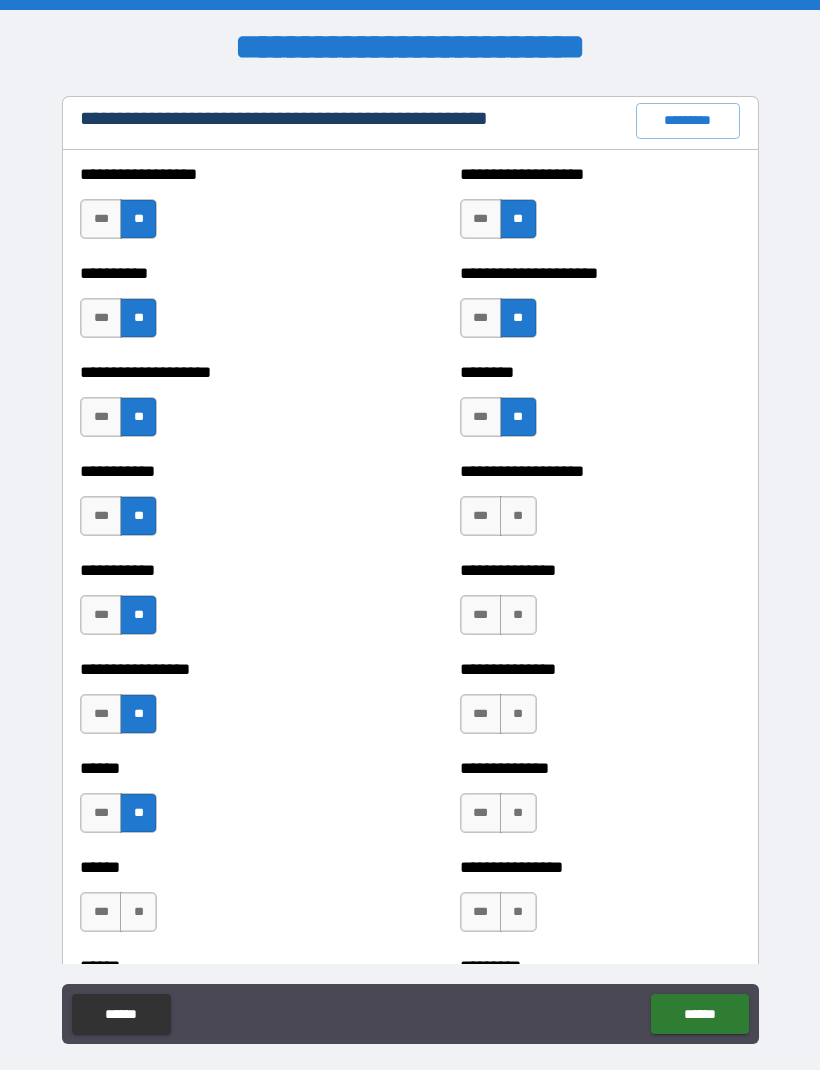 click on "**" at bounding box center (518, 516) 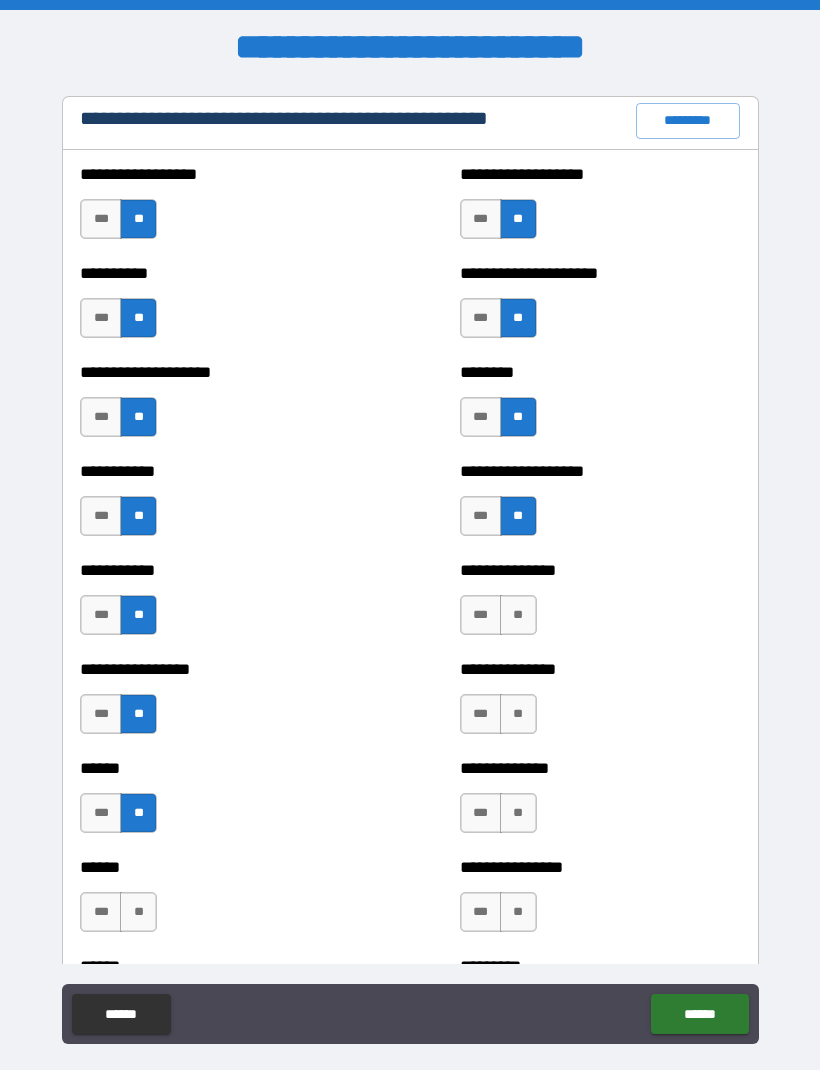 click on "**" at bounding box center [518, 615] 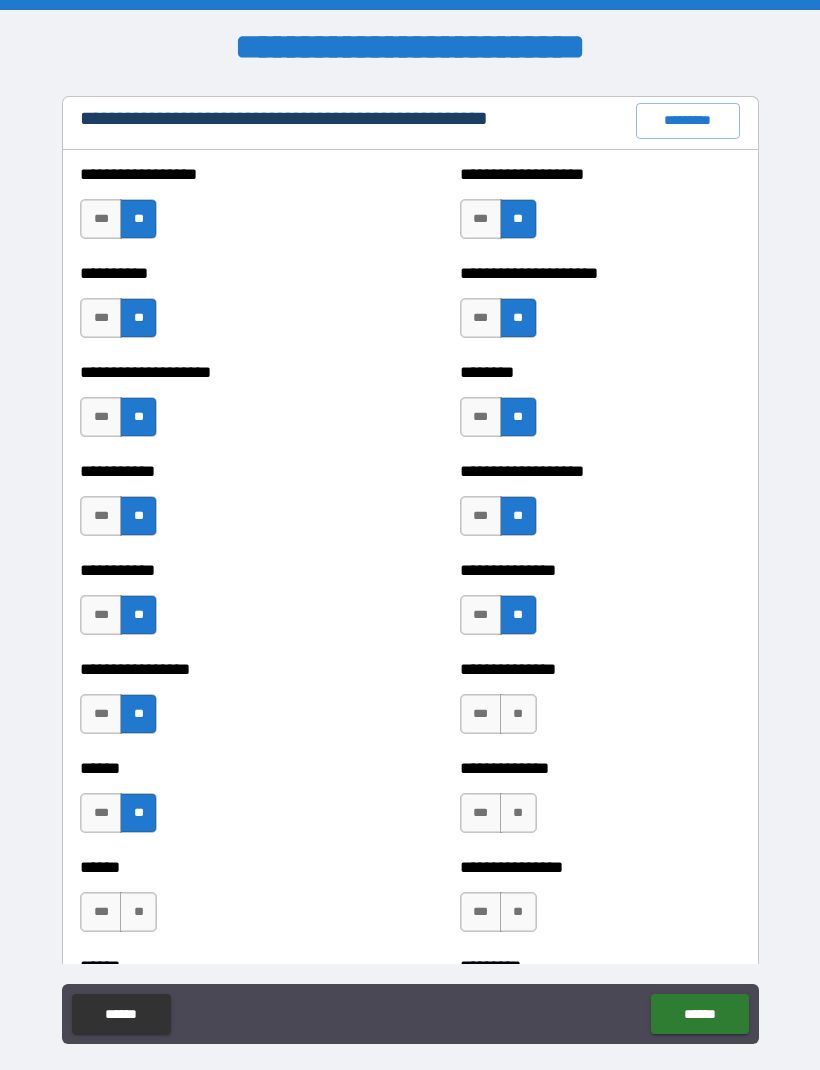 click on "**" at bounding box center [518, 714] 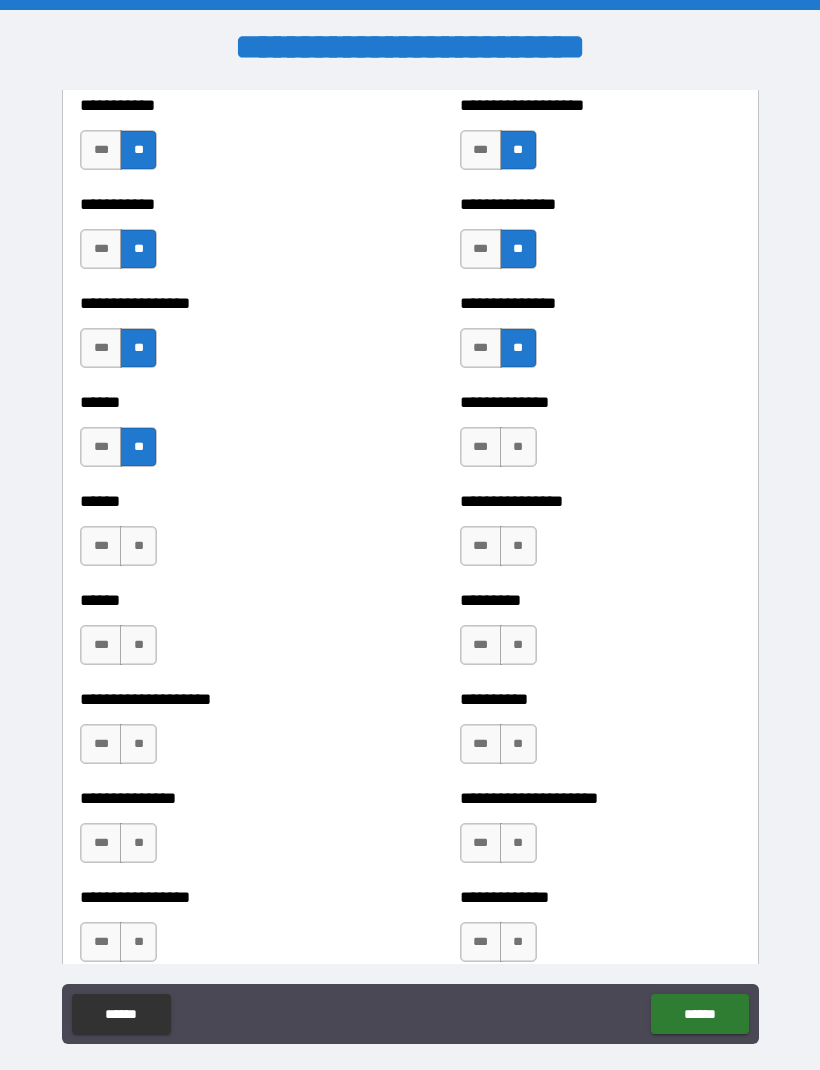 scroll, scrollTop: 2780, scrollLeft: 0, axis: vertical 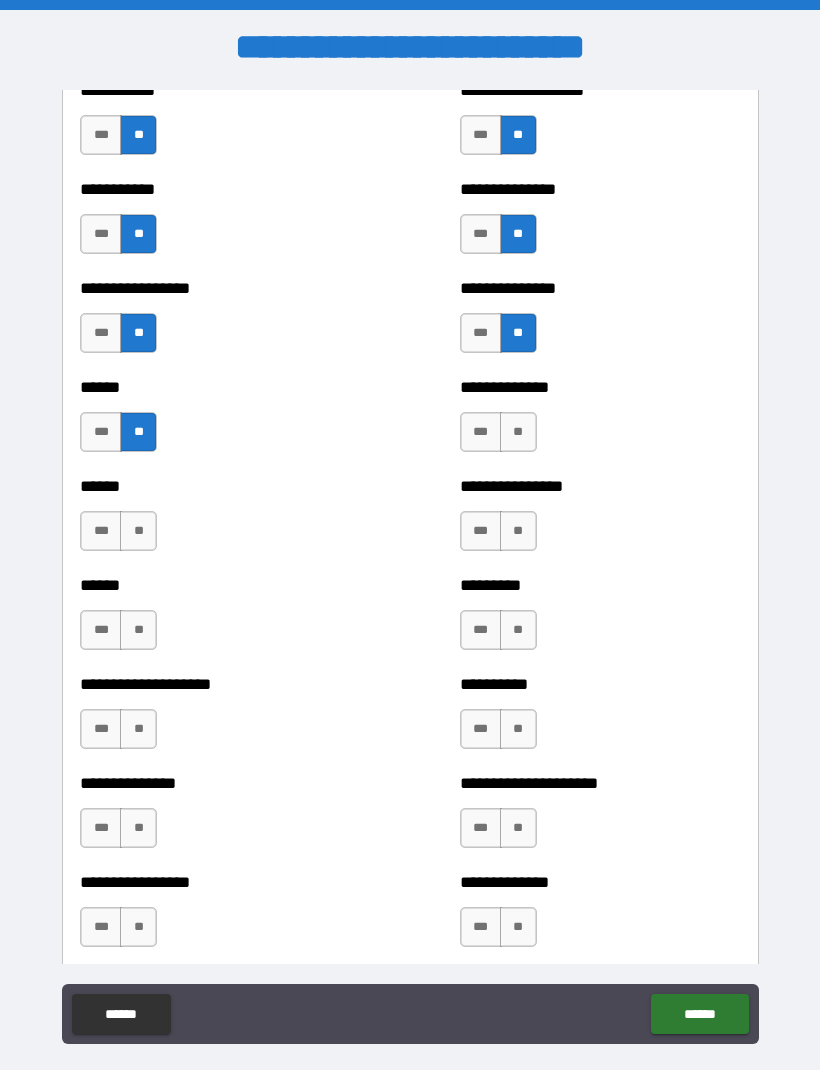 click on "**" at bounding box center [518, 432] 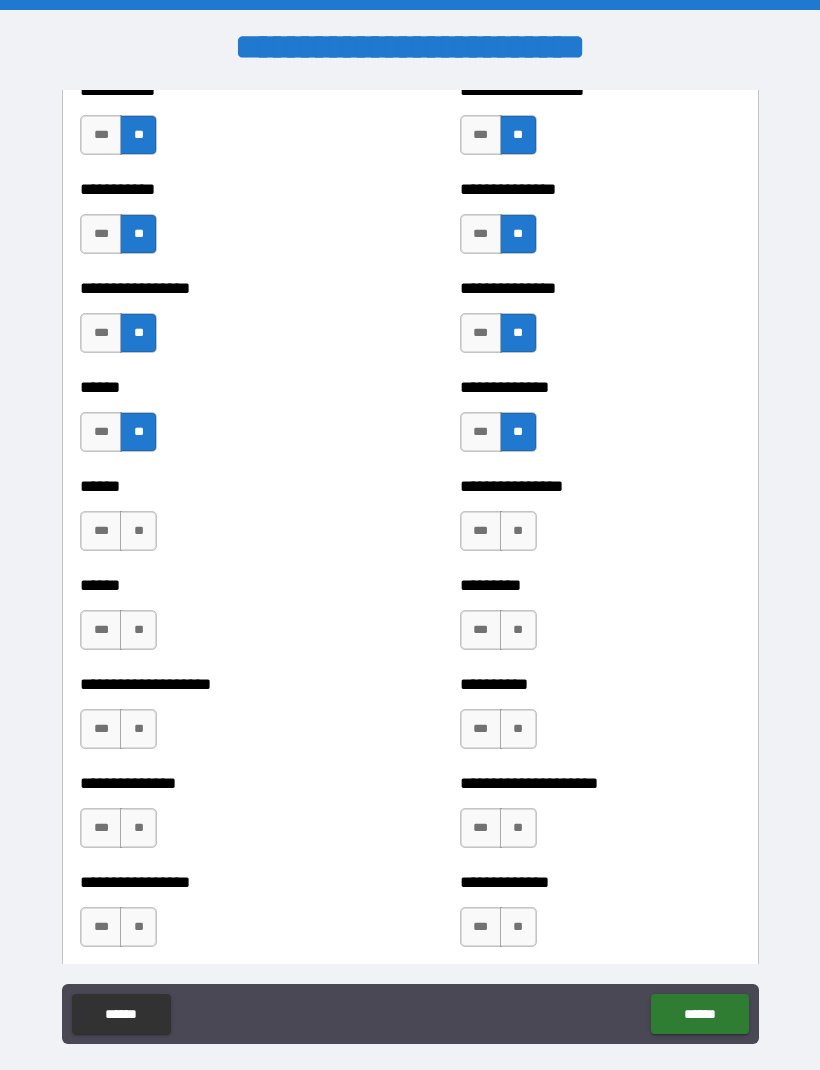 click on "**" at bounding box center (518, 531) 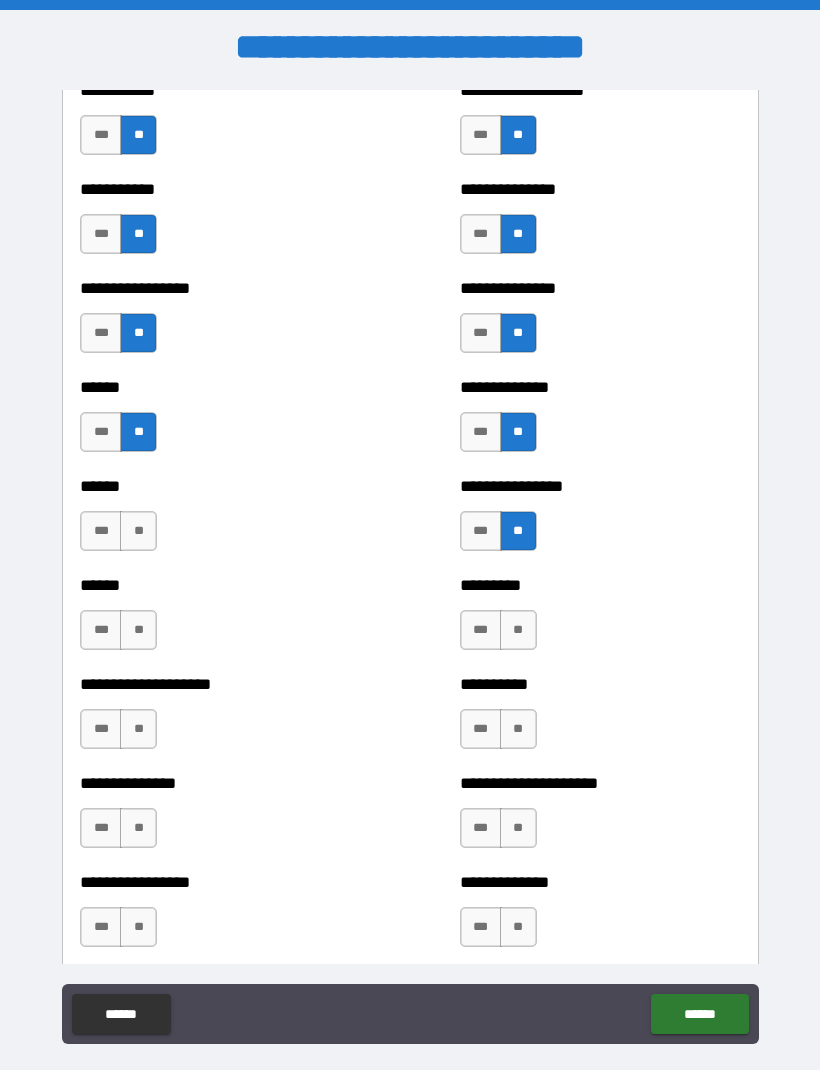 click on "**" at bounding box center [518, 630] 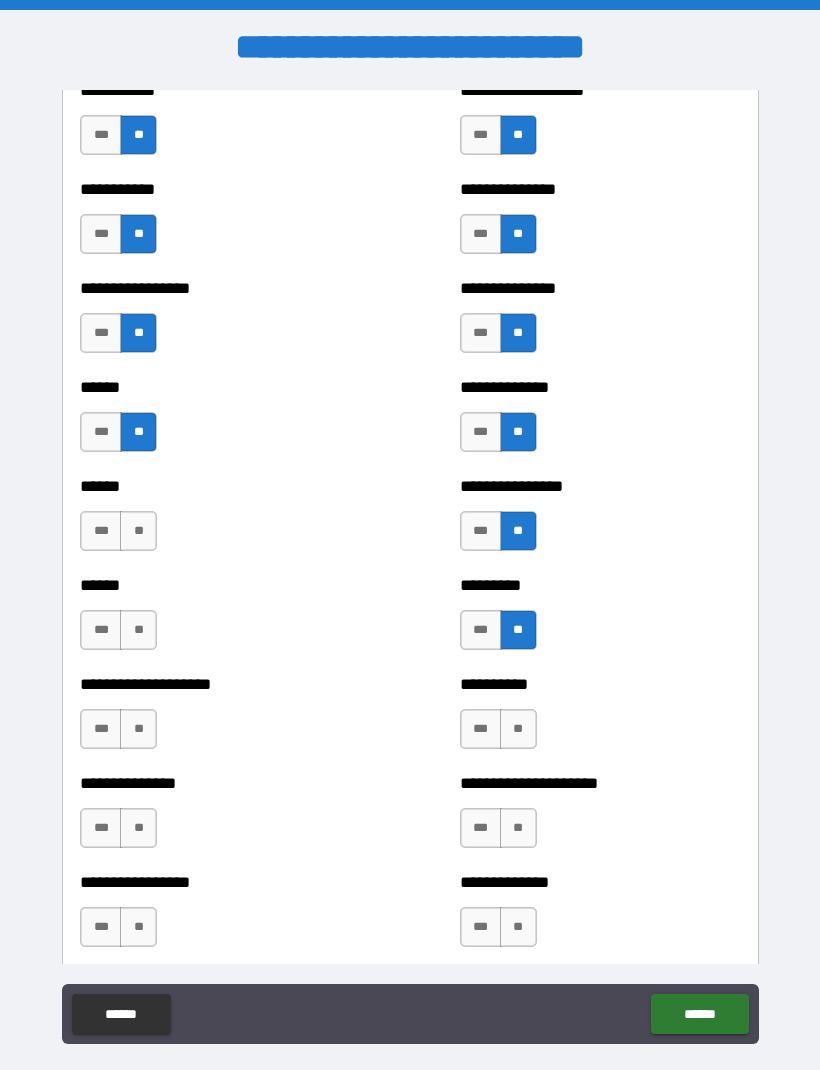 click on "**" at bounding box center [518, 729] 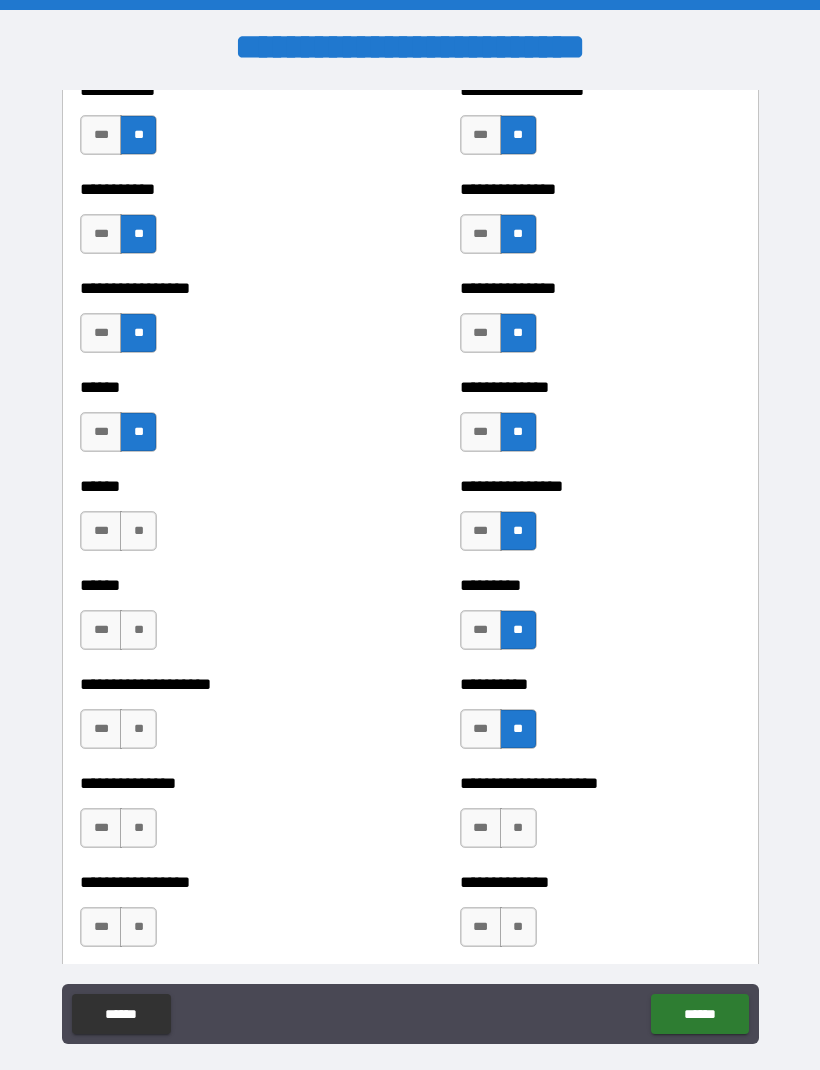 click on "**" at bounding box center [518, 828] 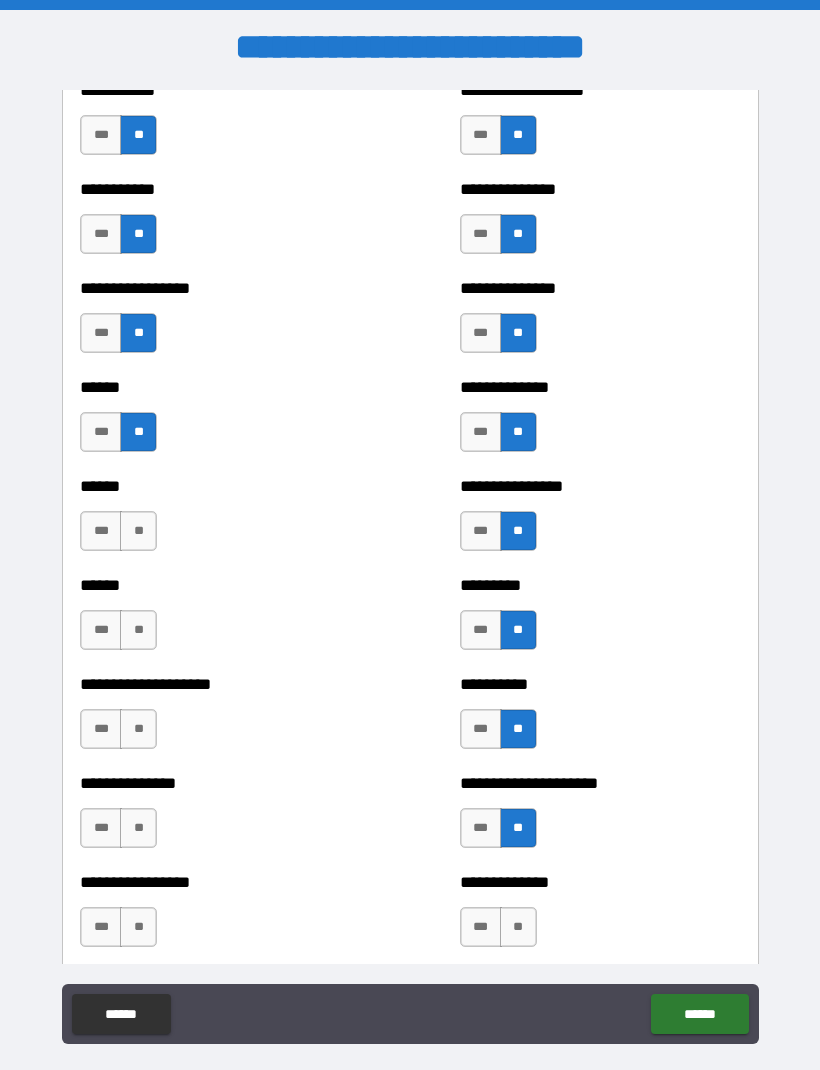 click on "**" at bounding box center [518, 927] 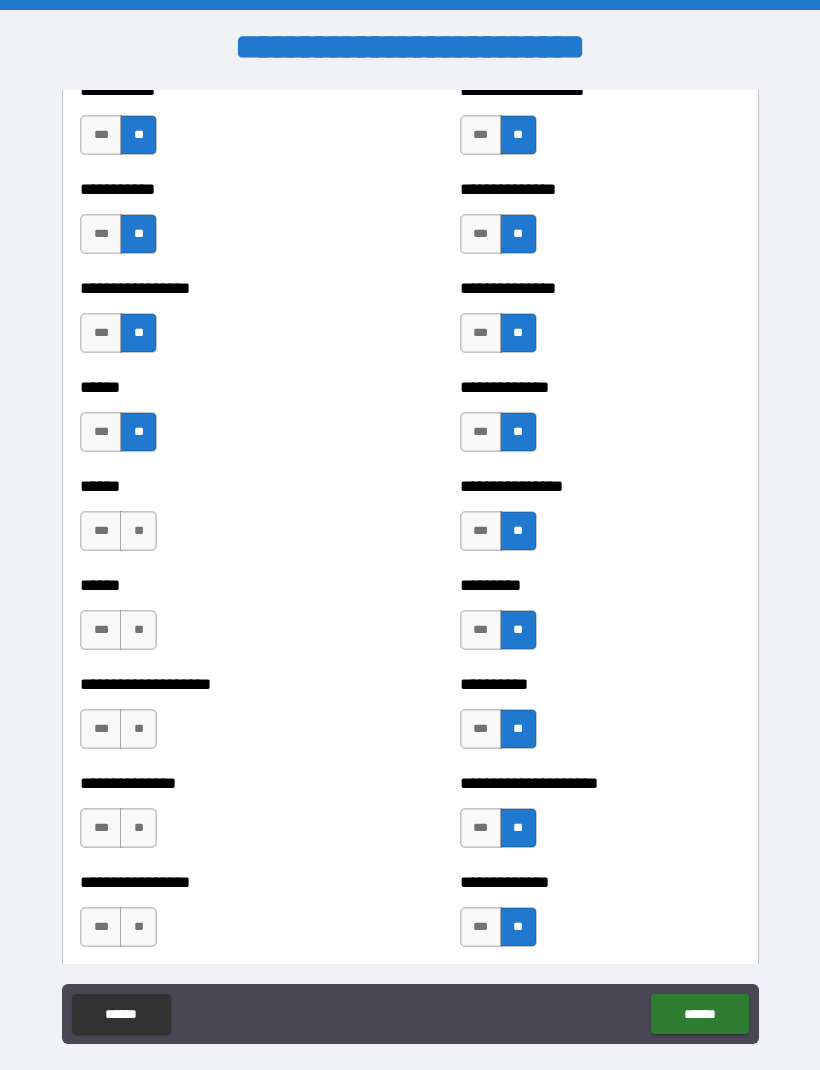 click on "**" at bounding box center (138, 531) 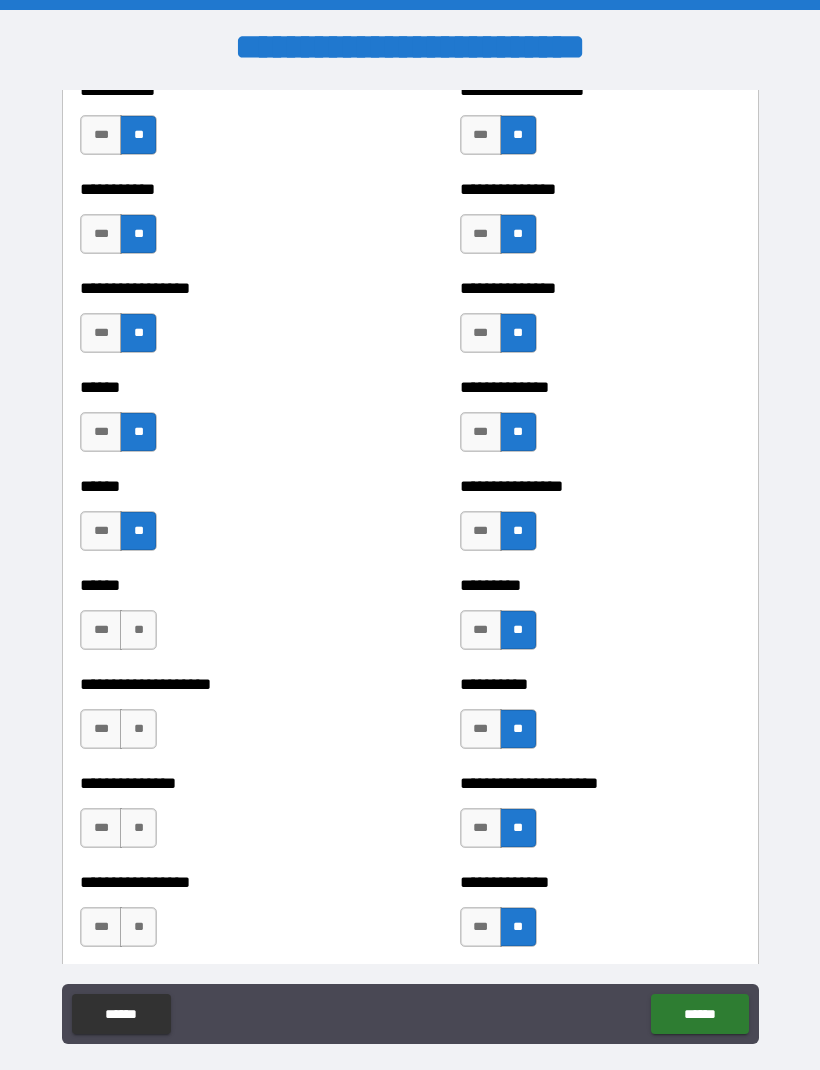 click on "**" at bounding box center (138, 630) 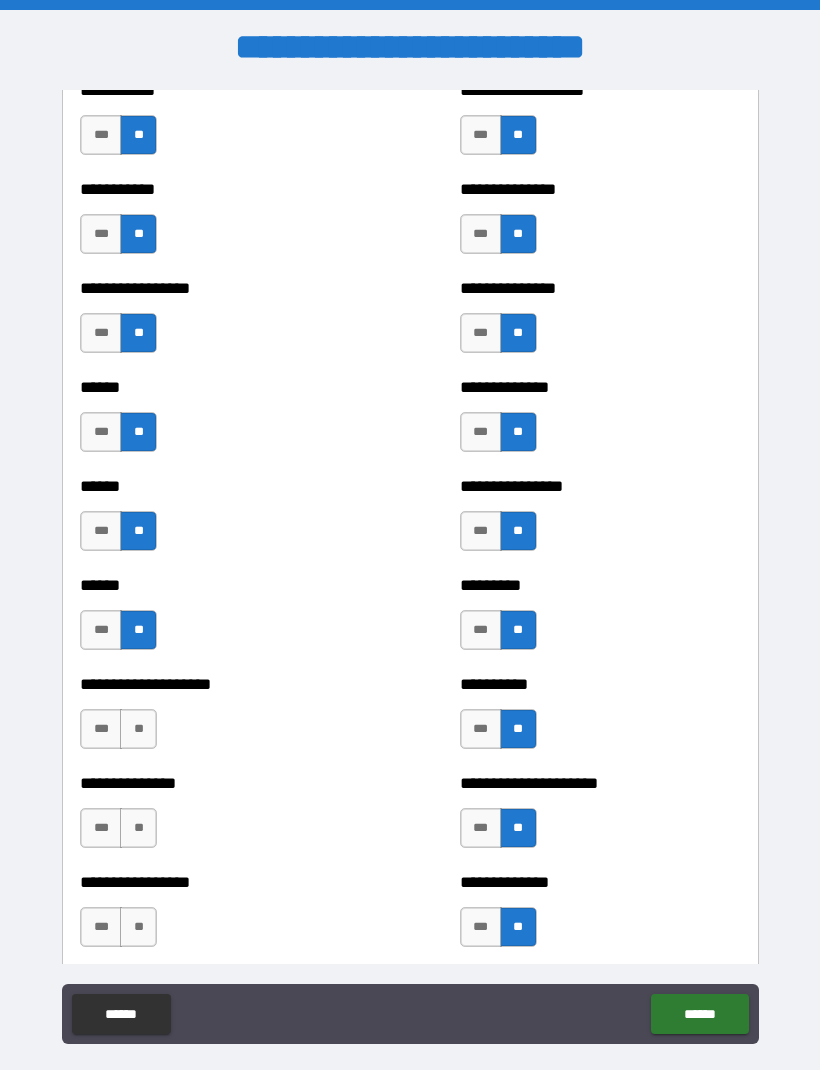 click on "**" at bounding box center [138, 729] 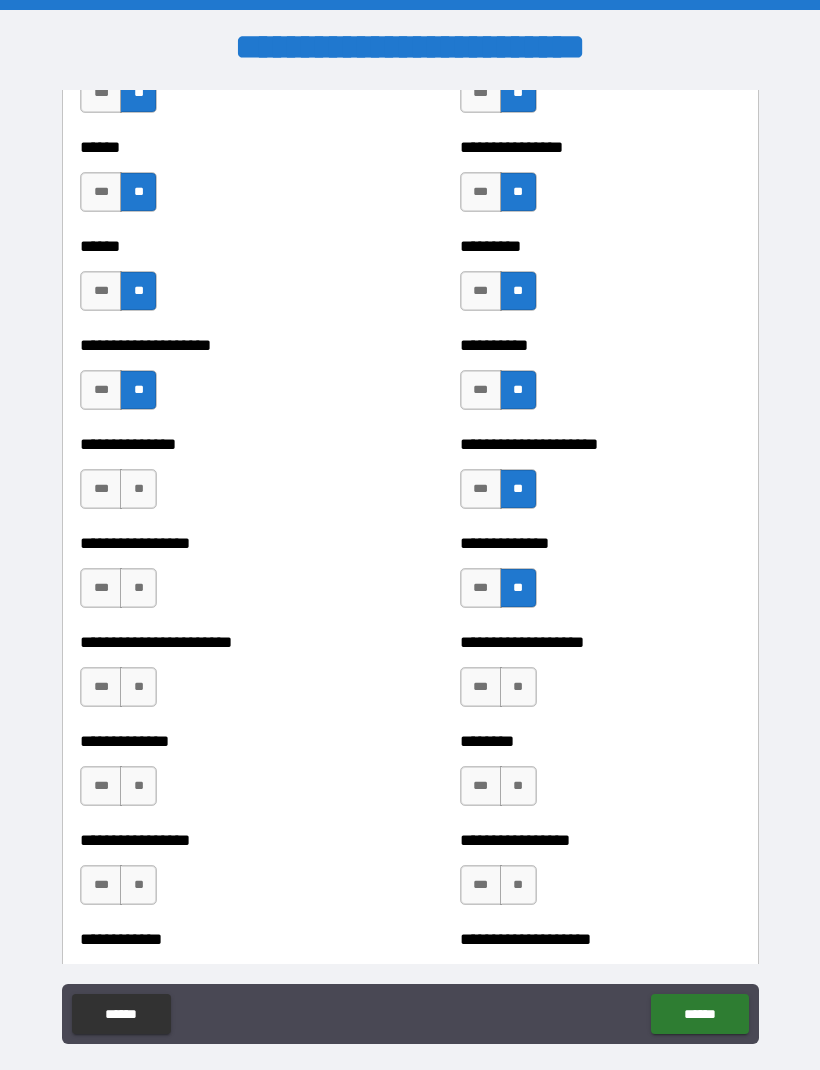scroll, scrollTop: 3166, scrollLeft: 0, axis: vertical 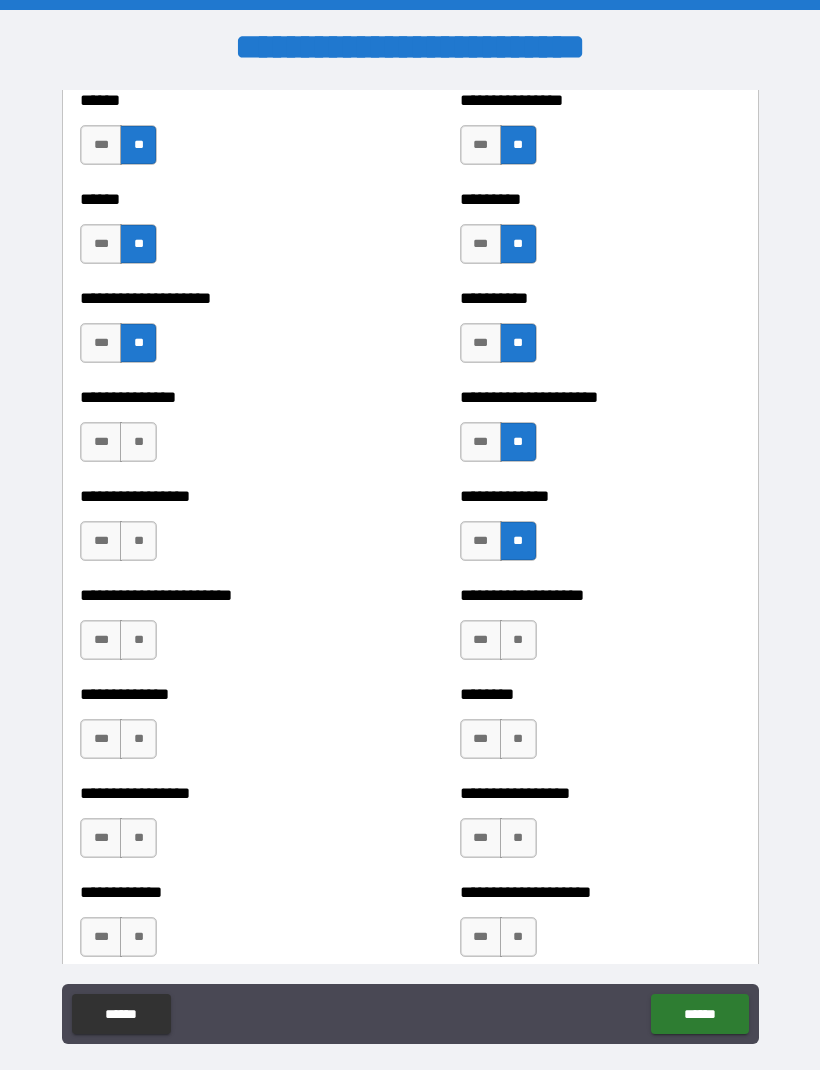 click on "**" at bounding box center (138, 442) 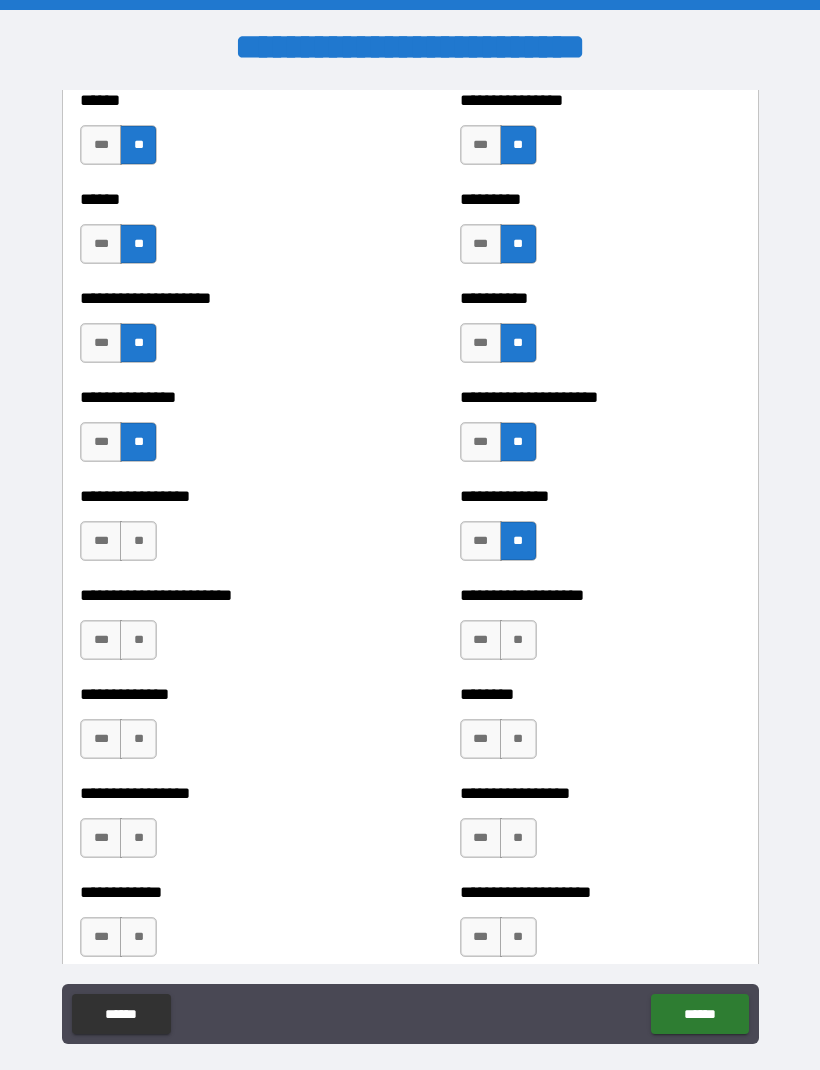 click on "**" at bounding box center [138, 541] 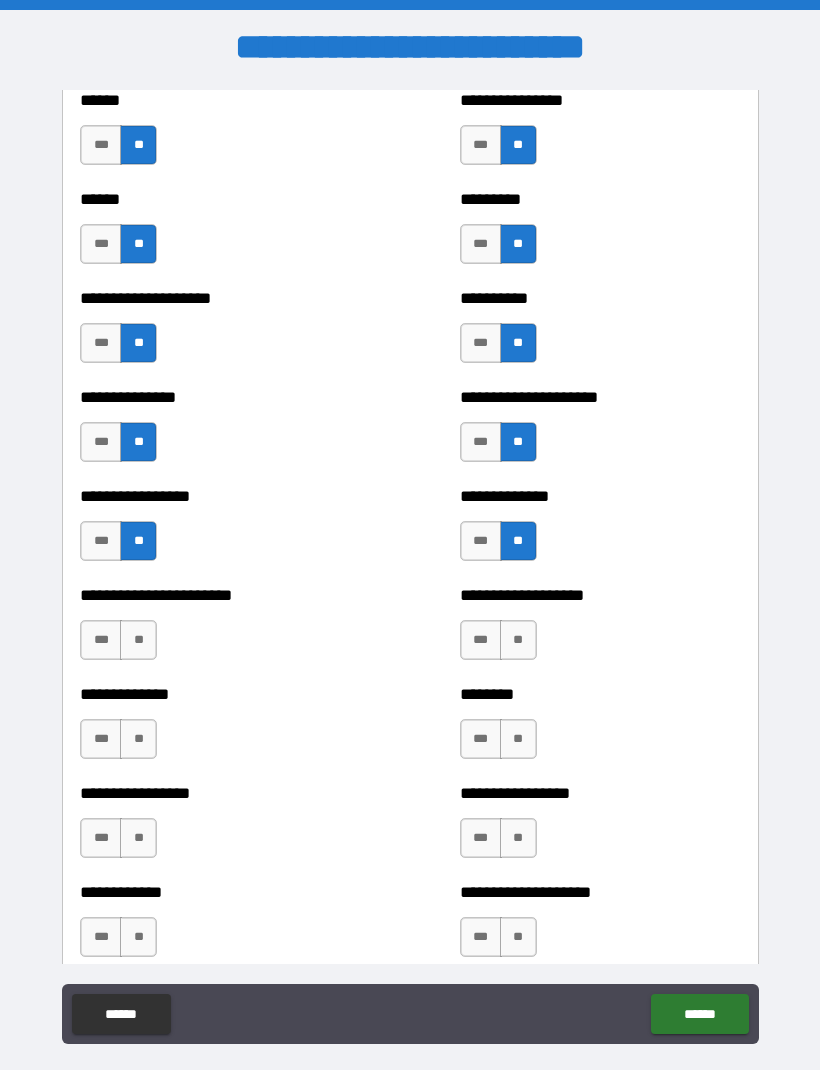 click on "**" at bounding box center (138, 640) 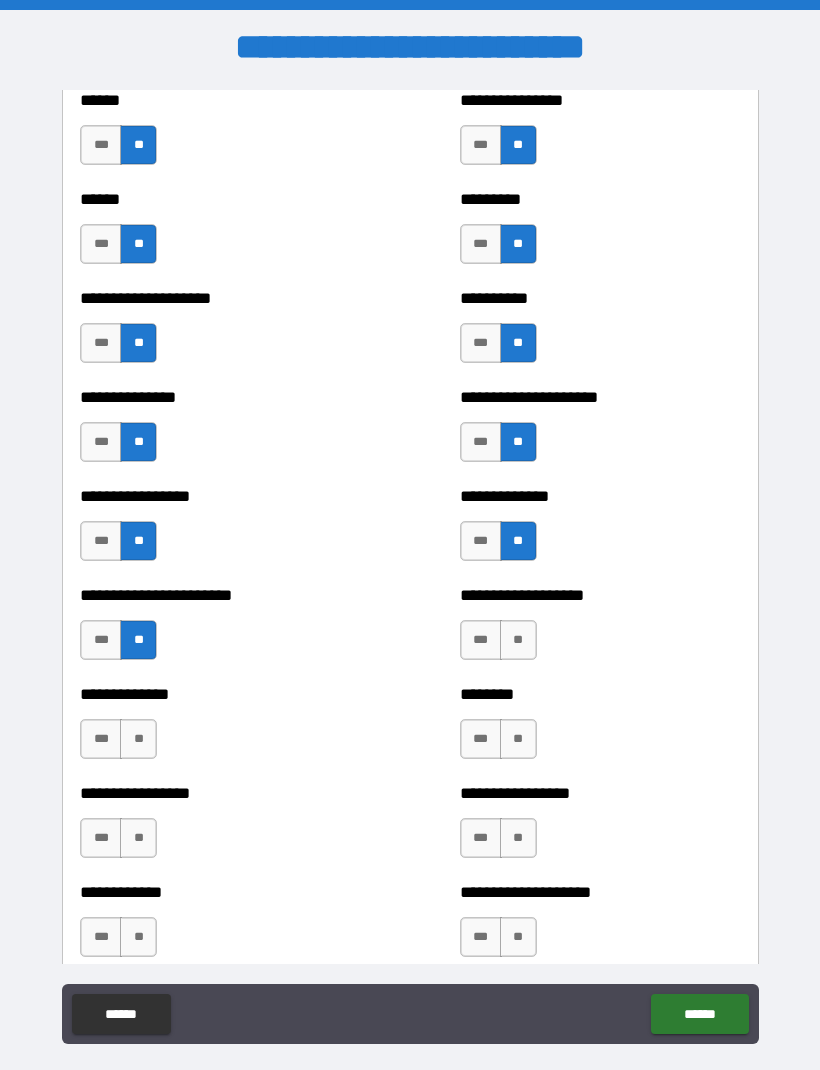 click on "**" at bounding box center (138, 739) 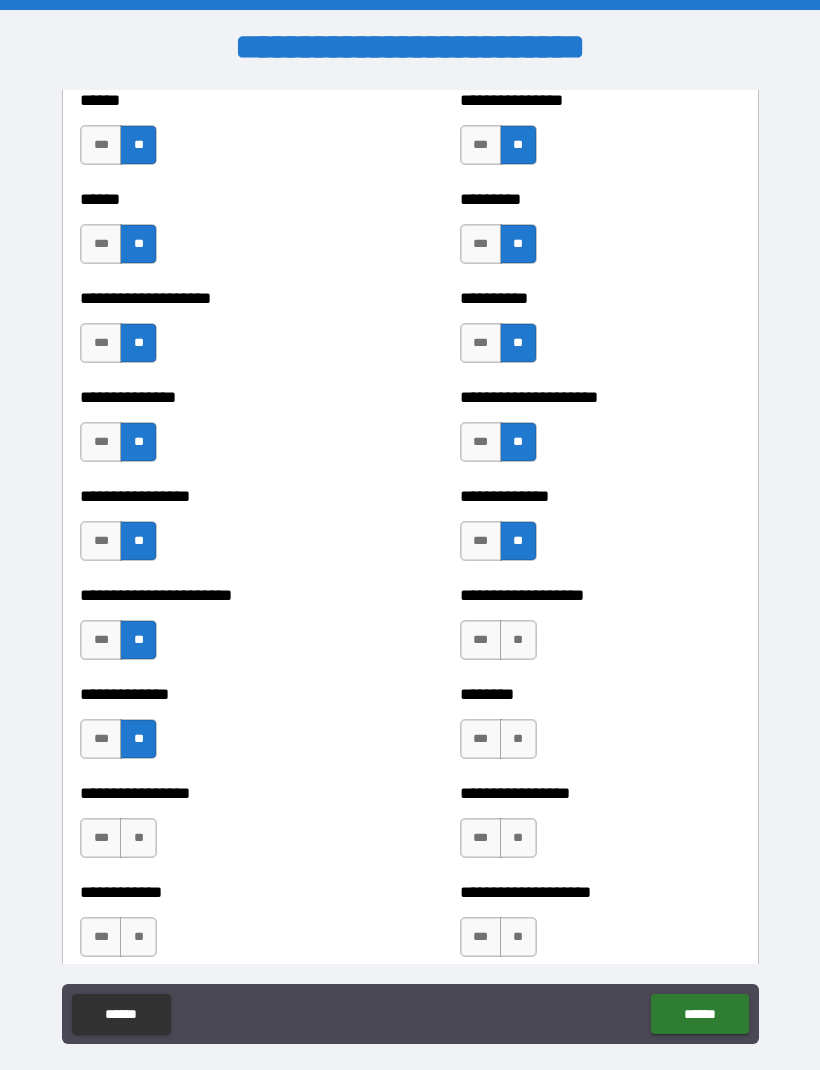 click on "**" at bounding box center (518, 640) 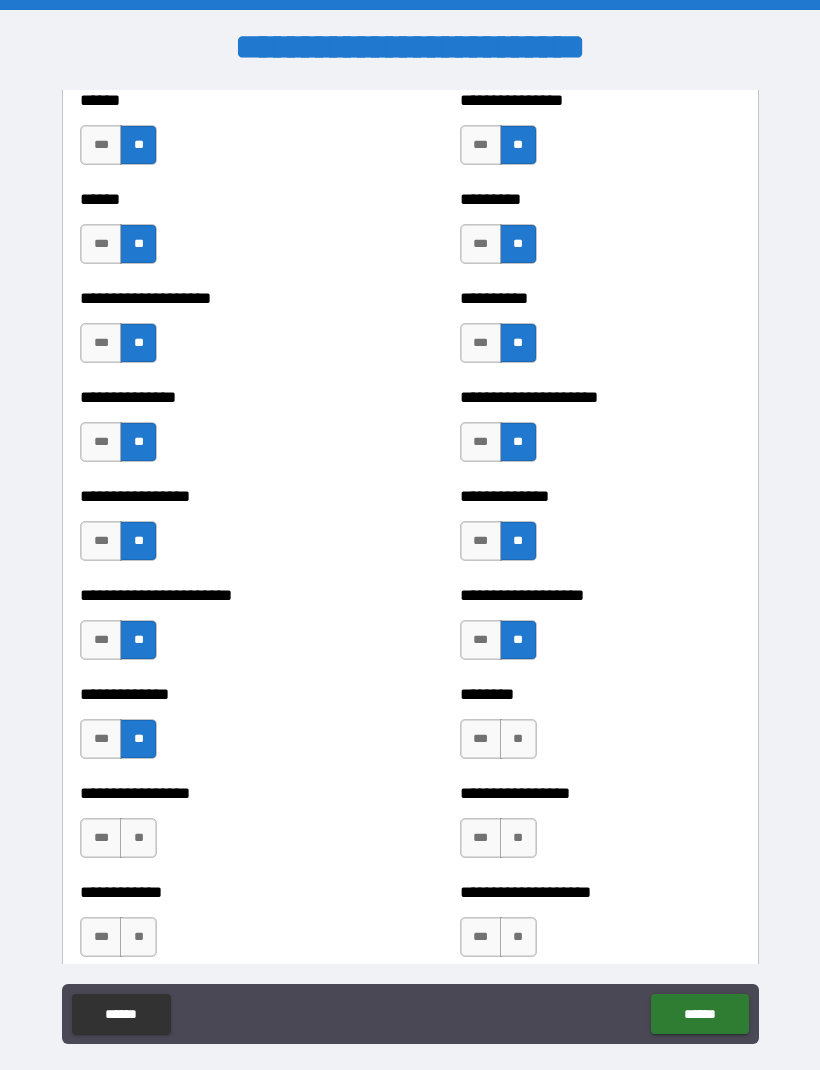 click on "**" at bounding box center (518, 739) 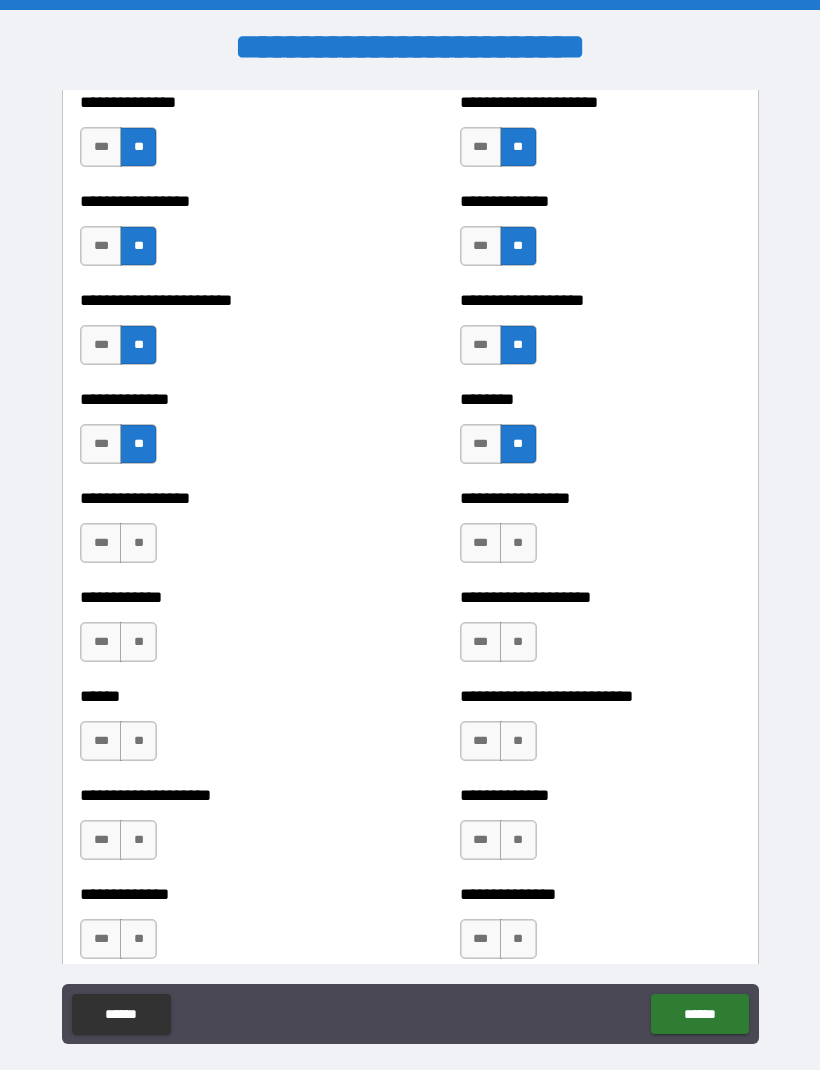scroll, scrollTop: 3479, scrollLeft: 0, axis: vertical 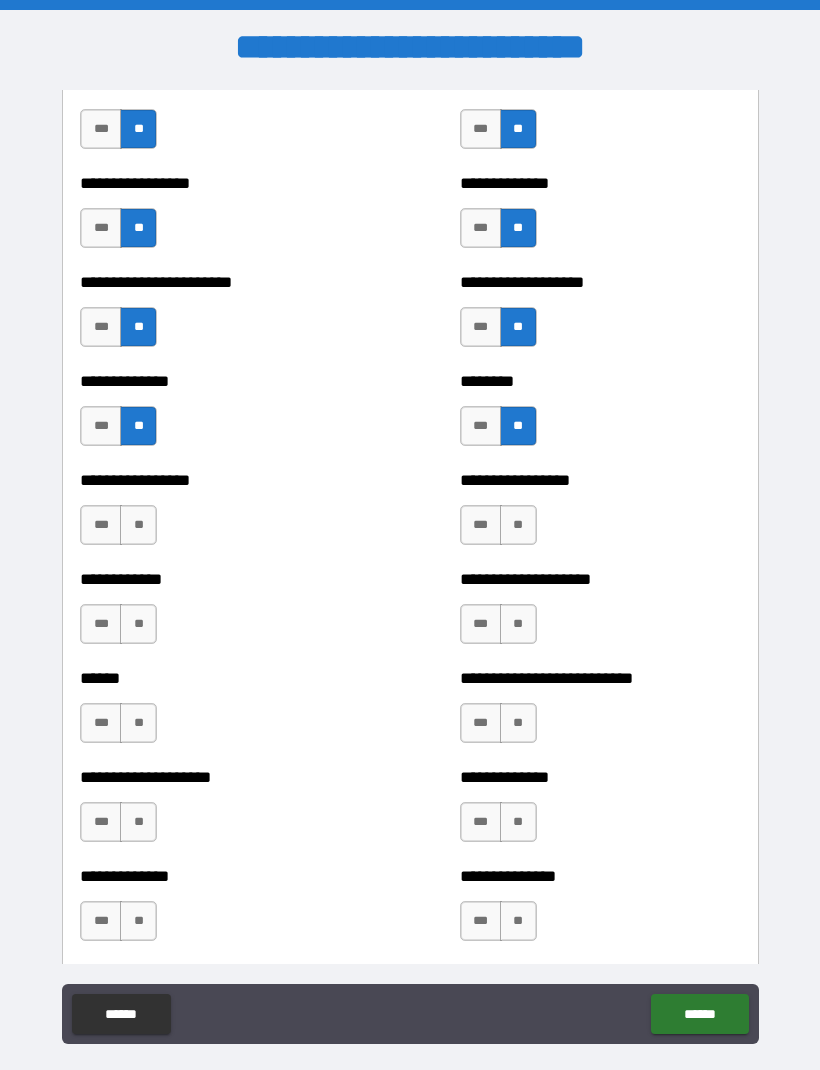 click on "**" at bounding box center [518, 525] 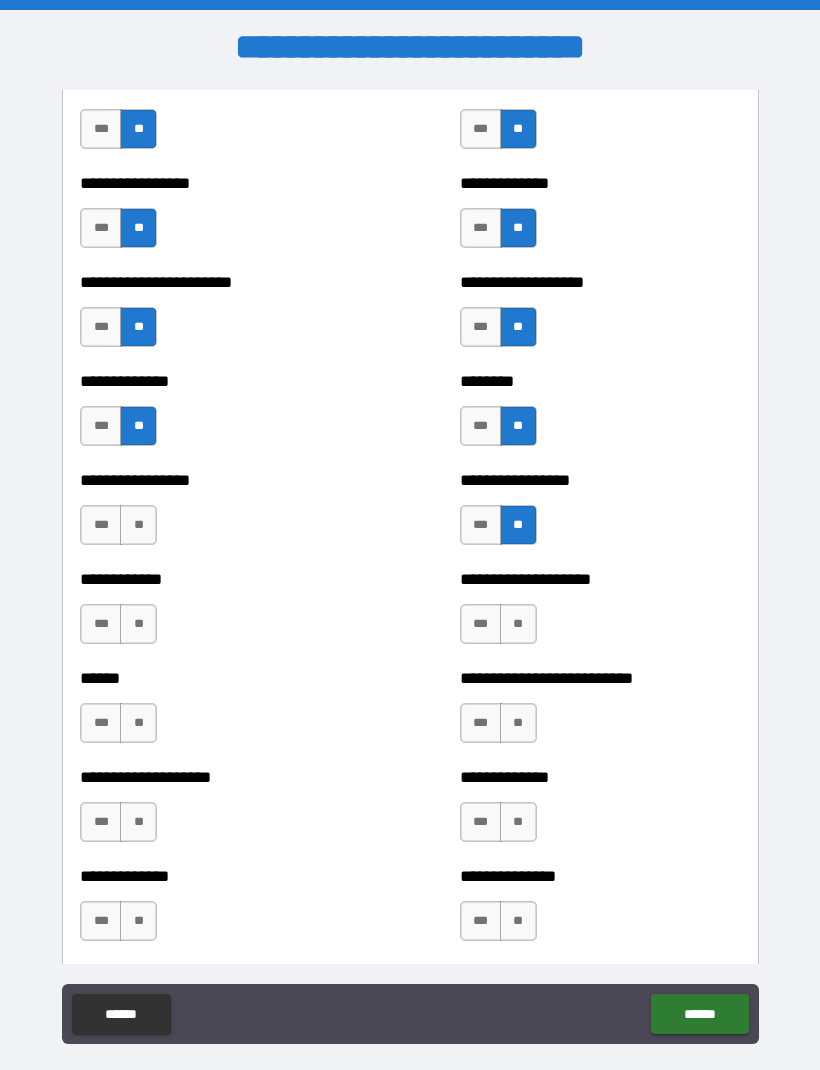 click on "**" at bounding box center [518, 624] 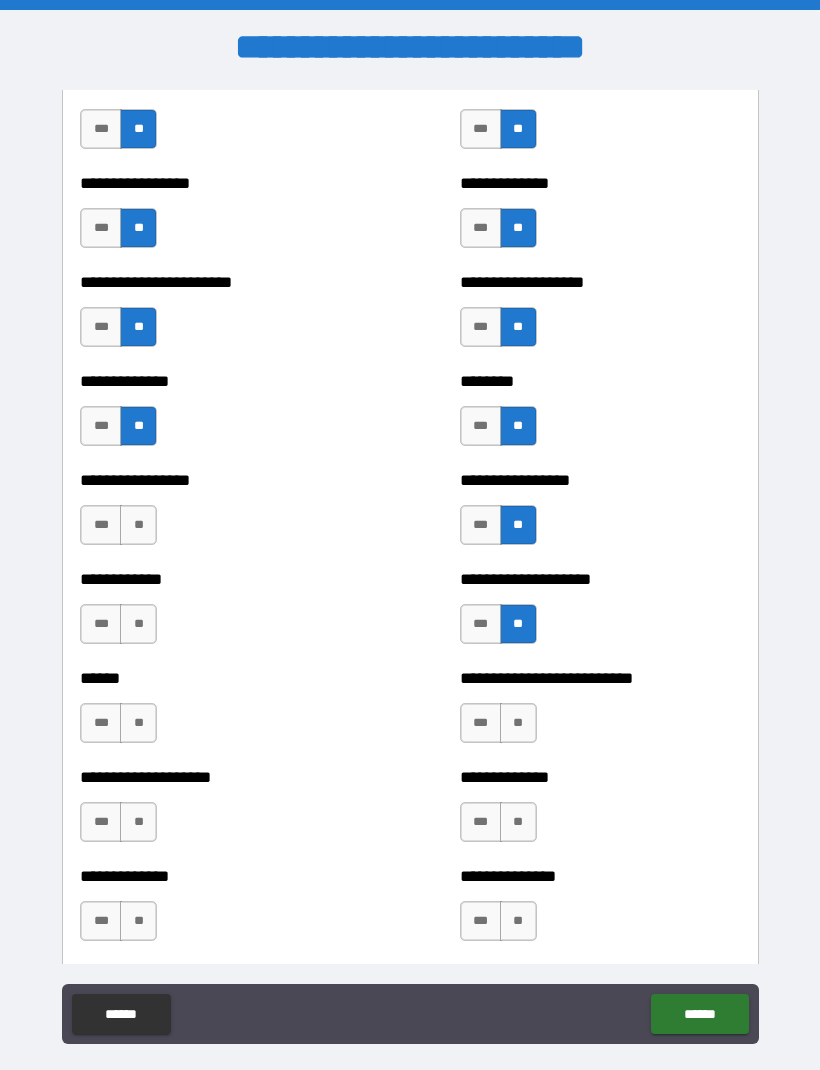 click on "**" at bounding box center [518, 723] 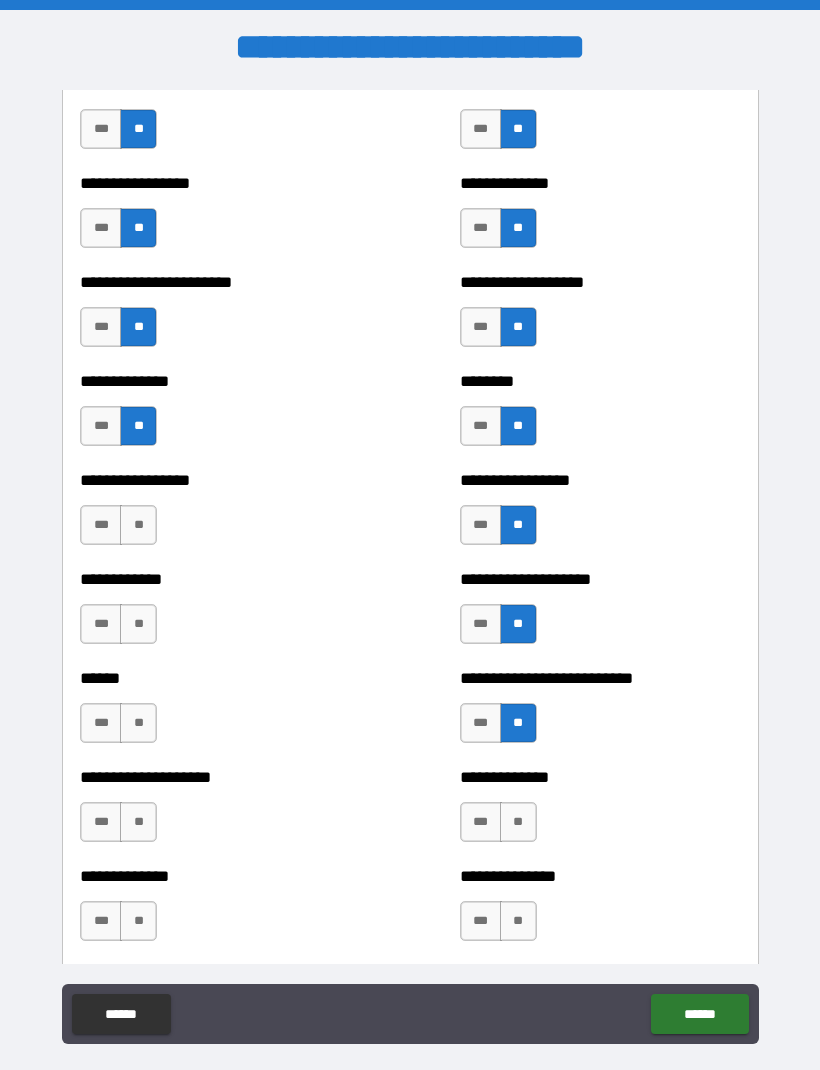 click on "***" at bounding box center (481, 723) 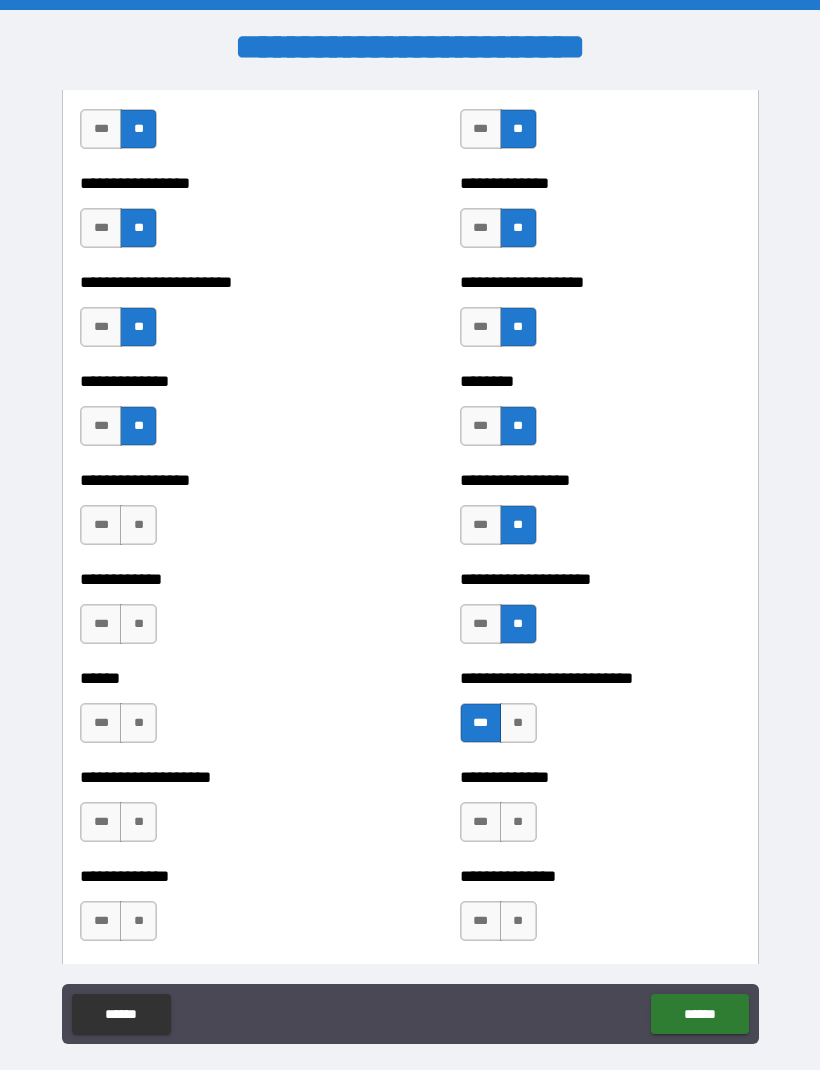 click on "**" at bounding box center (518, 822) 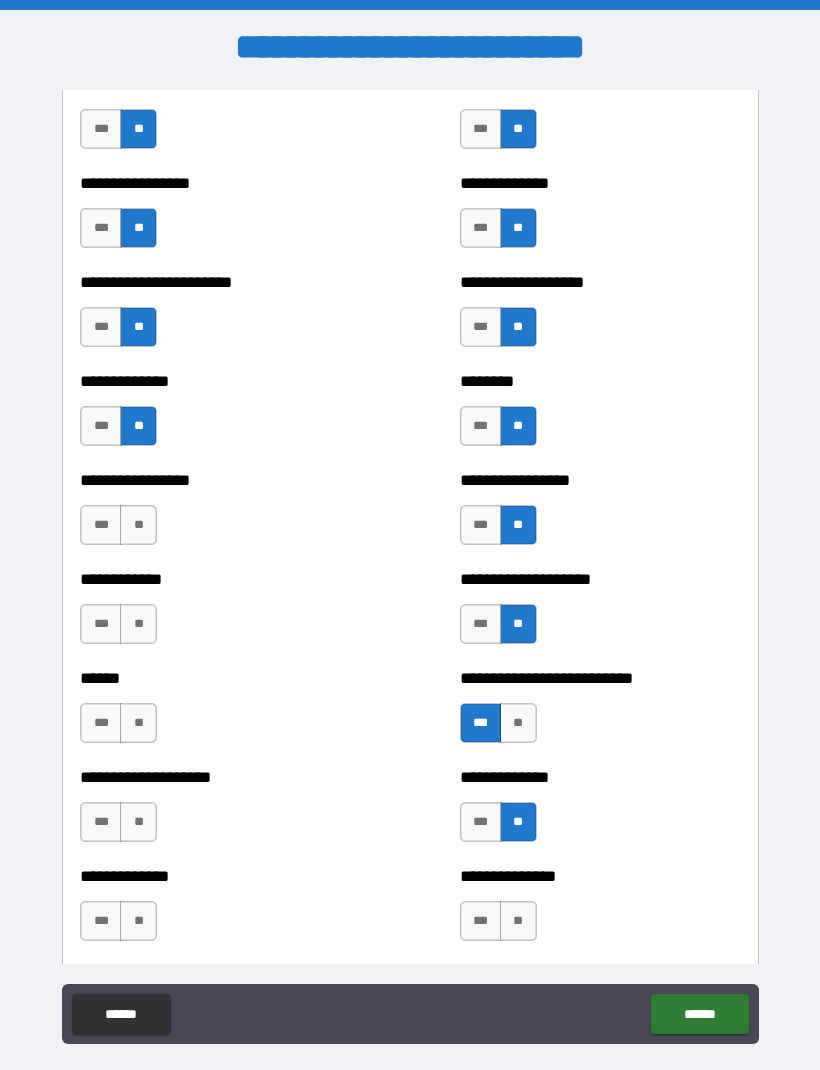 click on "**" at bounding box center [518, 921] 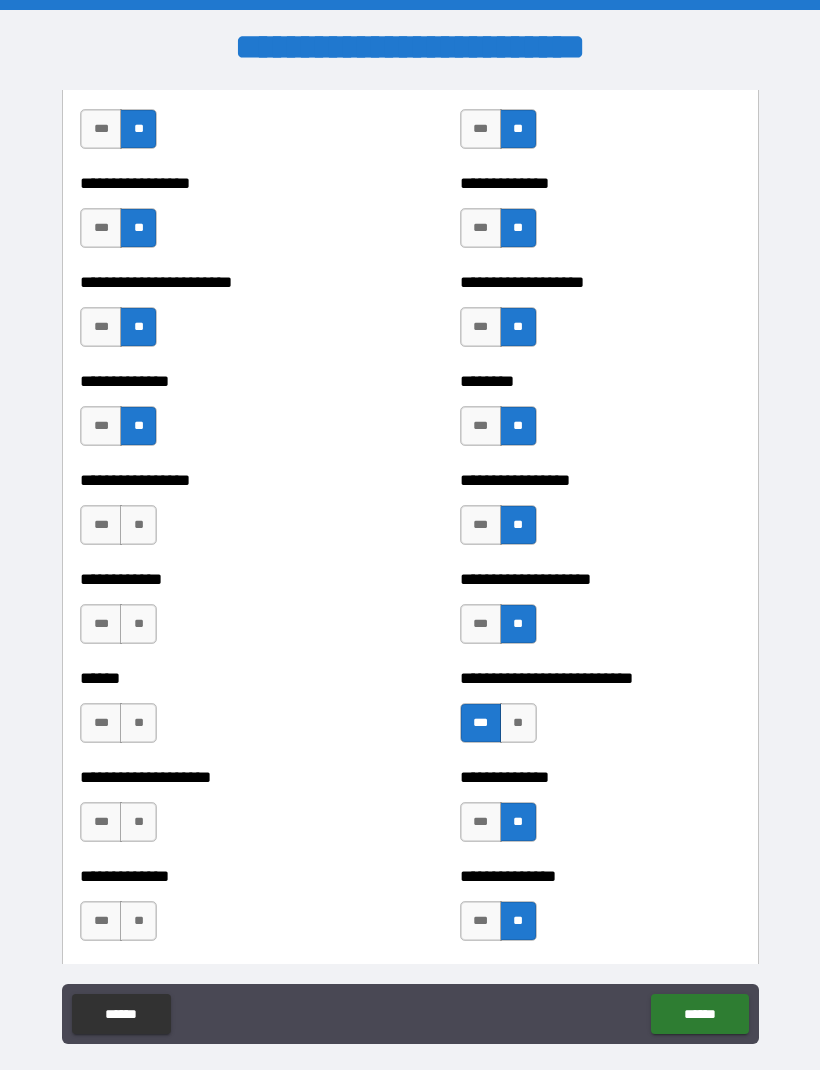 click on "**" at bounding box center [138, 525] 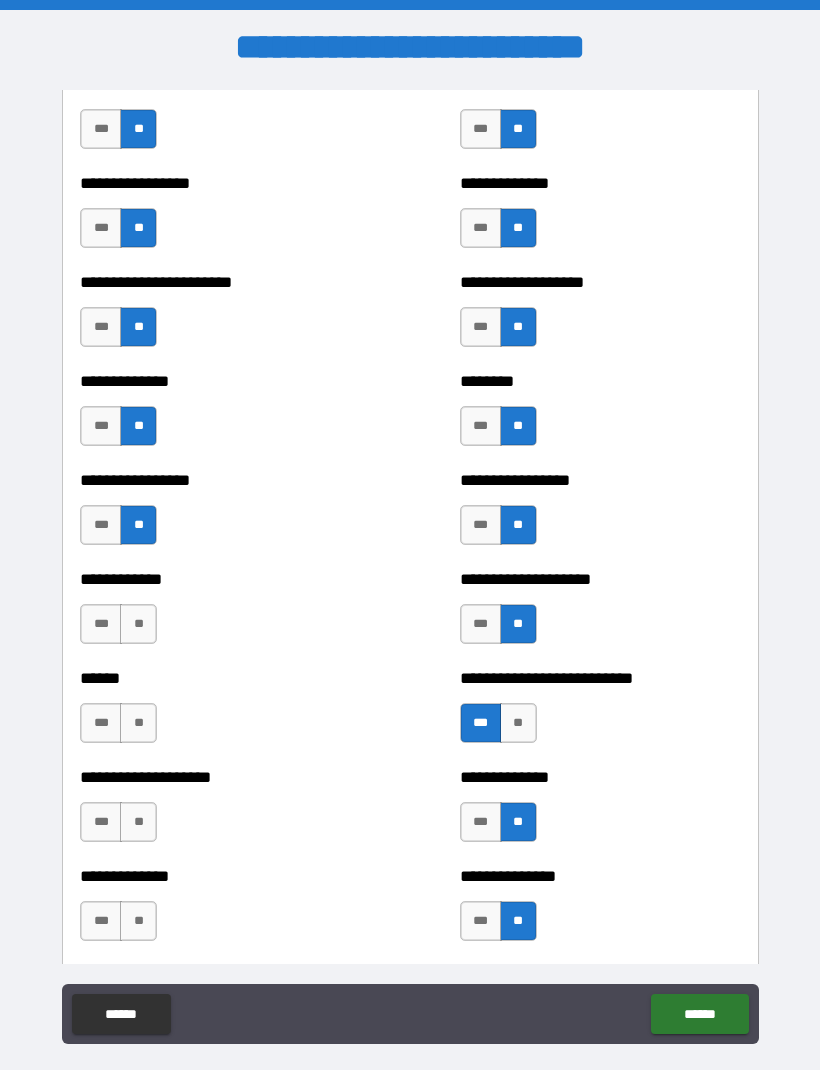 click on "**" at bounding box center [138, 624] 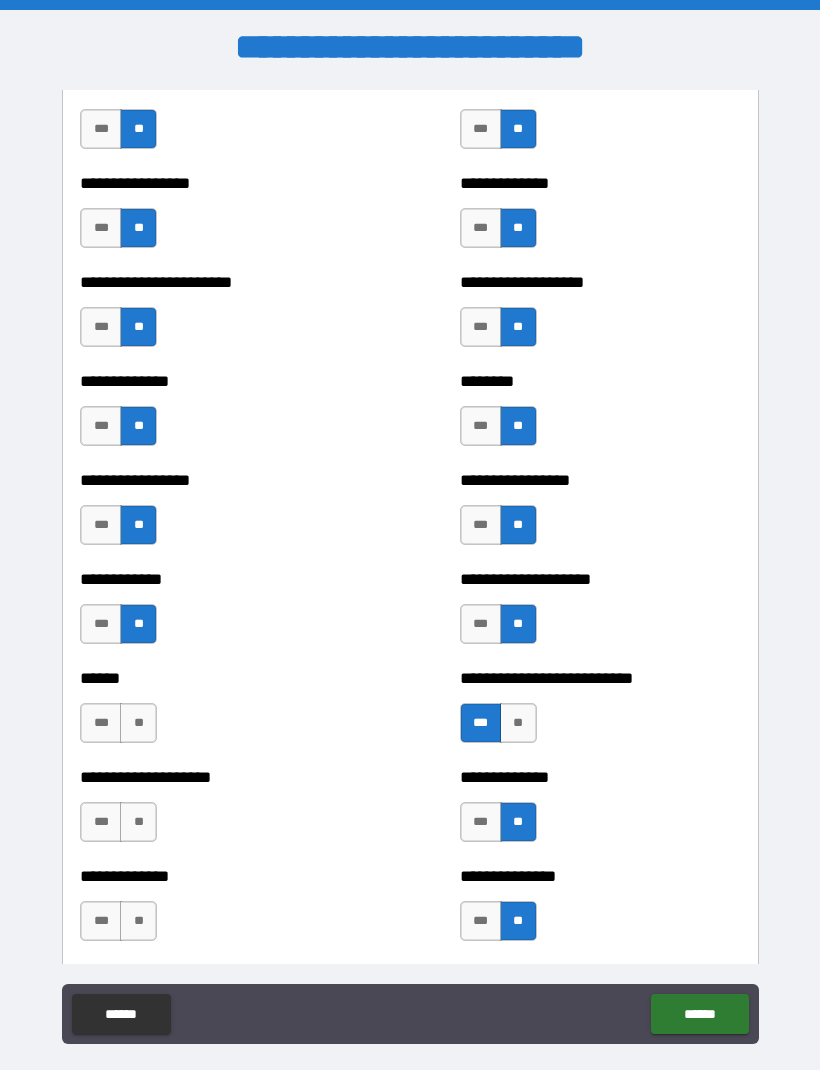 click on "**" at bounding box center (138, 723) 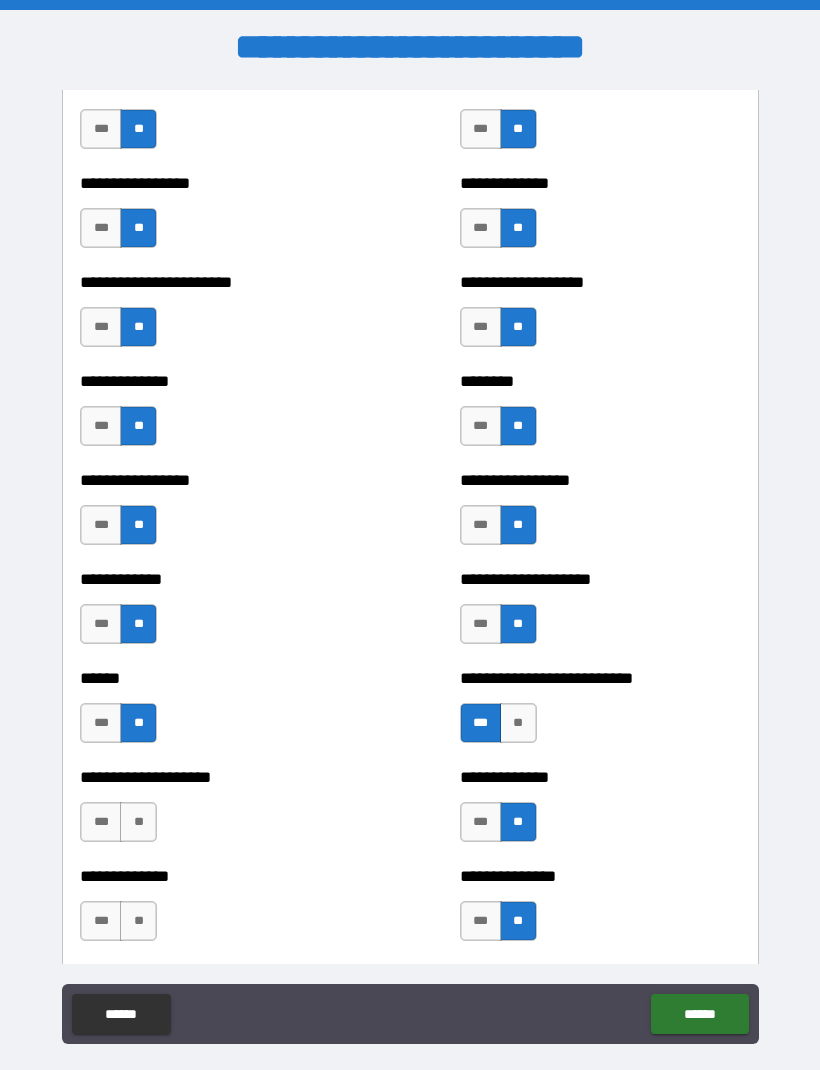 click on "**" at bounding box center [138, 822] 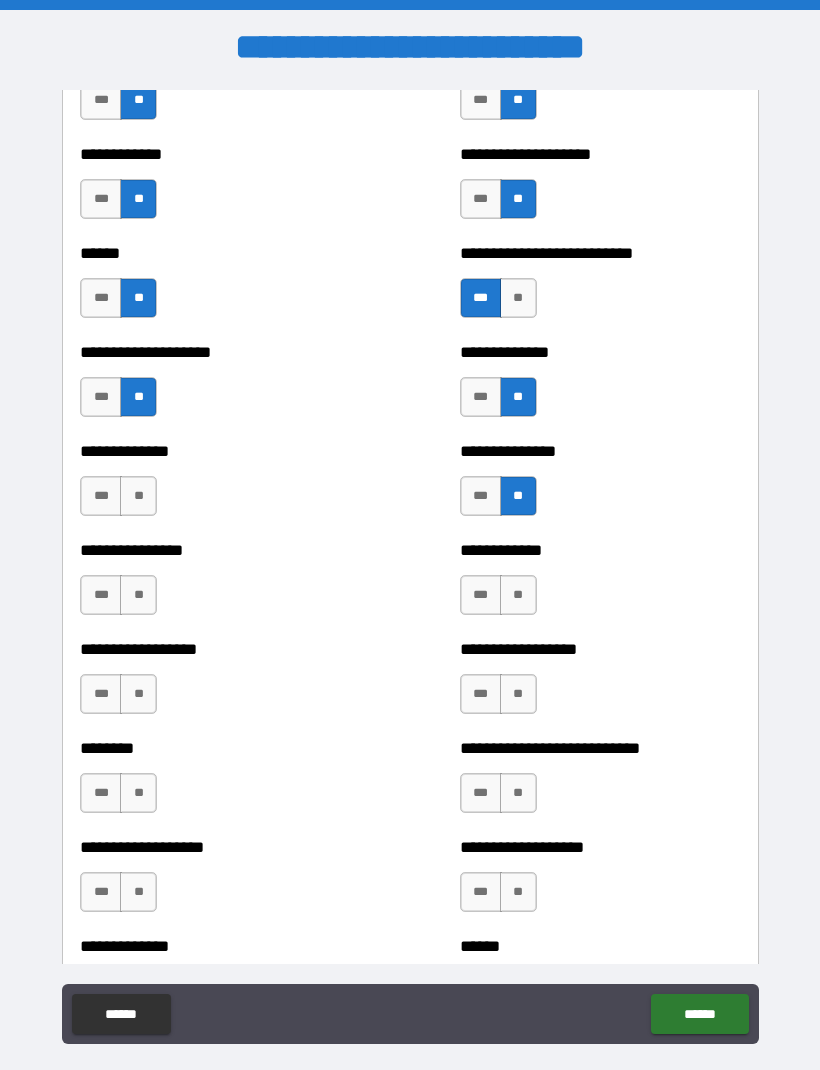 scroll, scrollTop: 3905, scrollLeft: 0, axis: vertical 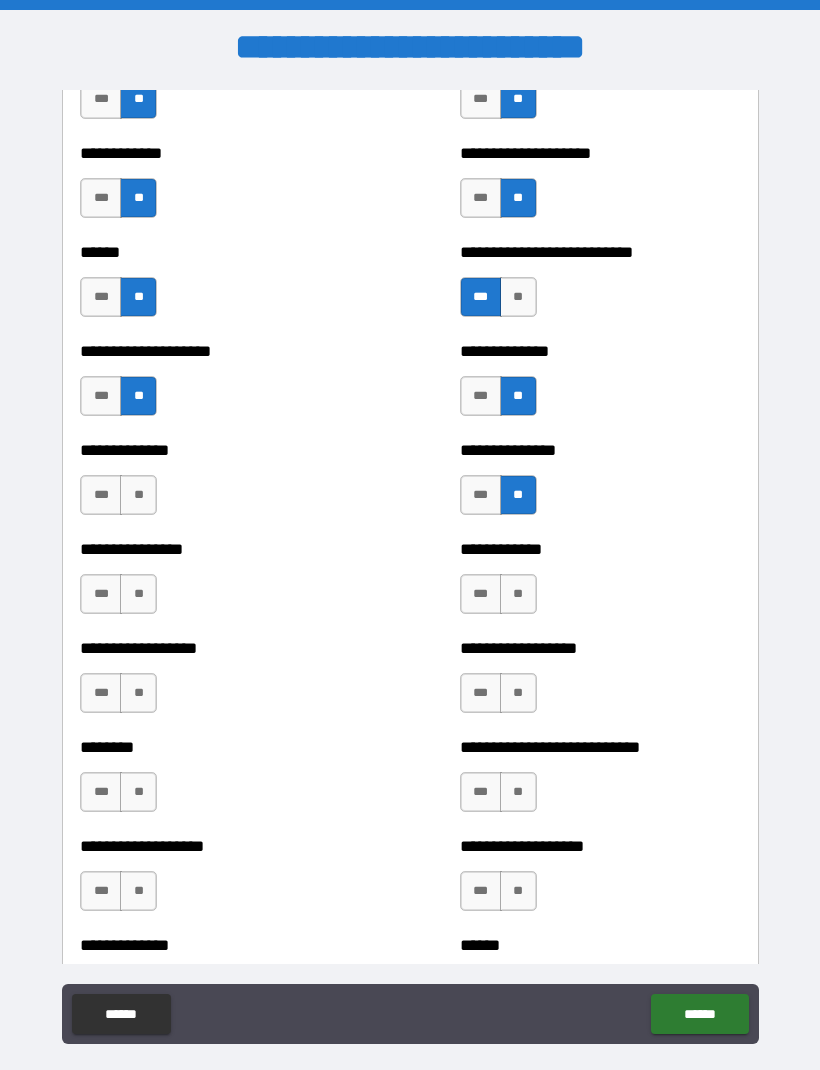 click on "**" at bounding box center [138, 495] 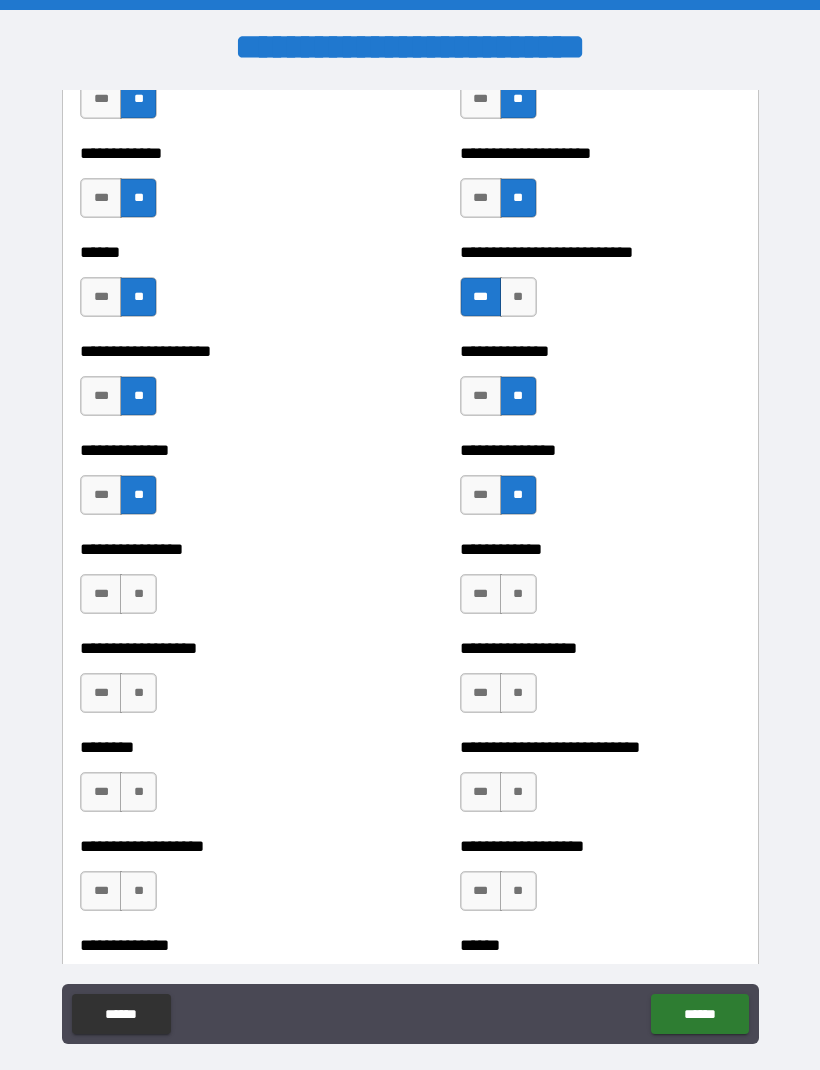 click on "**" at bounding box center [138, 594] 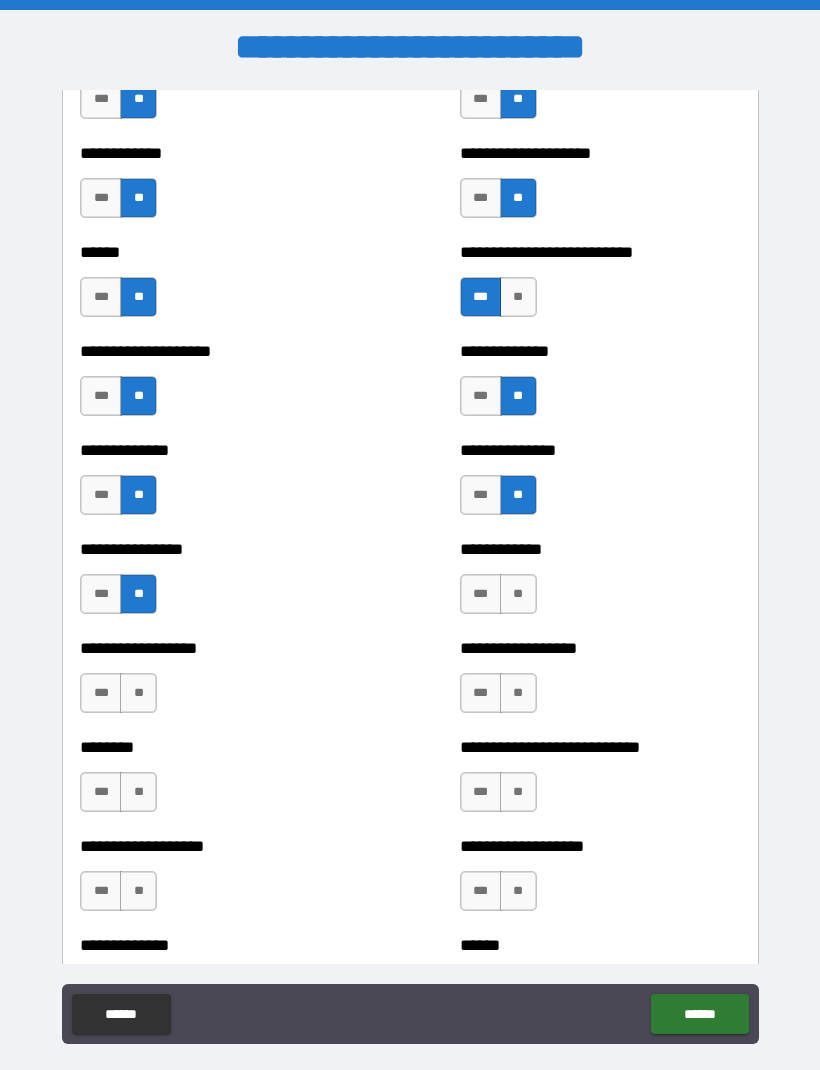 click on "**" at bounding box center [138, 693] 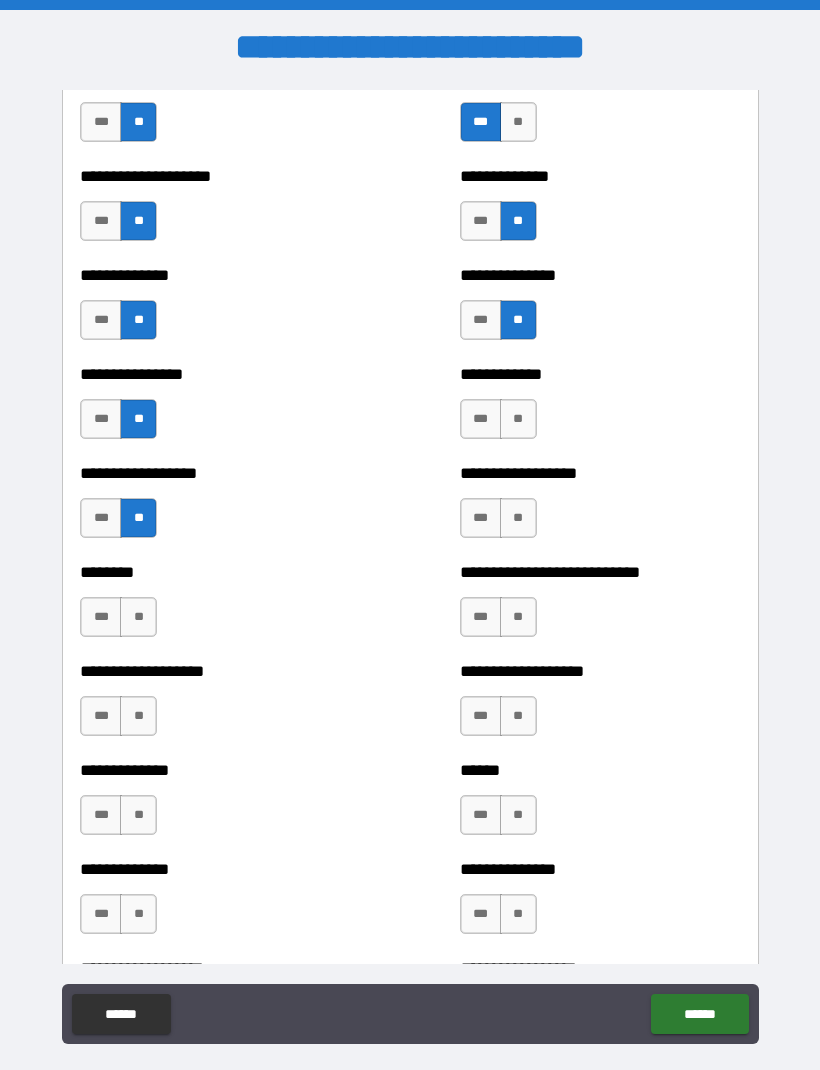 scroll, scrollTop: 4092, scrollLeft: 0, axis: vertical 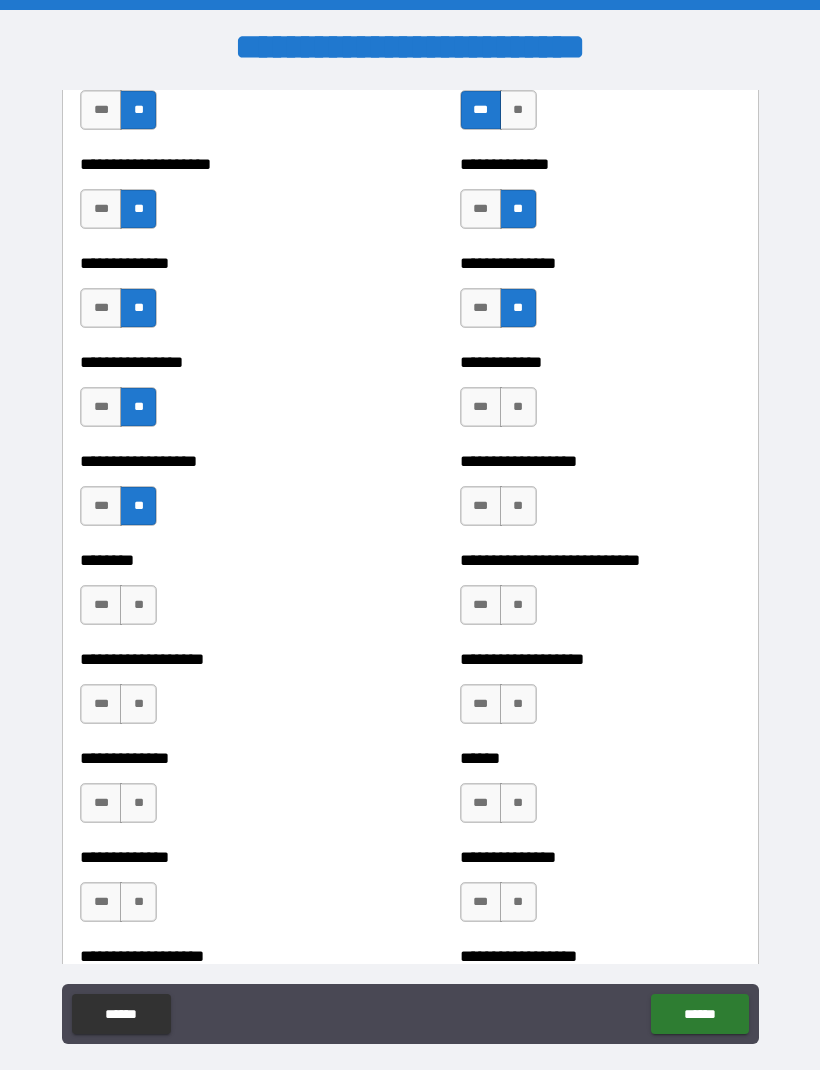 click on "**" at bounding box center [138, 605] 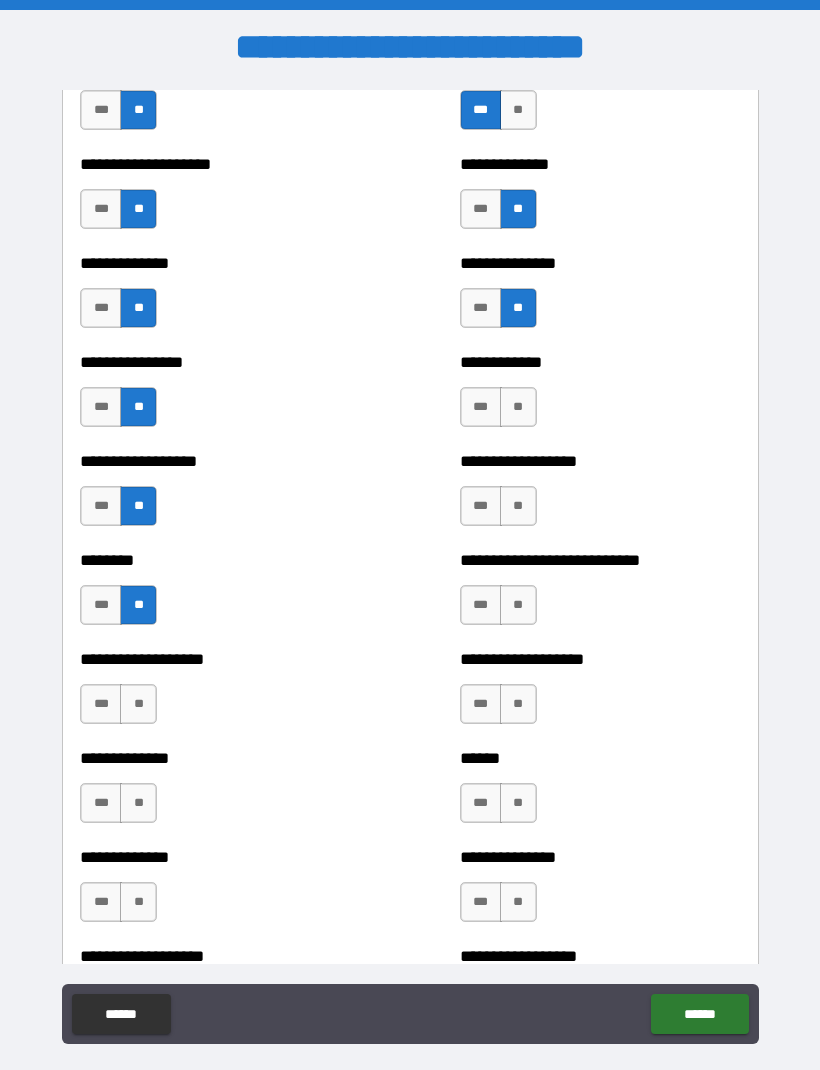 click on "**" at bounding box center [138, 704] 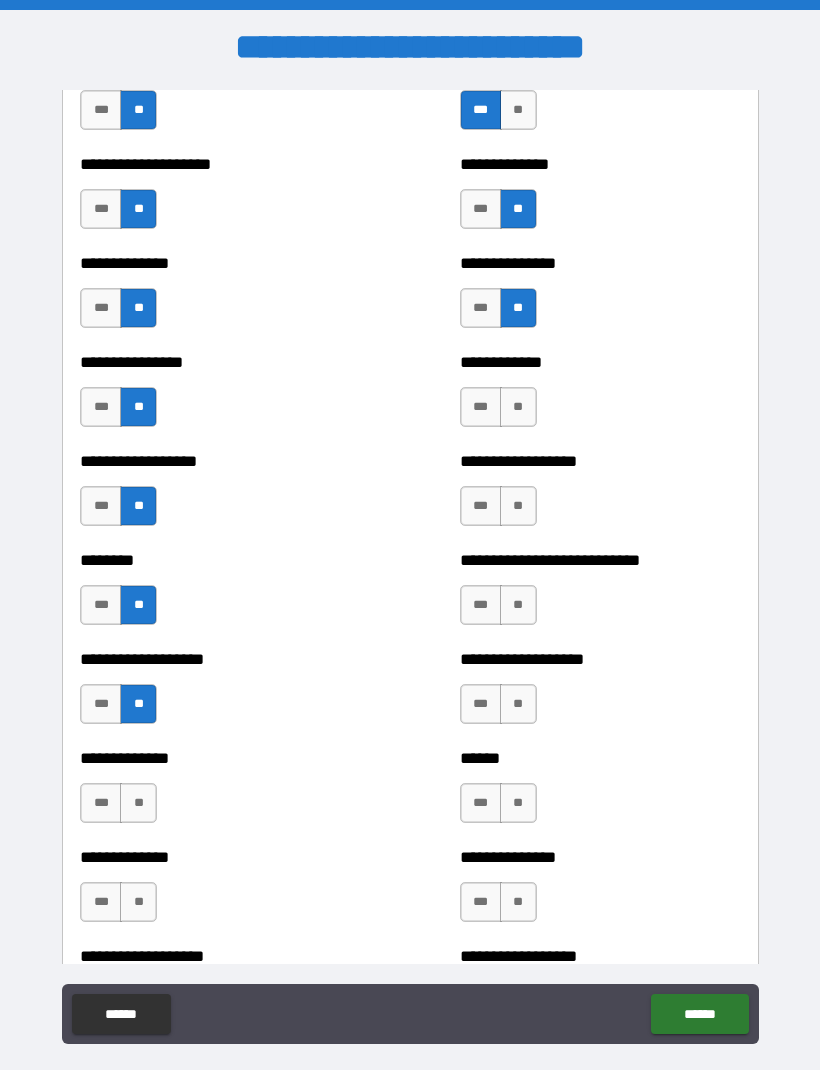click on "**" at bounding box center (138, 803) 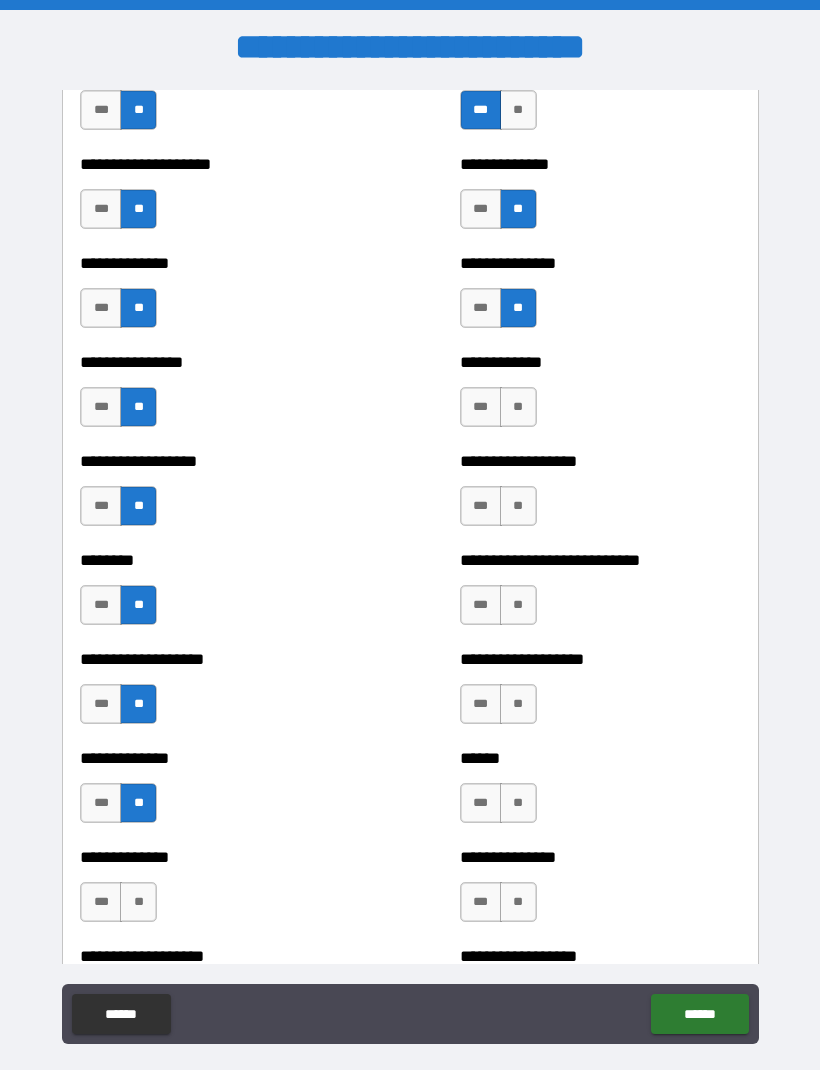 click on "**" at bounding box center [518, 407] 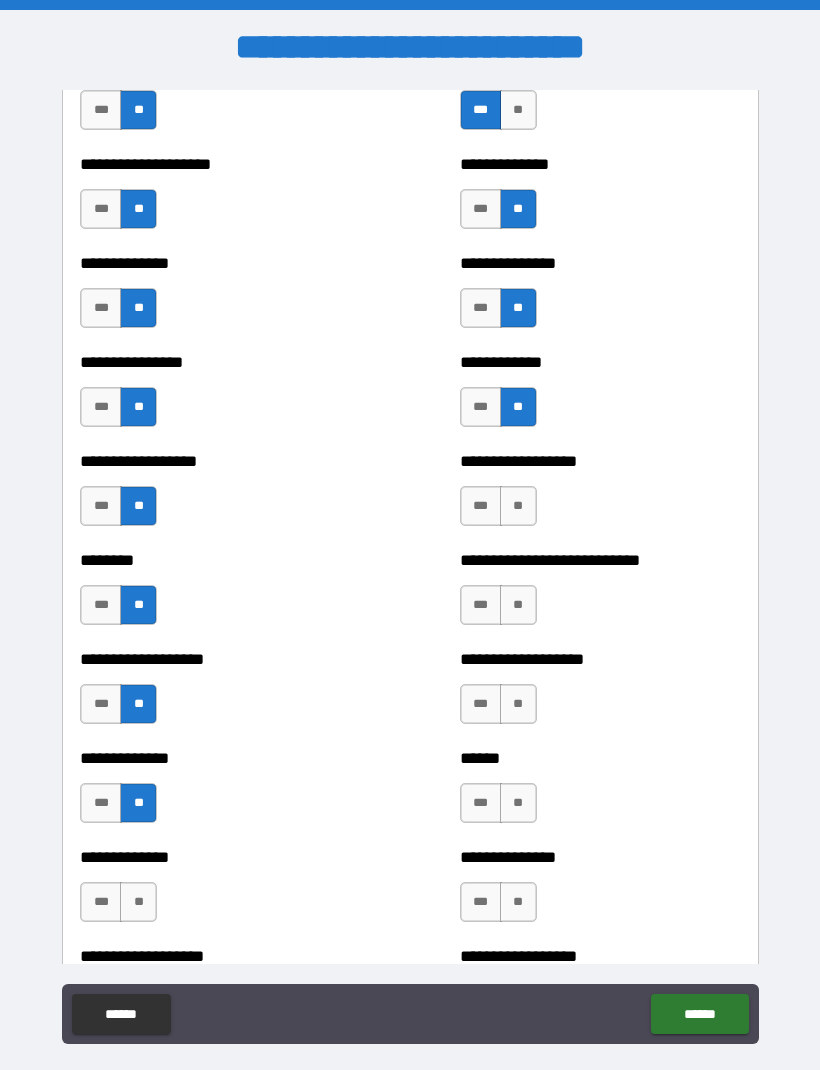 click on "**" at bounding box center [518, 506] 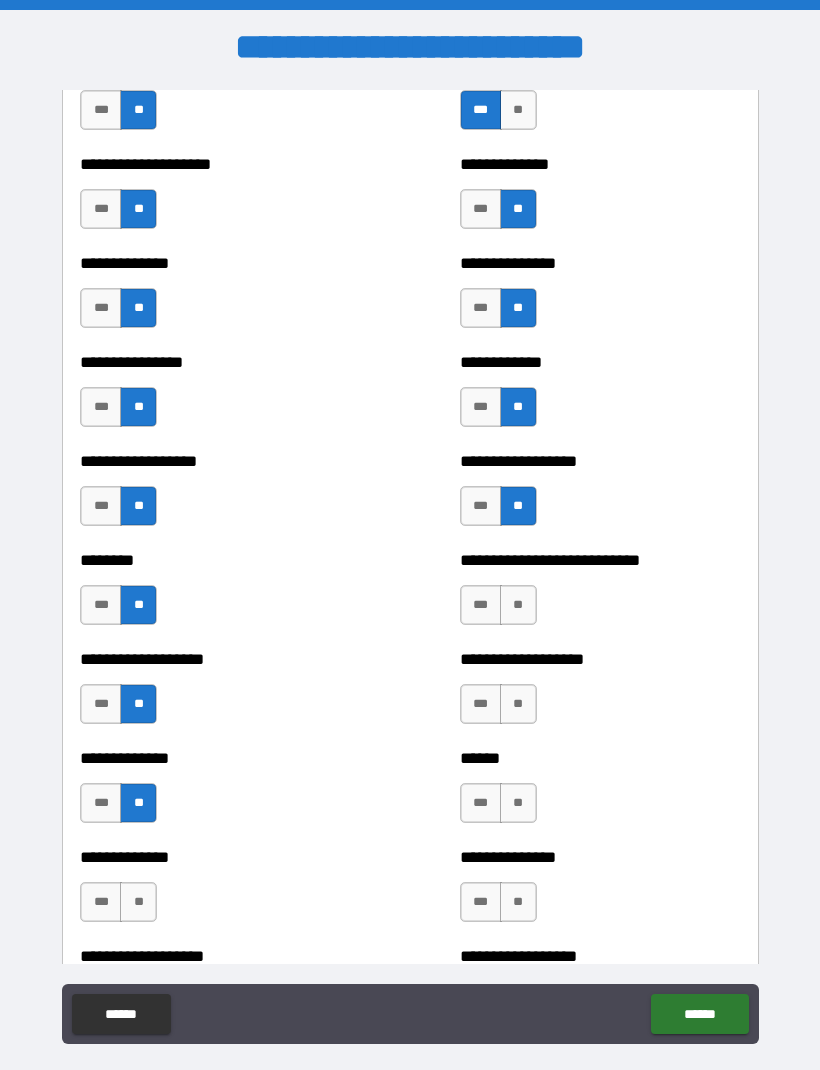 click on "**" at bounding box center (518, 605) 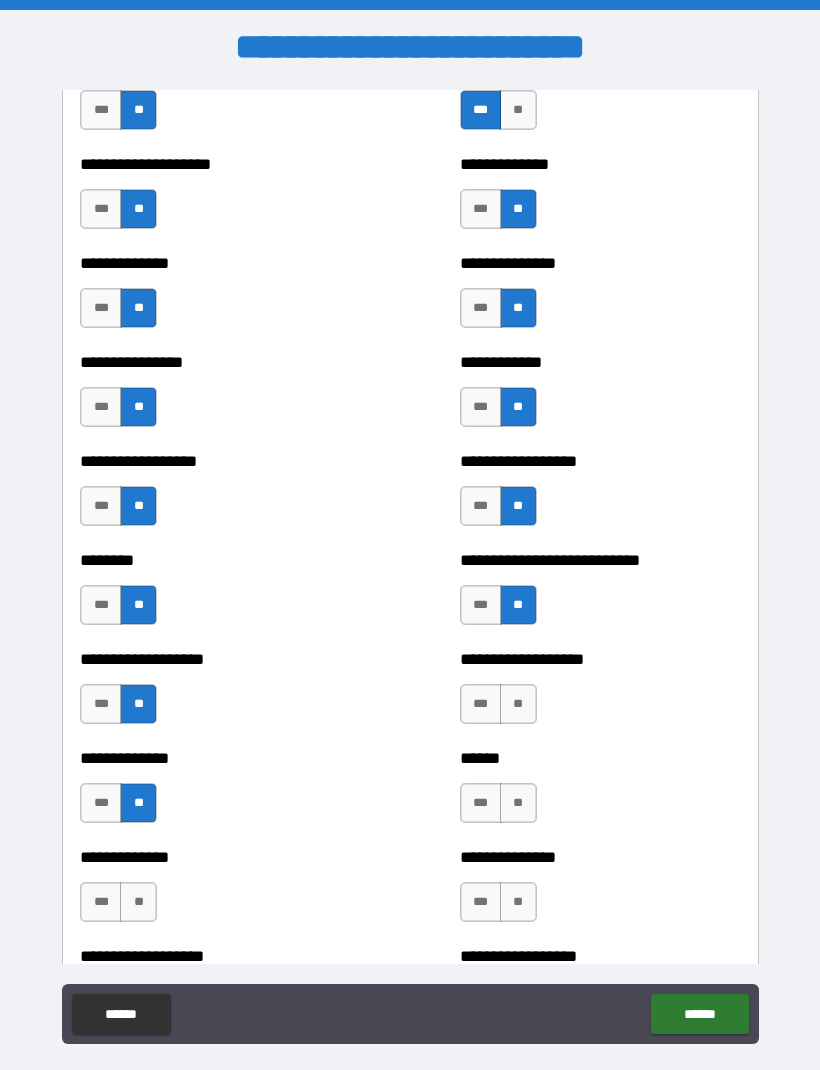 click on "**" at bounding box center (518, 704) 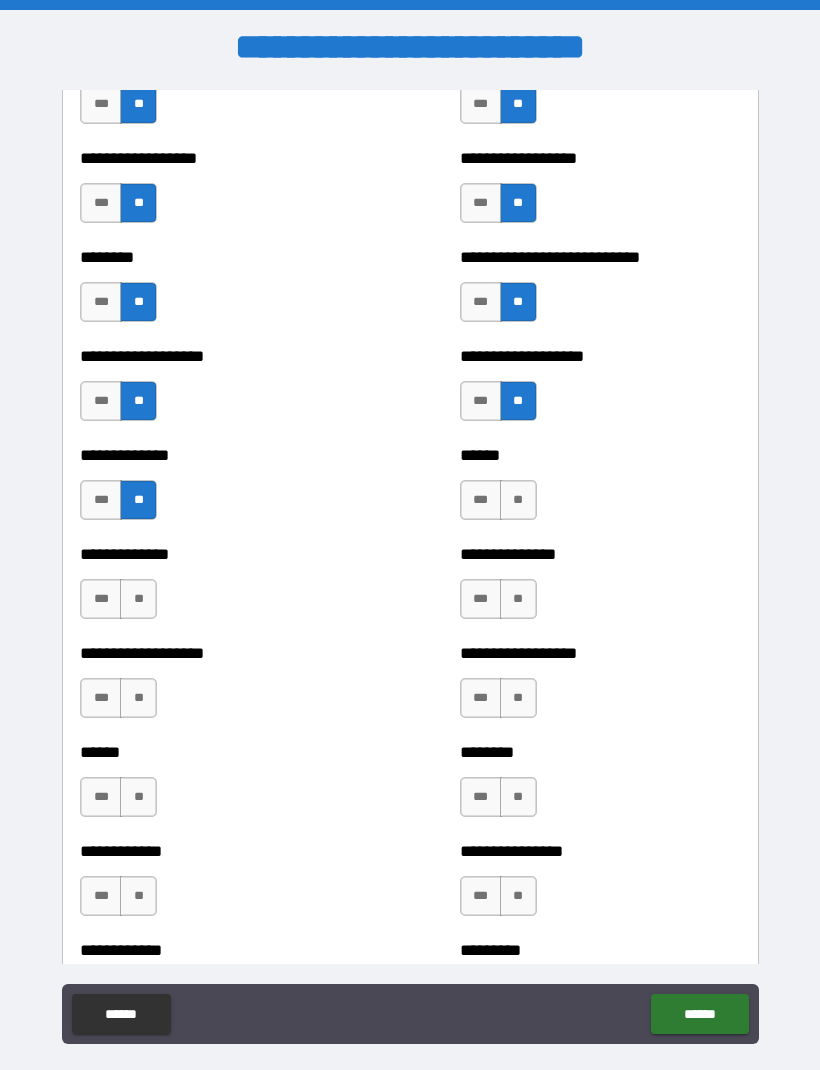 scroll, scrollTop: 4398, scrollLeft: 0, axis: vertical 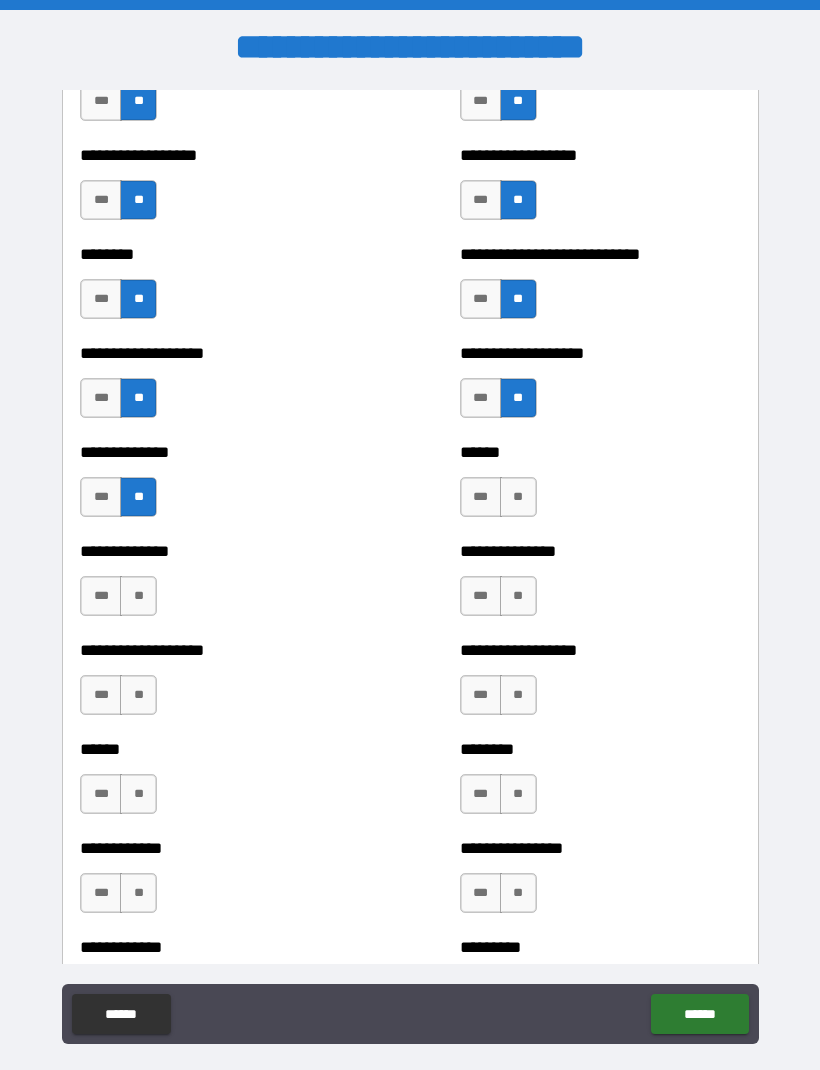 click on "**" at bounding box center (518, 497) 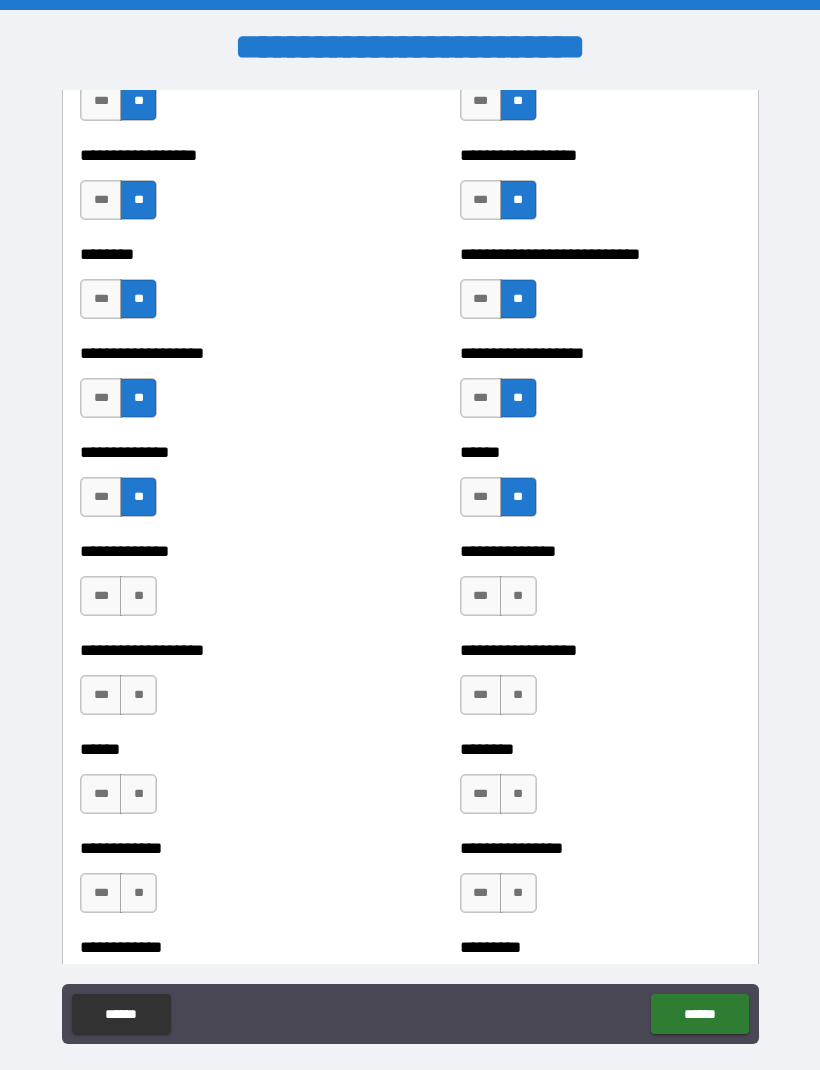 click on "**" at bounding box center [518, 596] 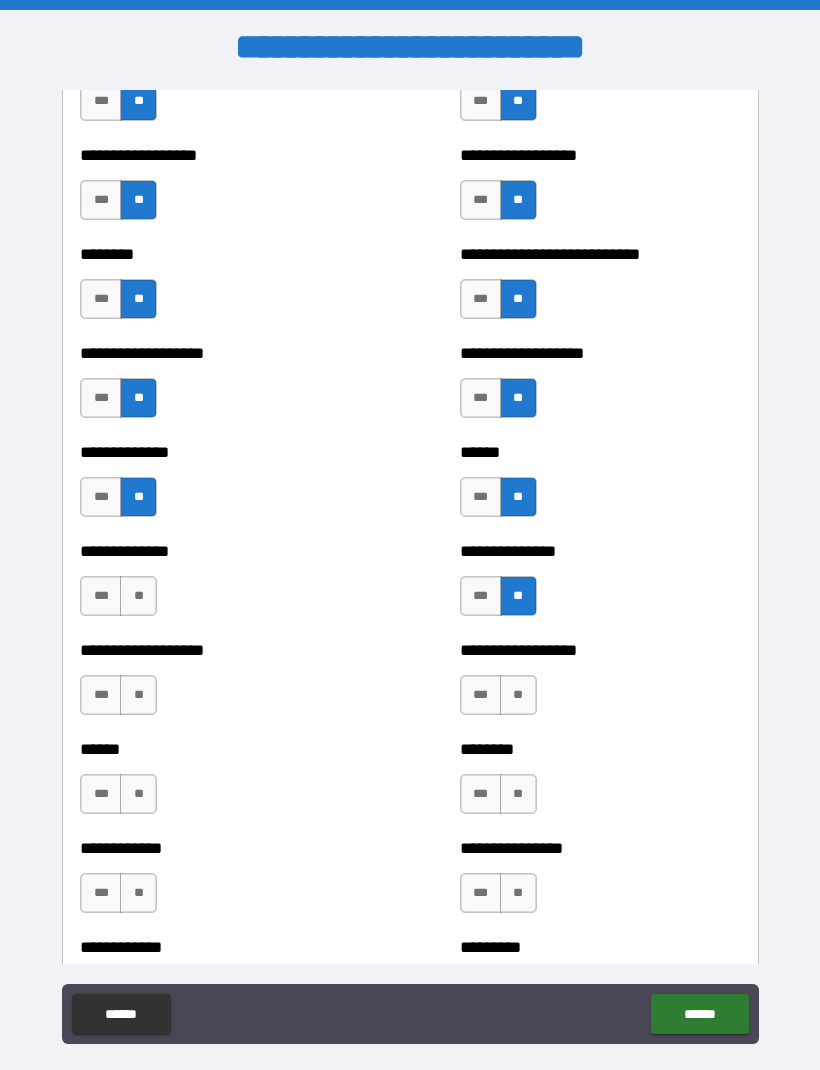 click on "**" at bounding box center (518, 695) 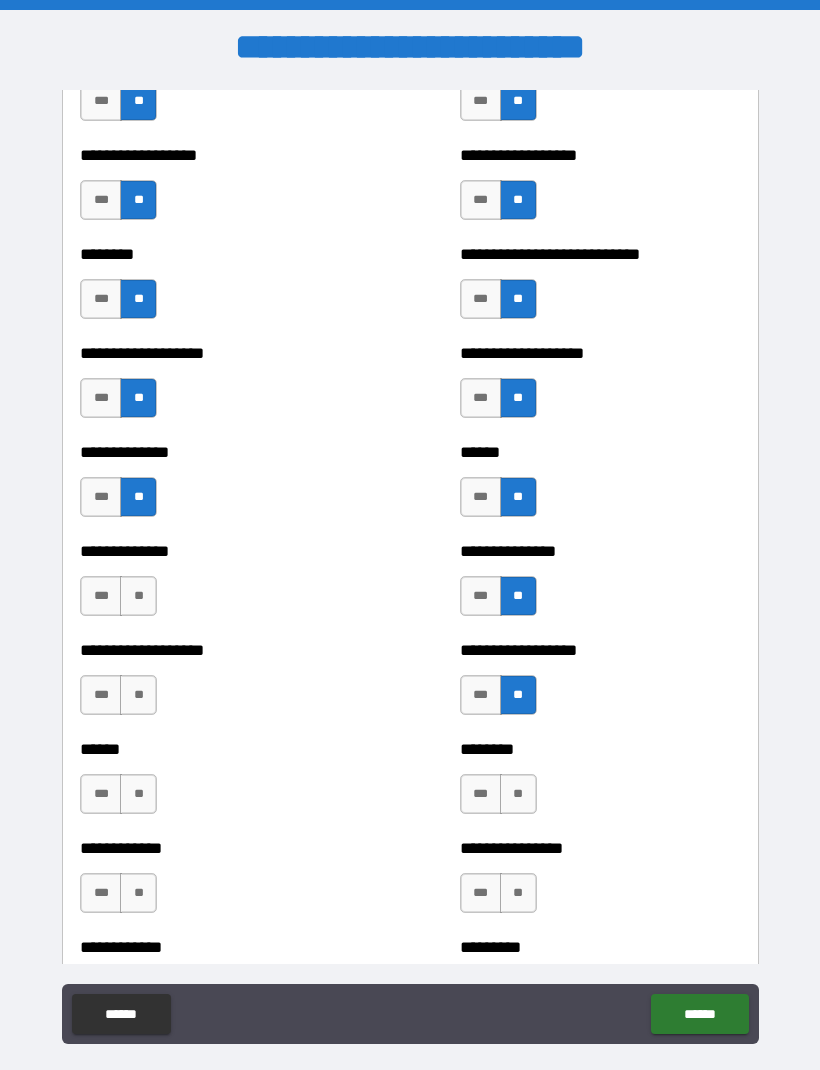 click on "**" at bounding box center (518, 794) 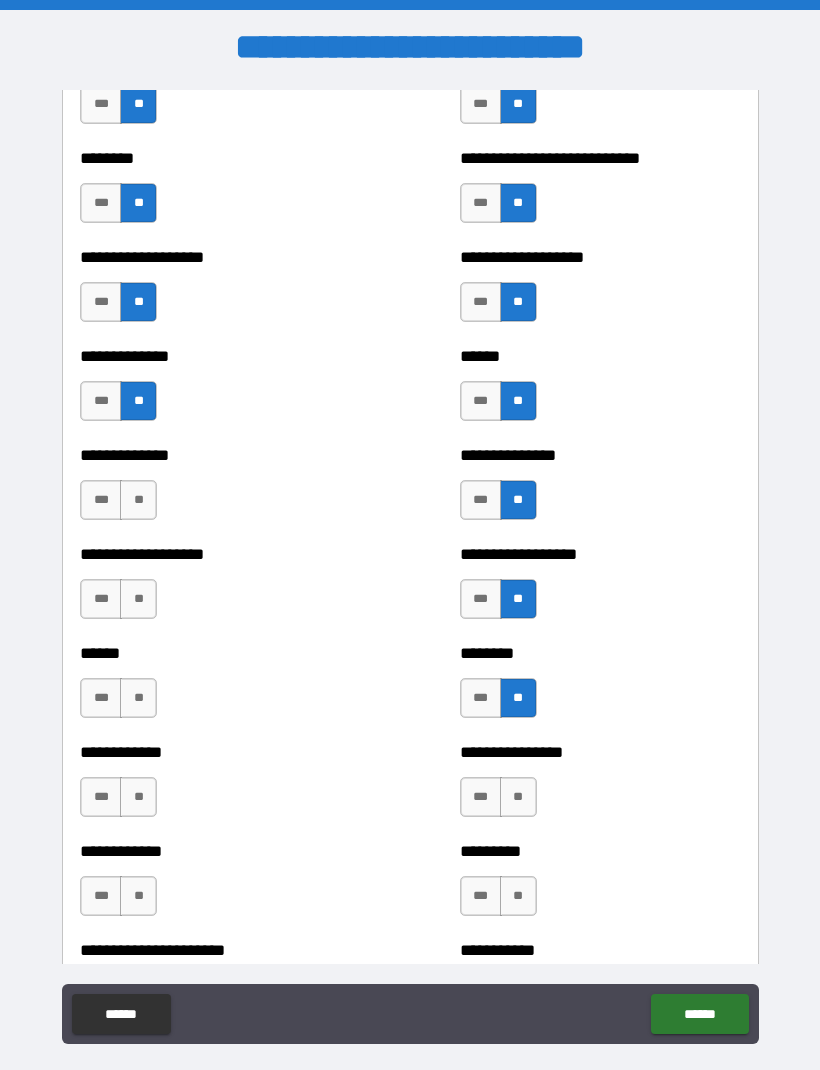 scroll, scrollTop: 4509, scrollLeft: 0, axis: vertical 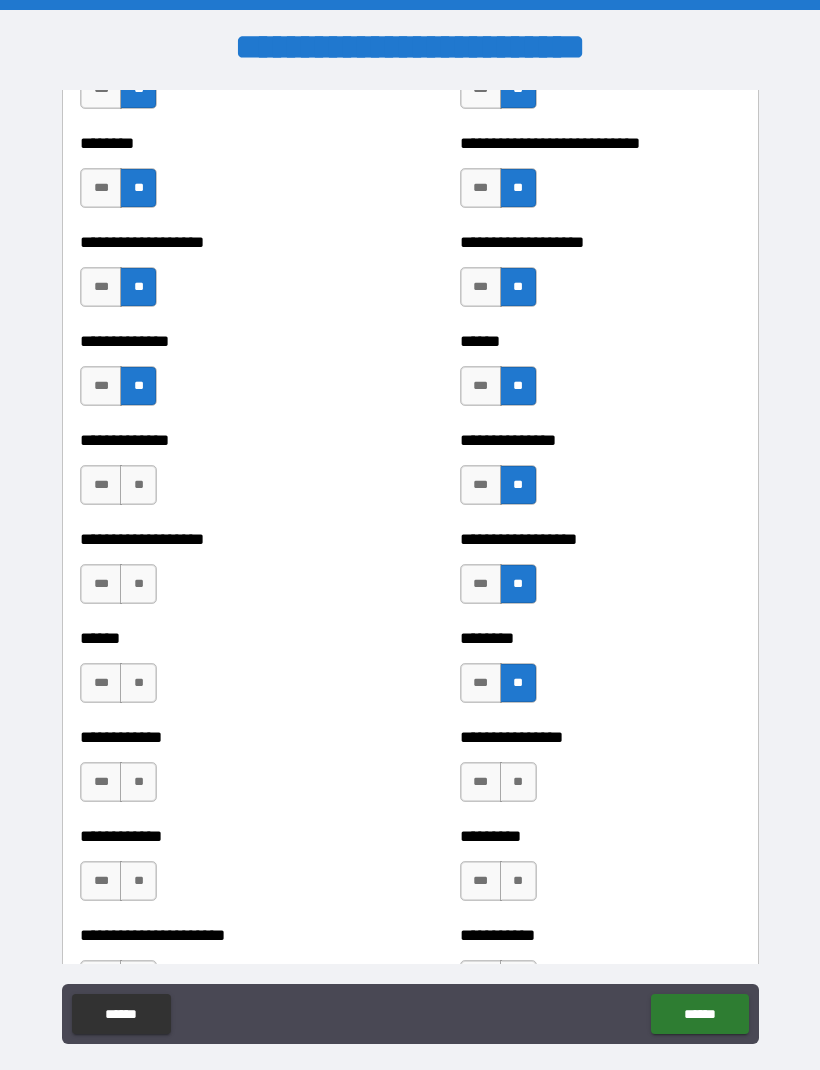click on "**" at bounding box center (138, 485) 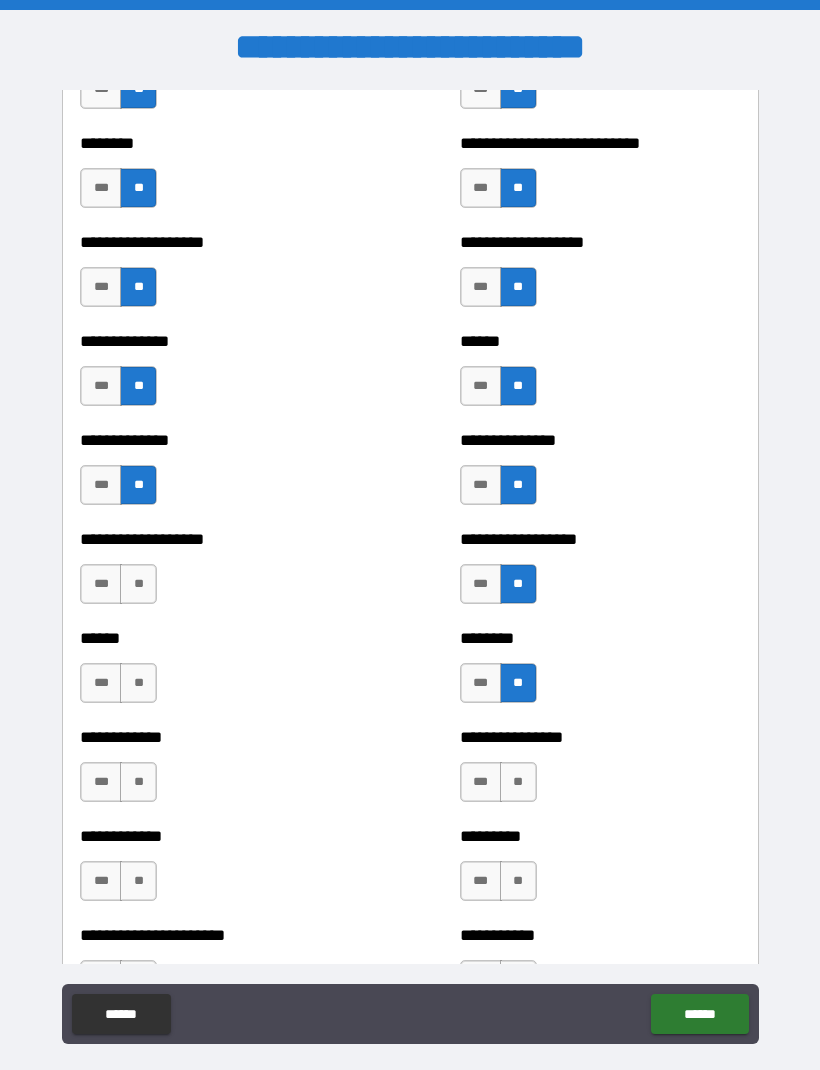 click on "**" at bounding box center (138, 584) 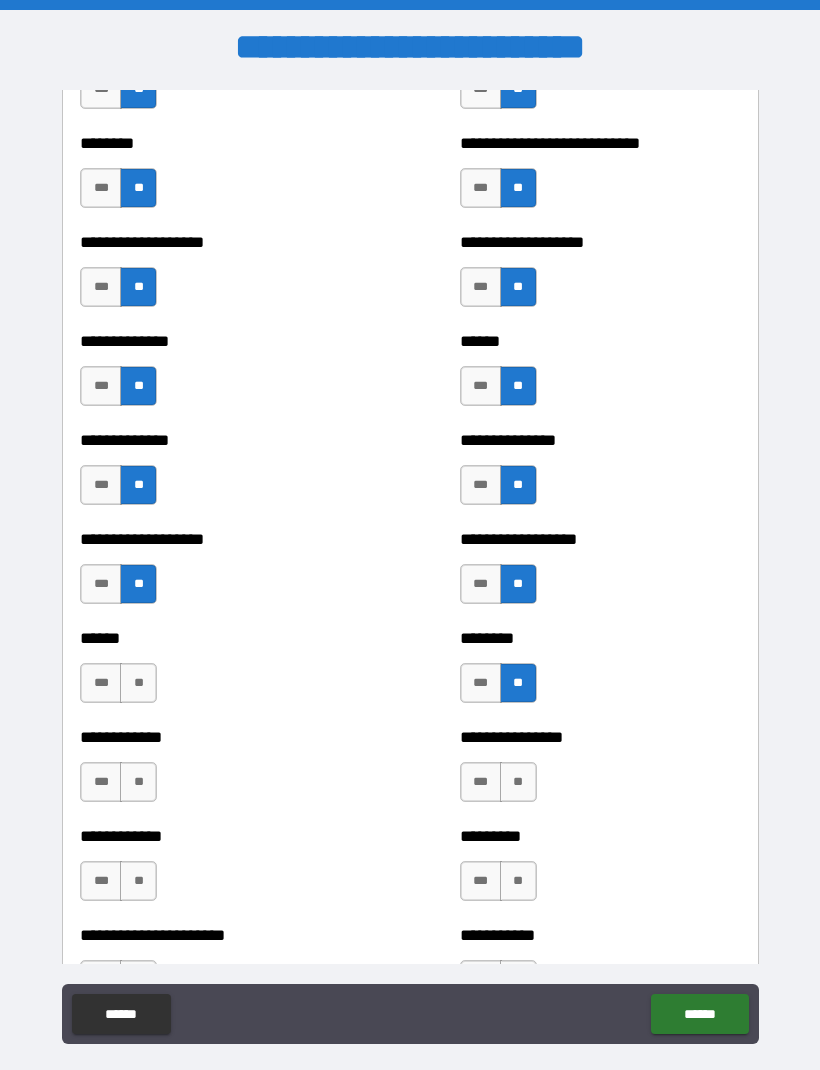 click on "**" at bounding box center [138, 683] 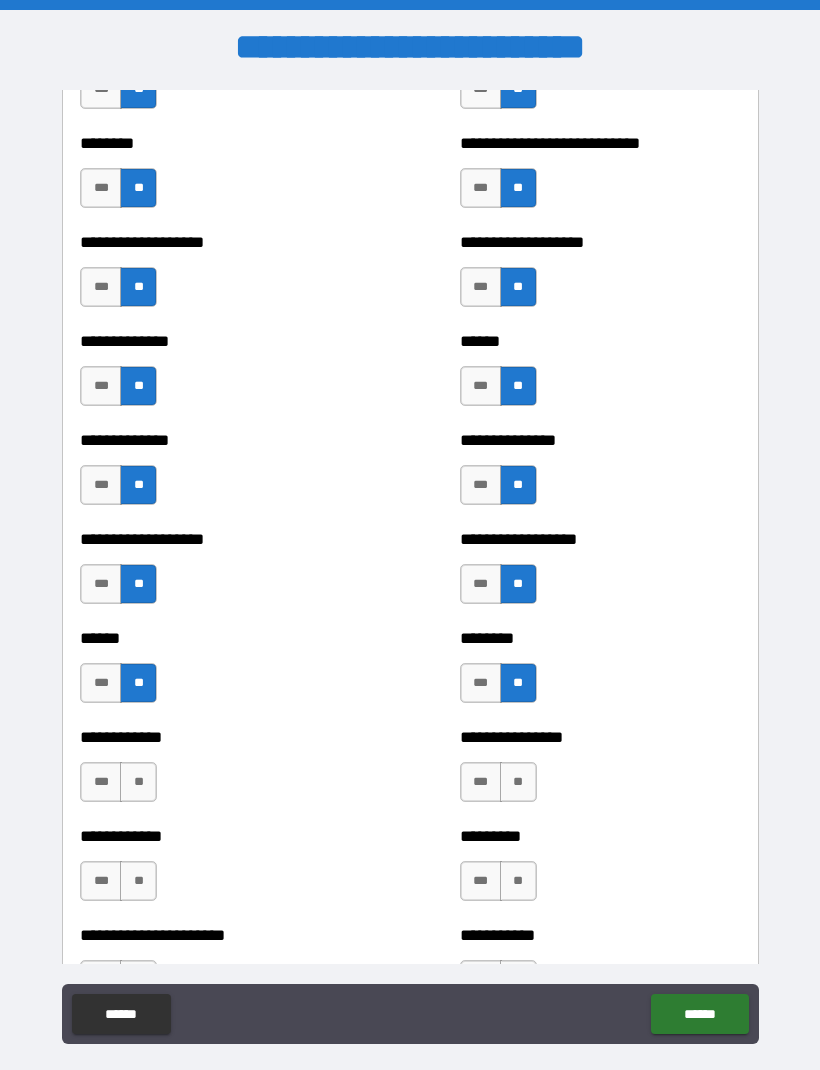 click on "**" at bounding box center [138, 782] 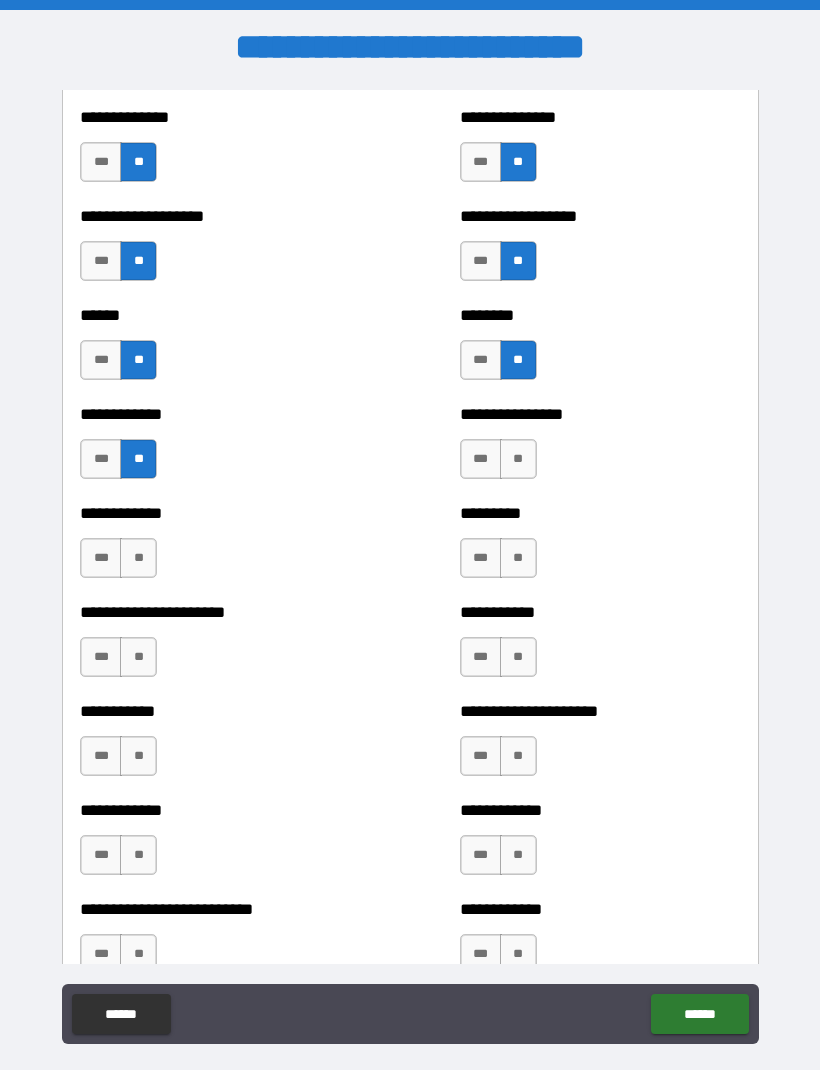 scroll, scrollTop: 4837, scrollLeft: 0, axis: vertical 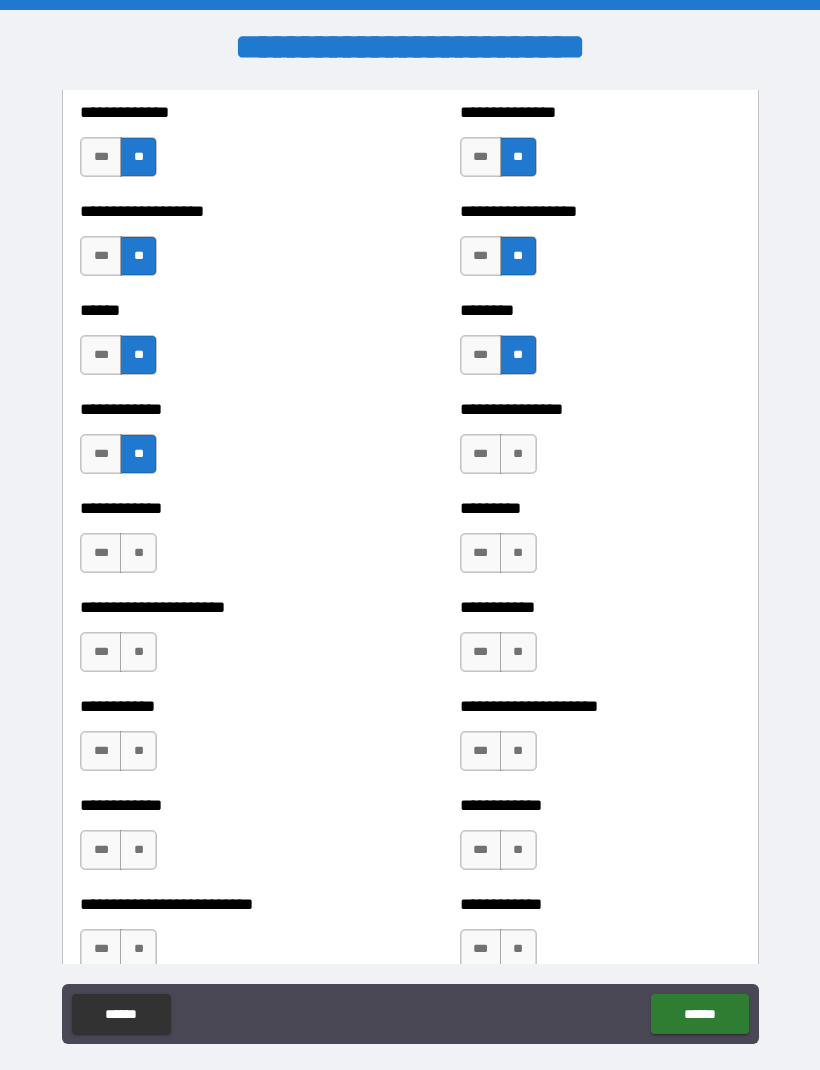 click on "**" at bounding box center [518, 454] 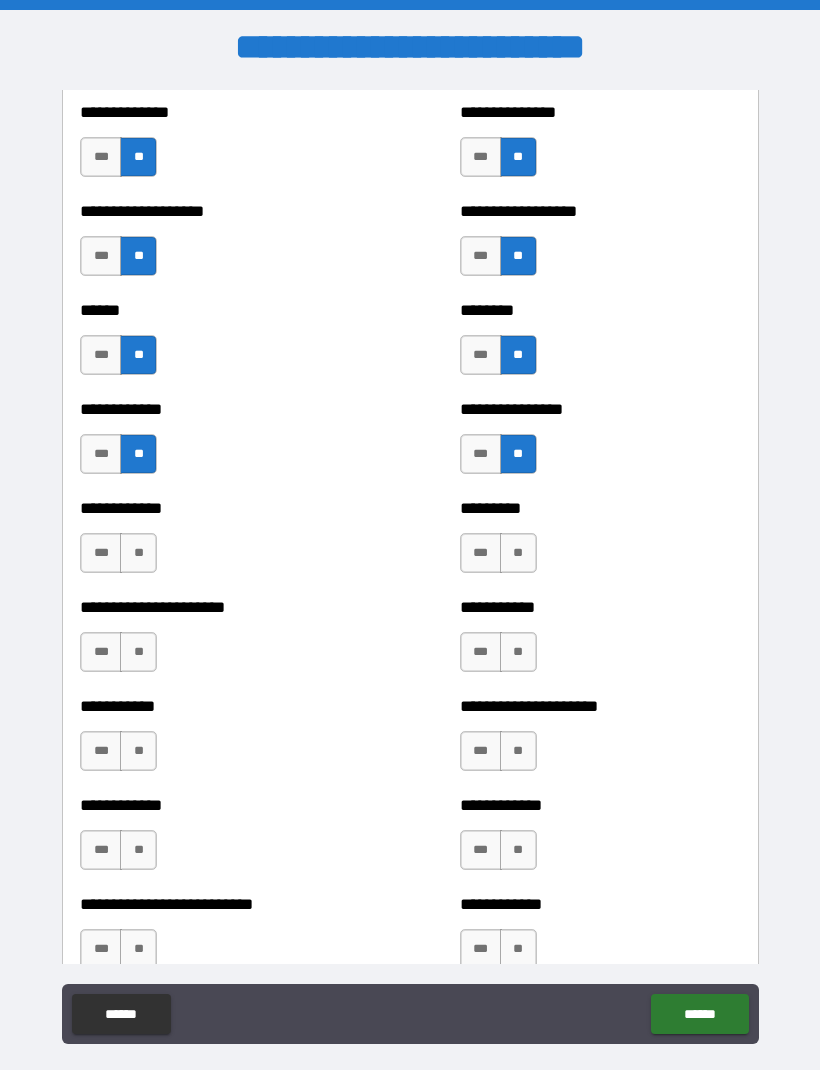 click on "**" at bounding box center [518, 553] 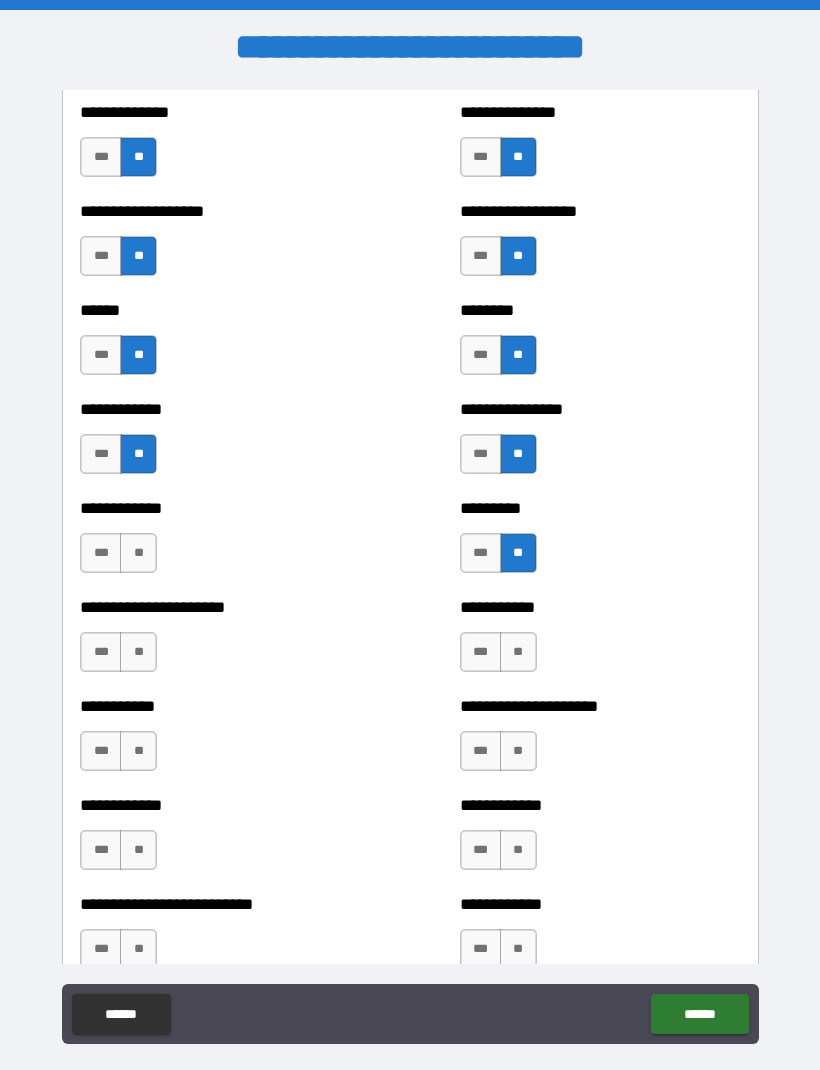 click on "**" at bounding box center [518, 652] 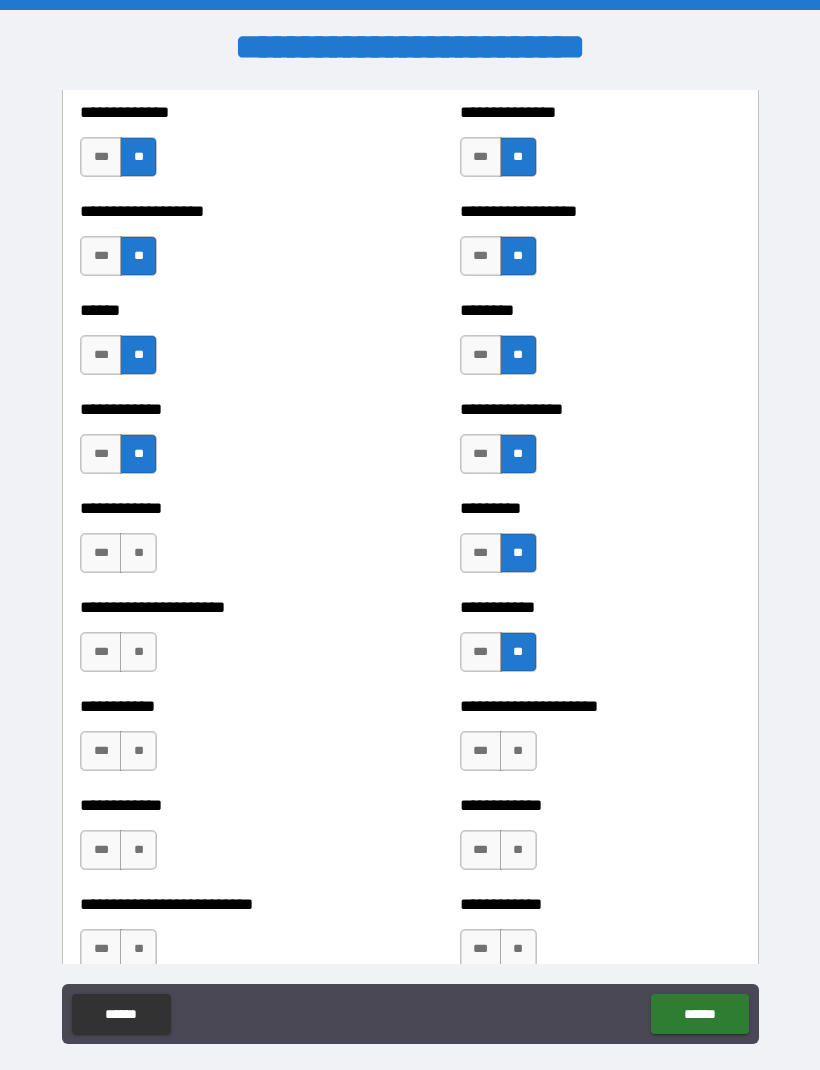 click on "**" at bounding box center (518, 751) 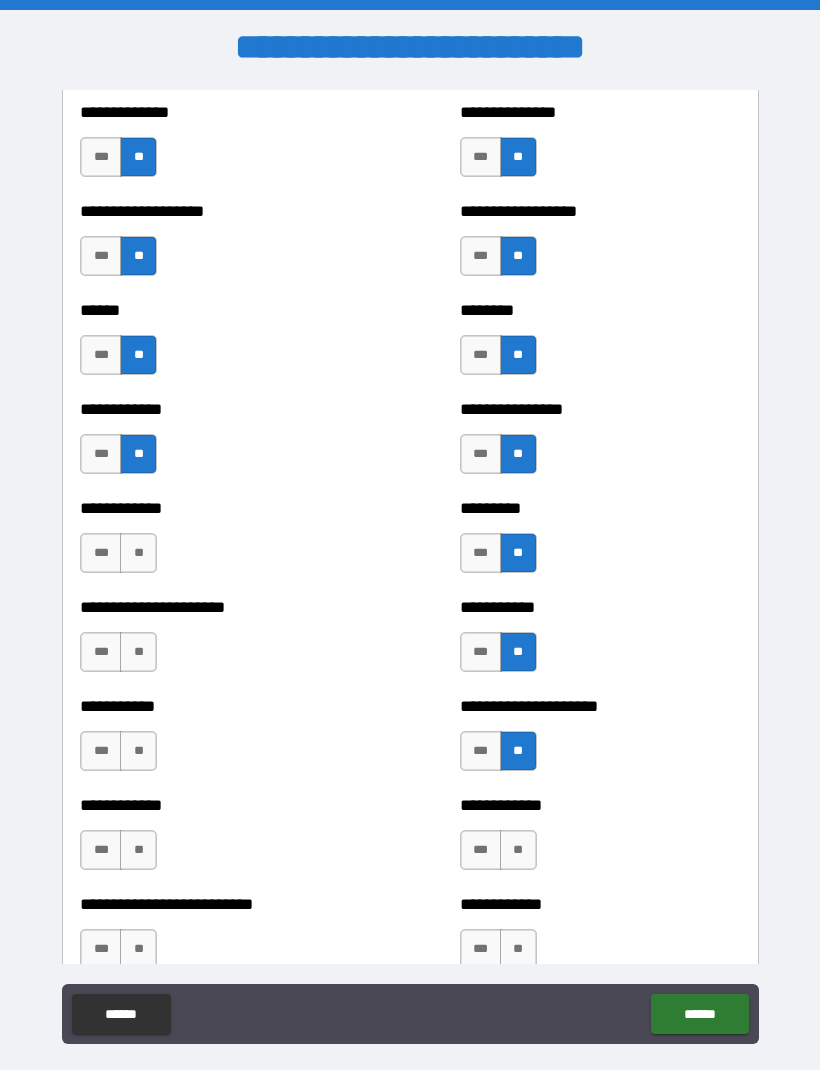 click on "**" at bounding box center (518, 850) 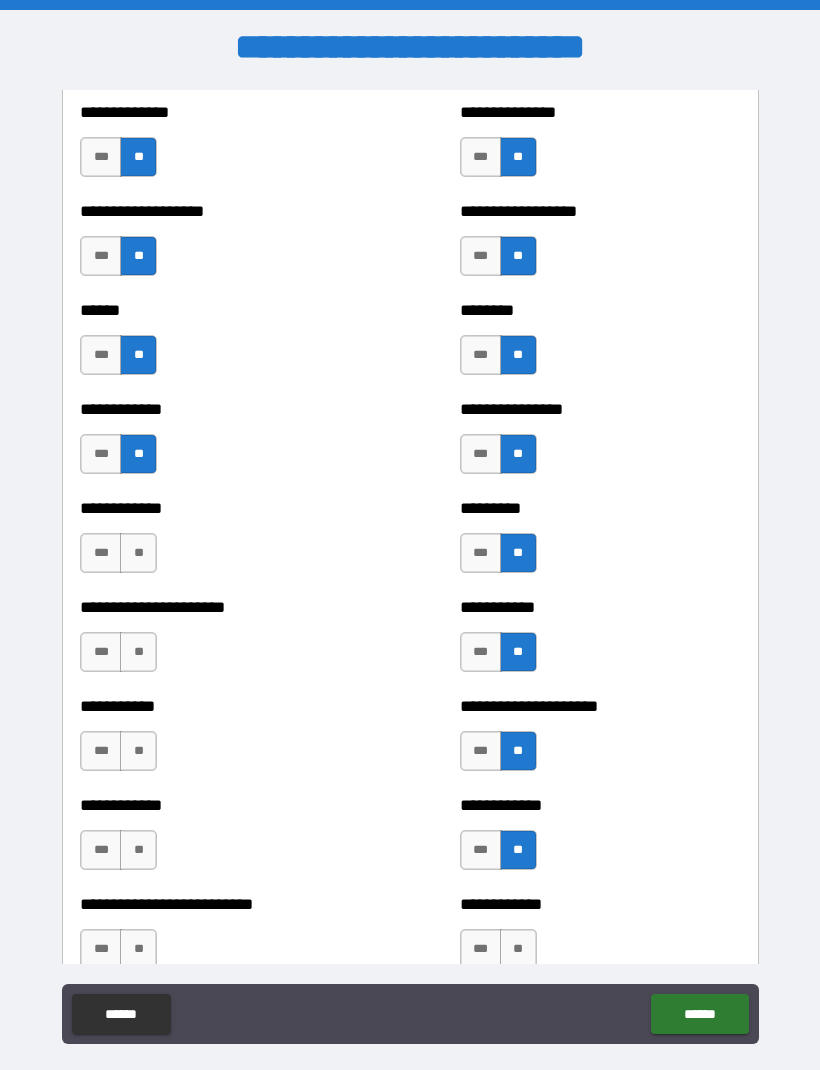 click on "**" at bounding box center (138, 553) 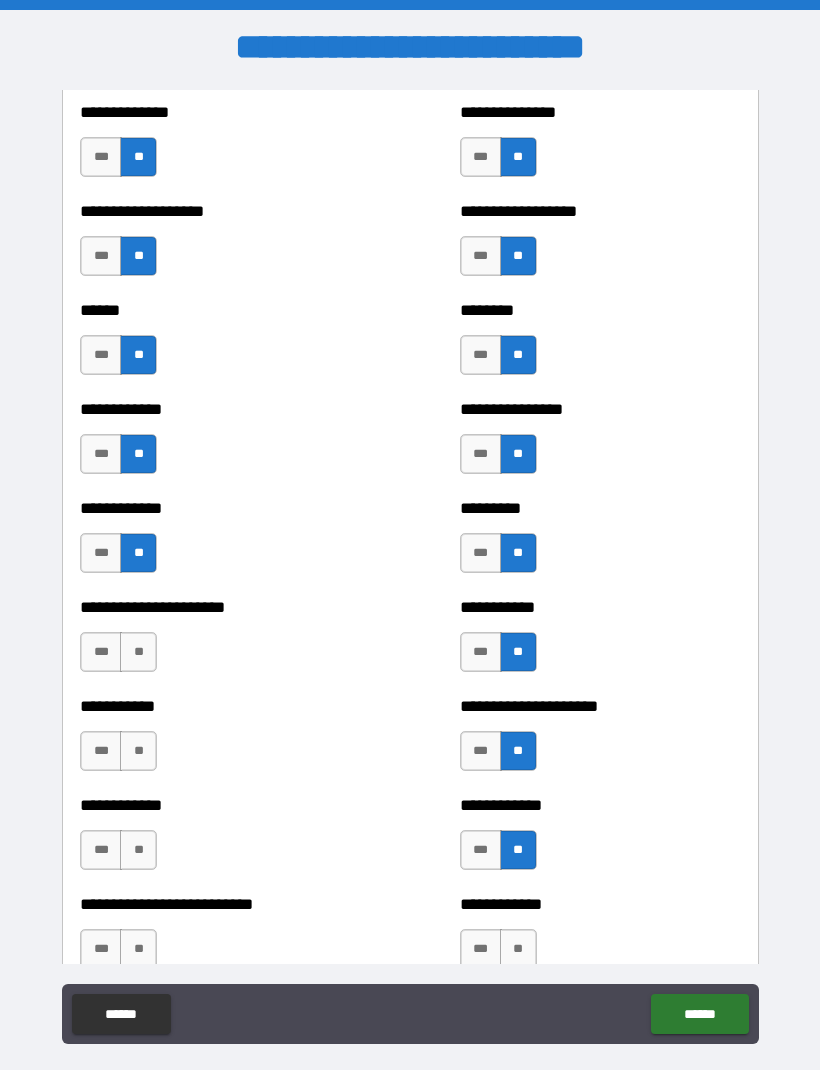 click on "**" at bounding box center [138, 652] 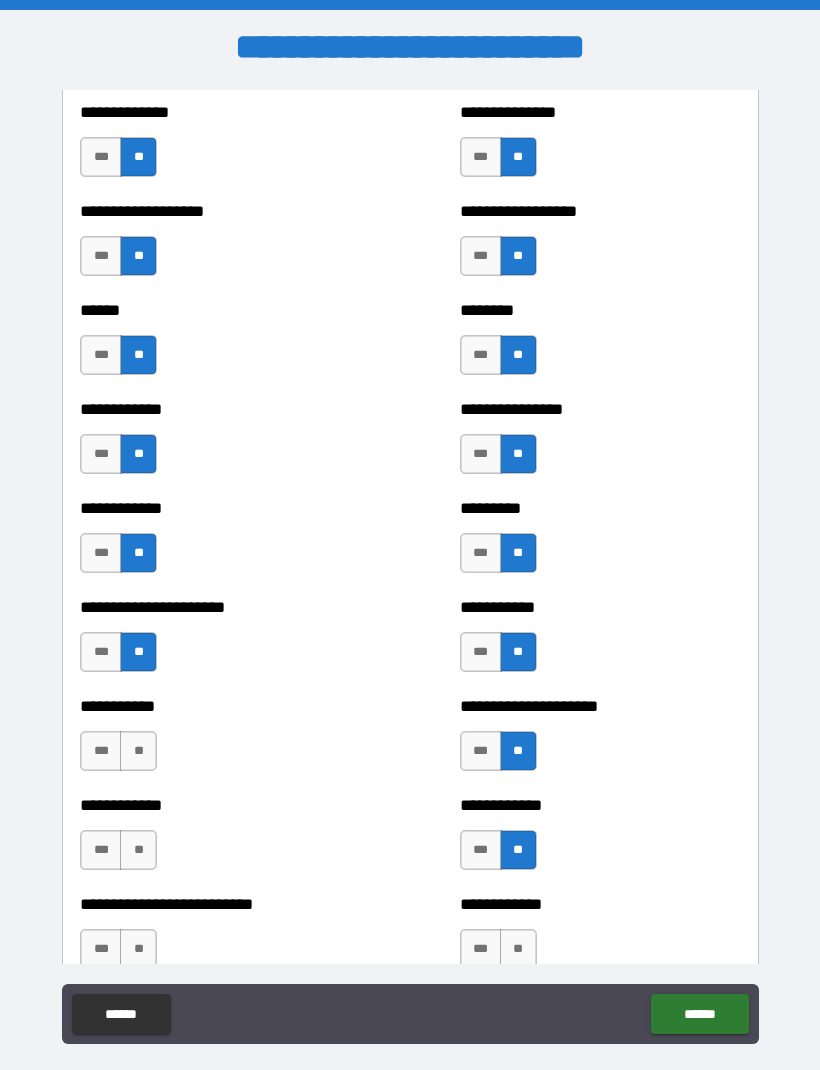 click on "**" at bounding box center (138, 751) 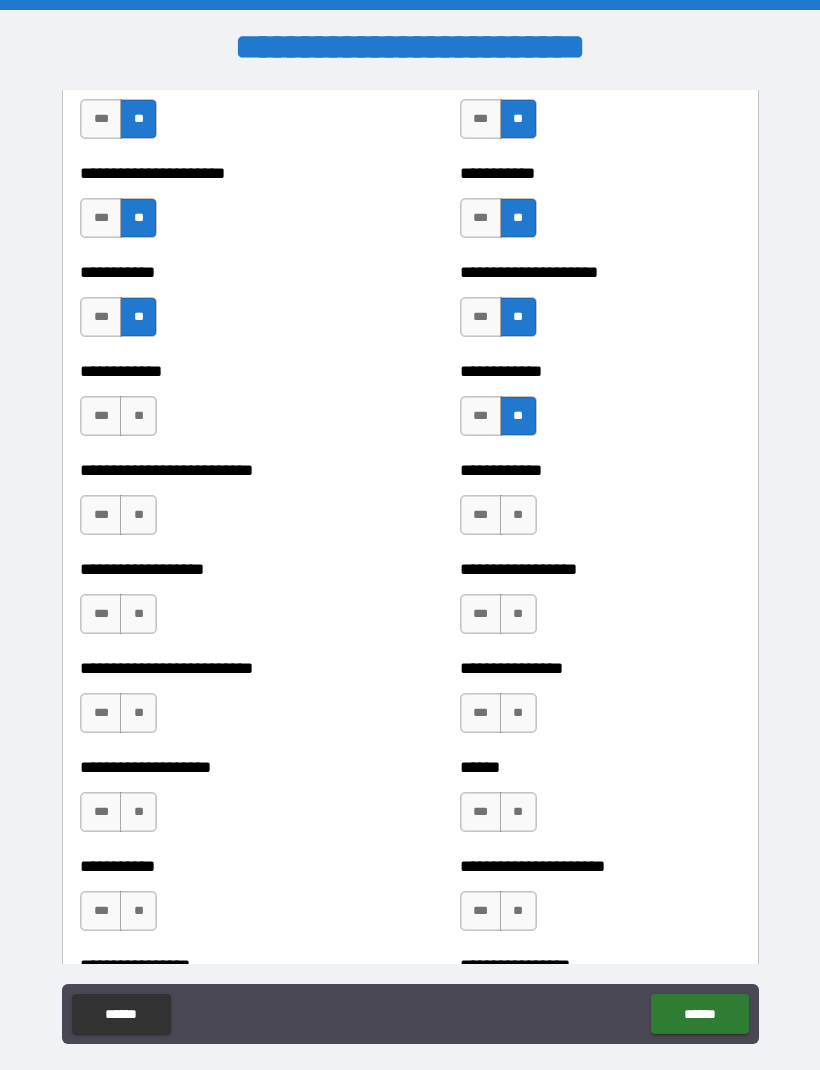 scroll, scrollTop: 5277, scrollLeft: 0, axis: vertical 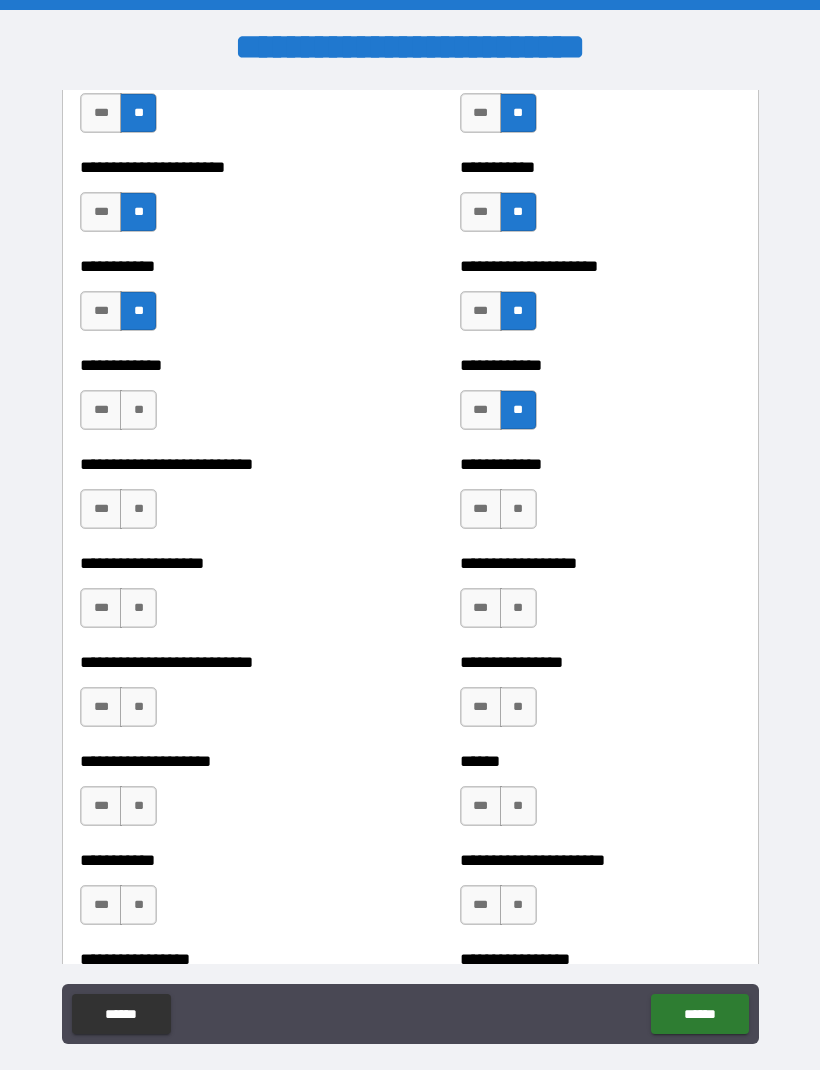 click on "**" at bounding box center [138, 410] 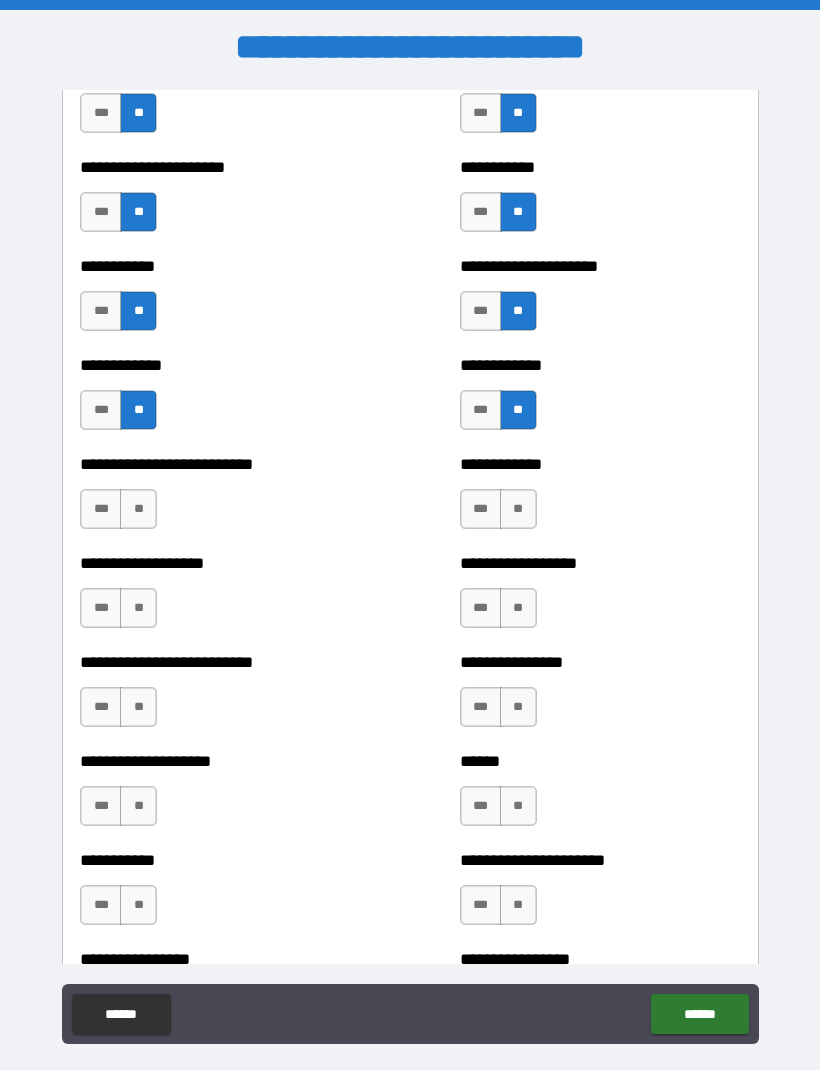 click on "**" at bounding box center (138, 509) 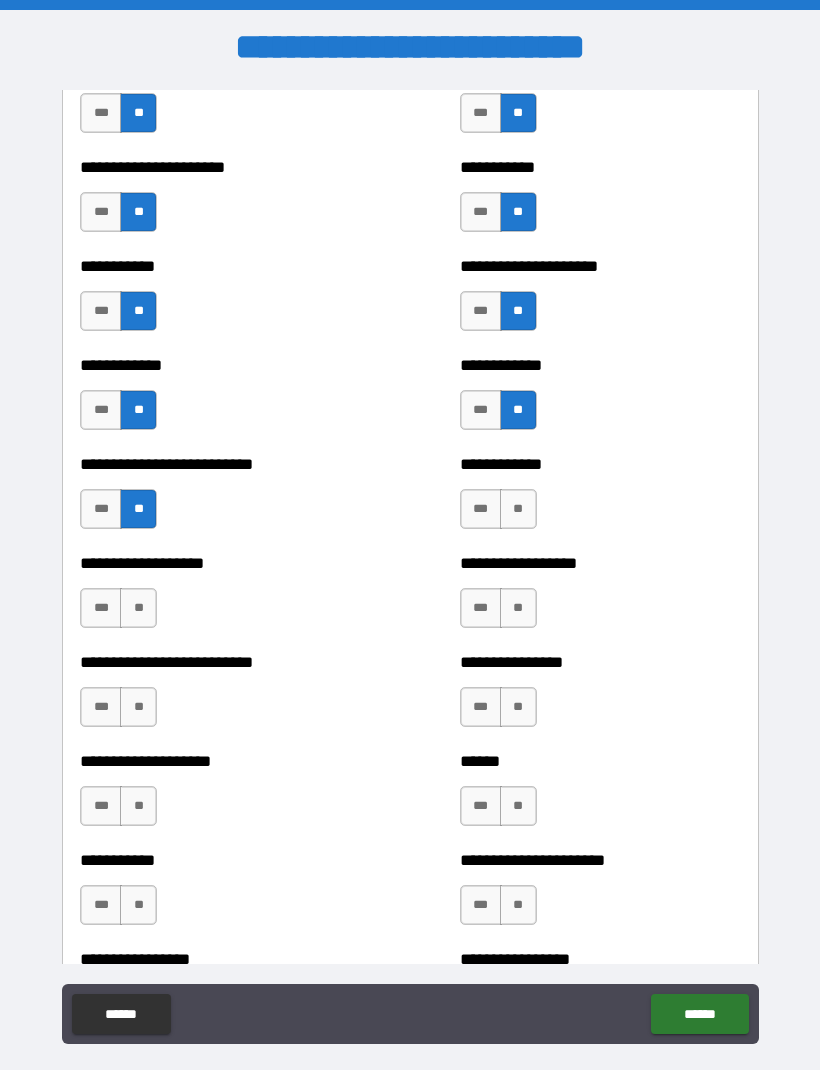 click on "**" at bounding box center [138, 608] 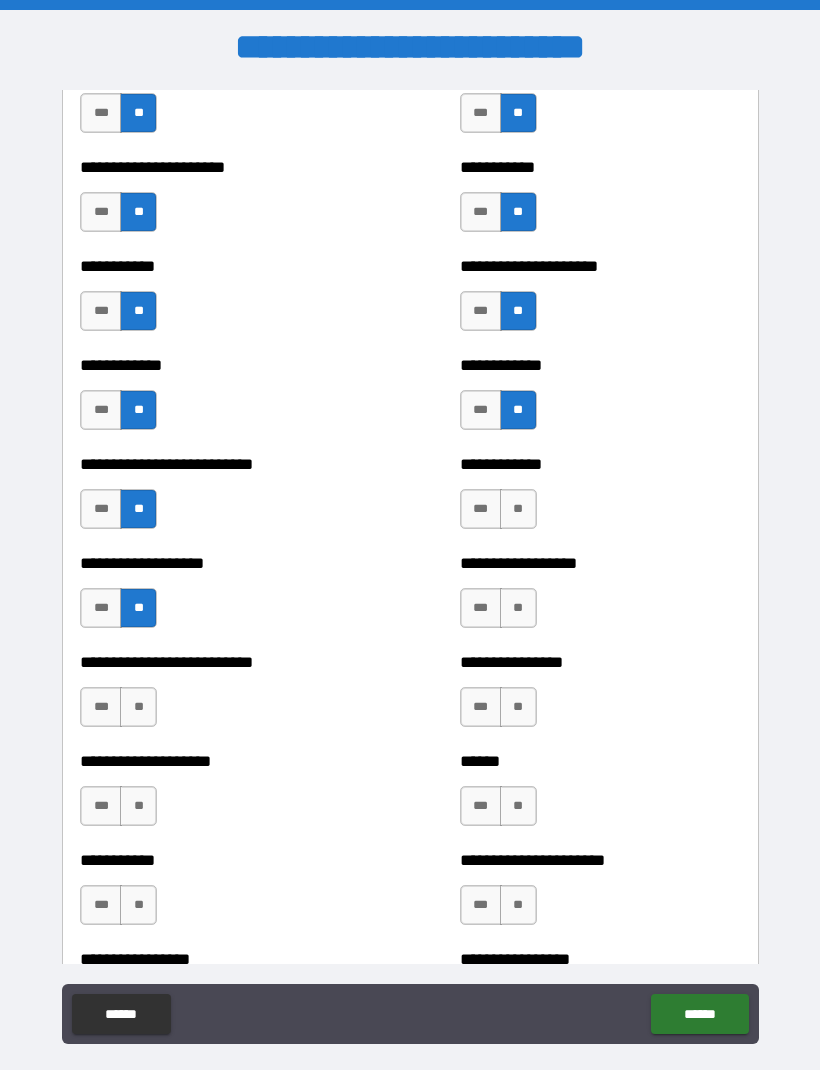 click on "**" at bounding box center [138, 707] 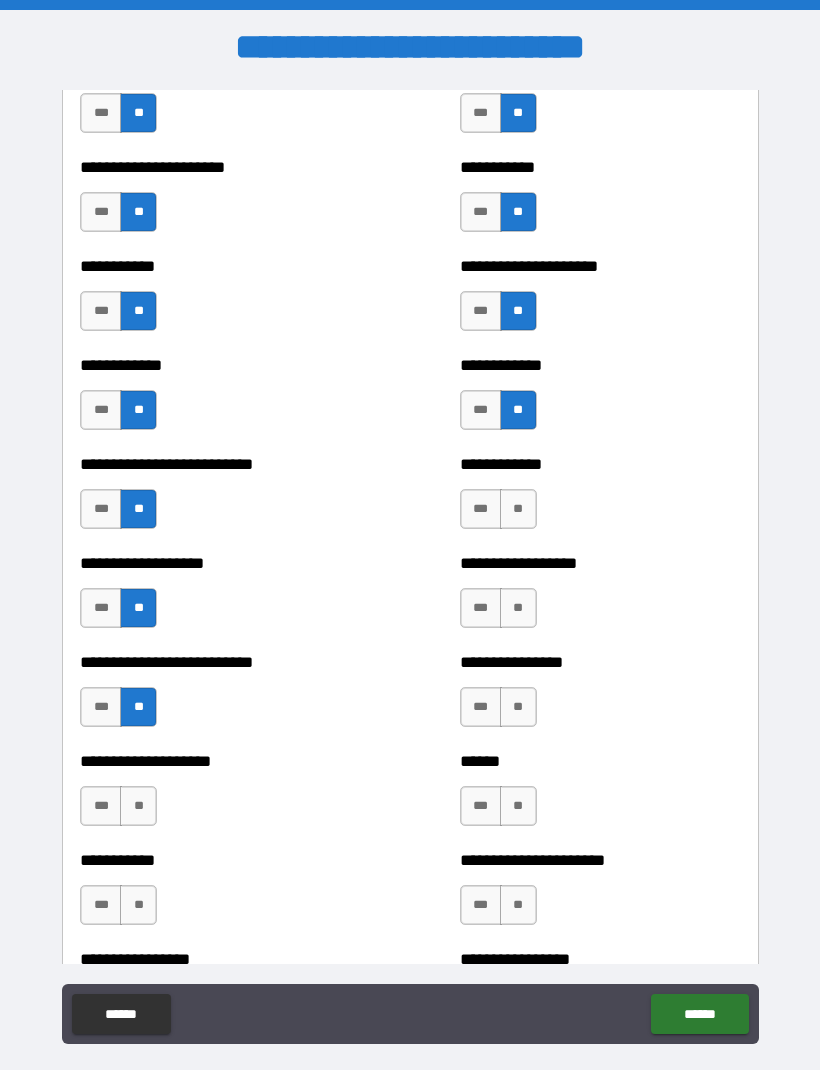 click on "**" at bounding box center (138, 806) 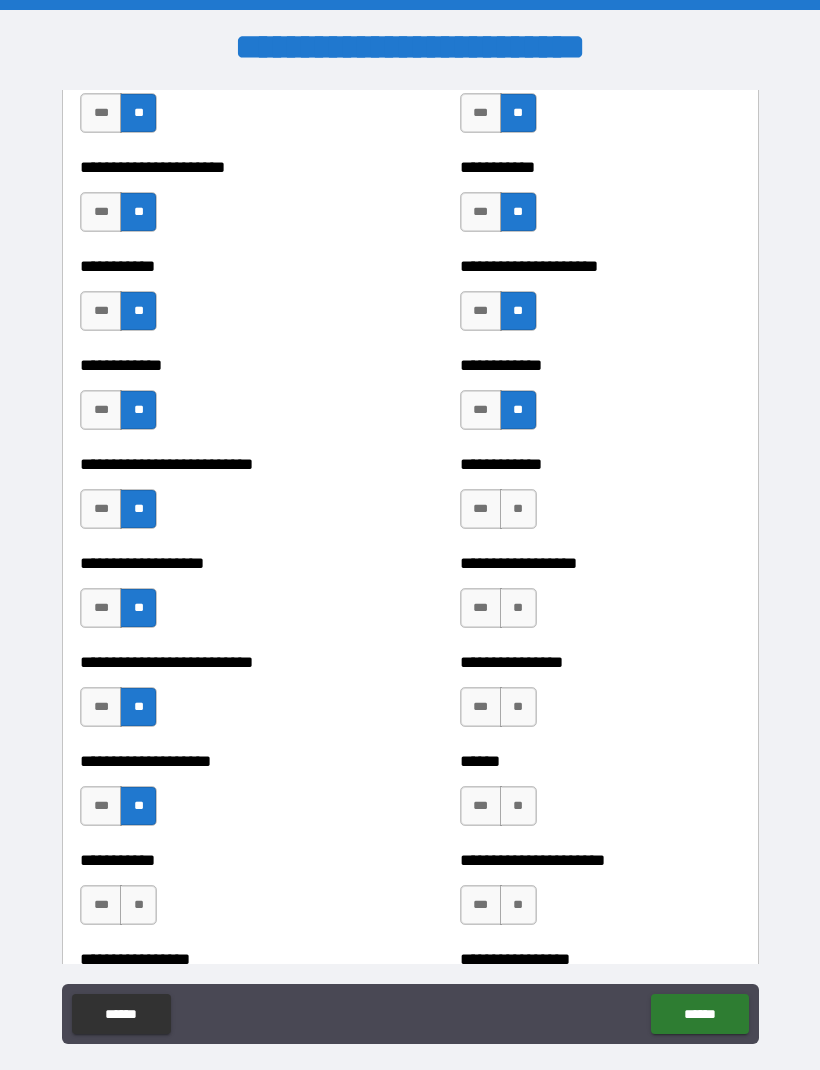 click on "**" at bounding box center [518, 509] 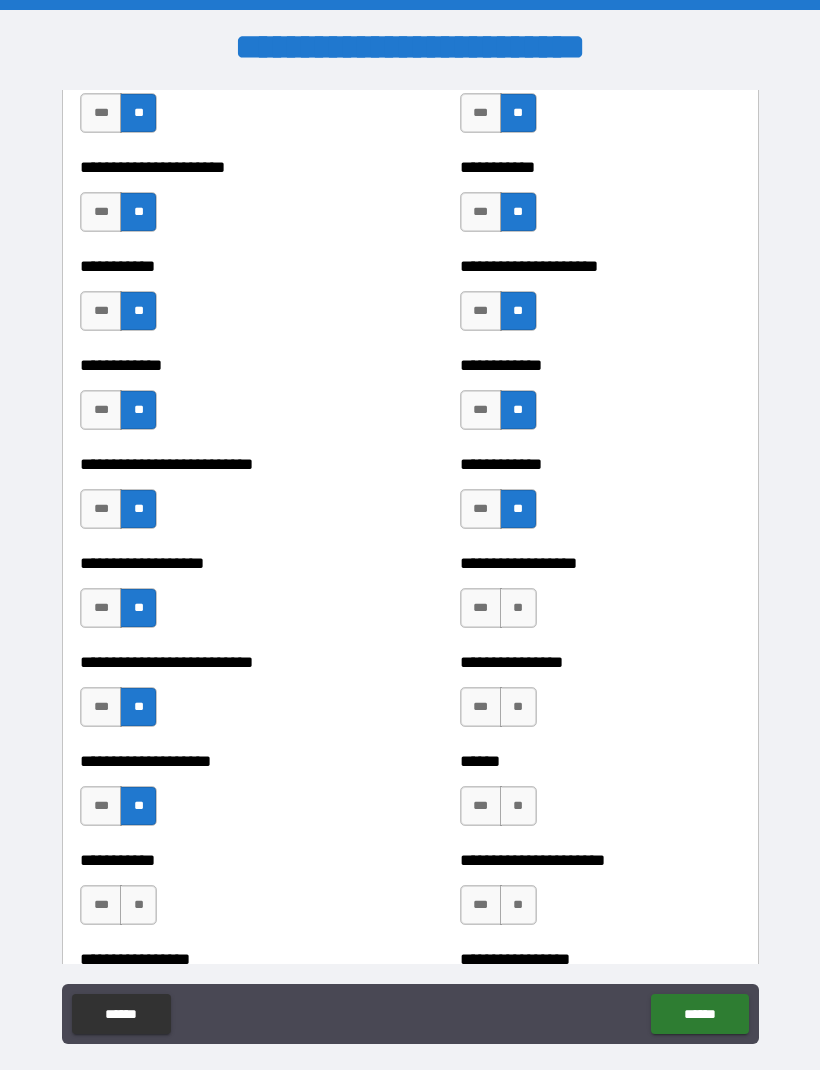 click on "**" at bounding box center (518, 608) 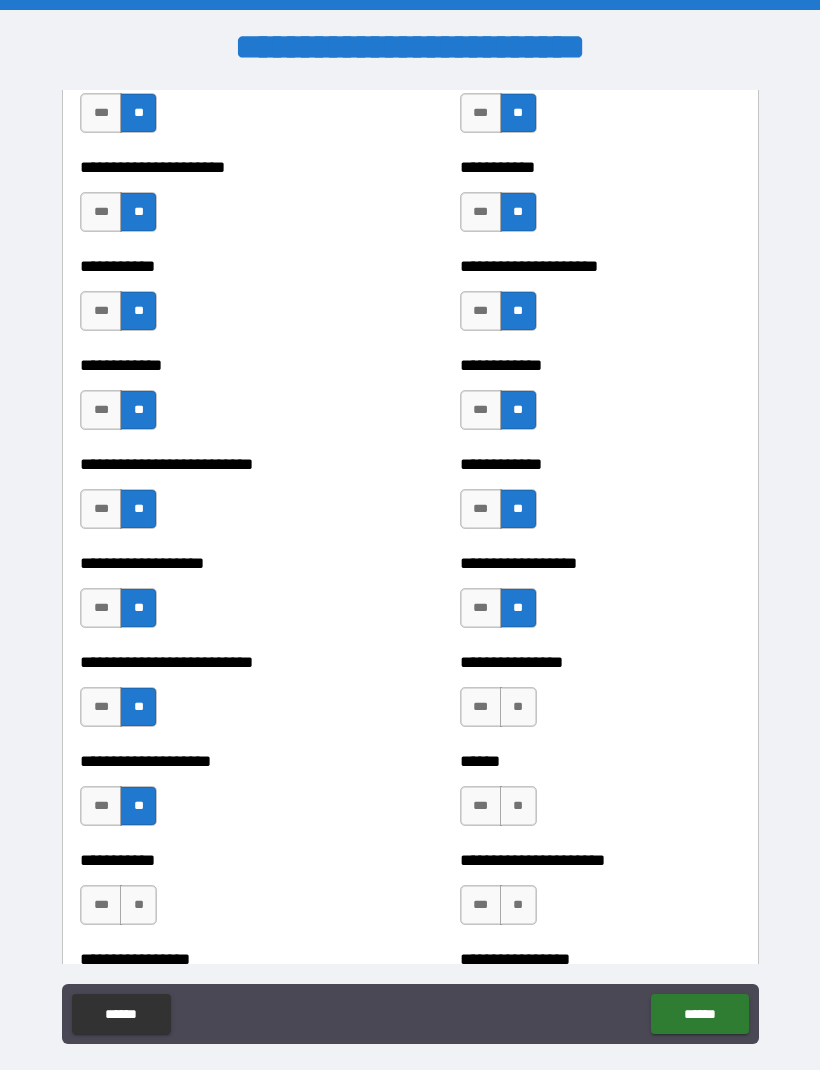 click on "**" at bounding box center (518, 707) 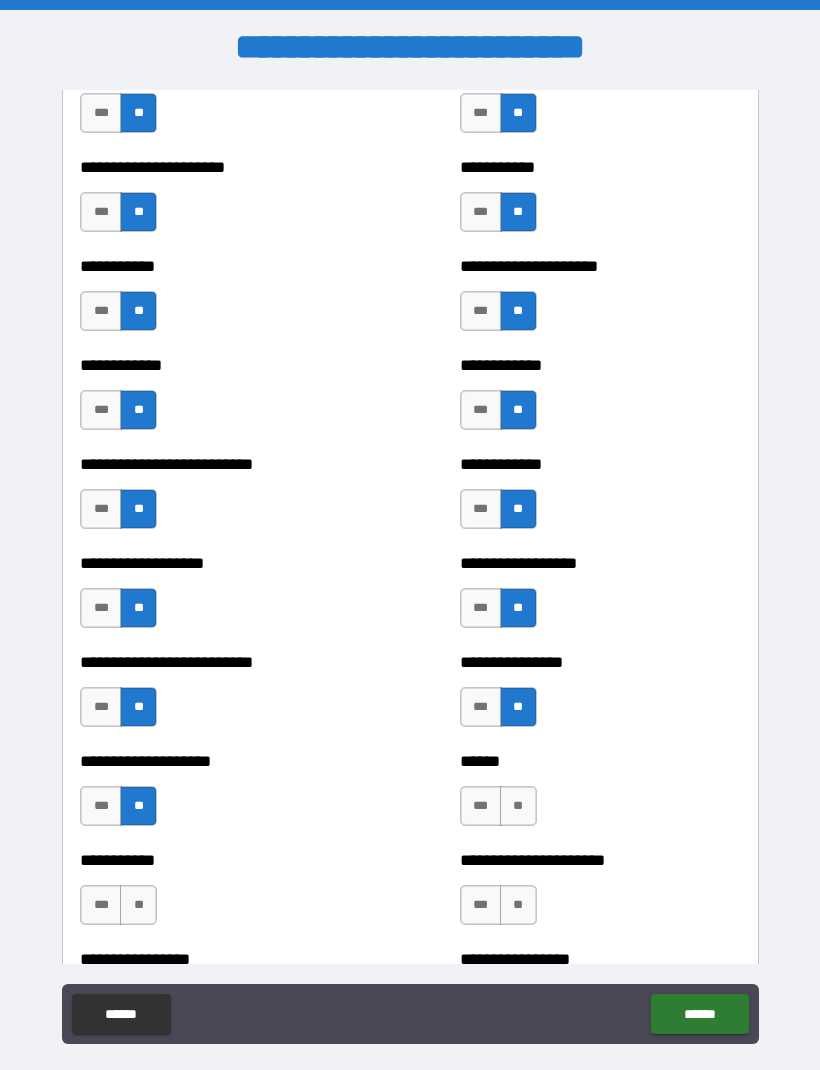 click on "**" at bounding box center (518, 806) 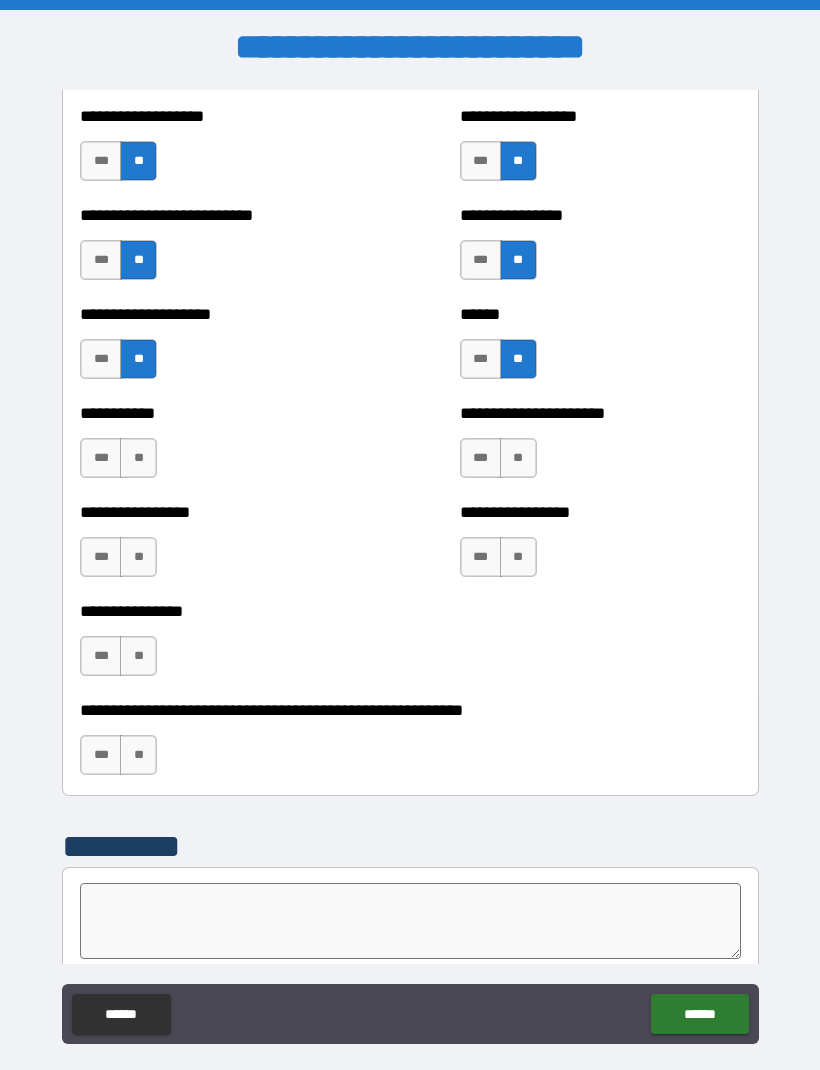 scroll, scrollTop: 5724, scrollLeft: 0, axis: vertical 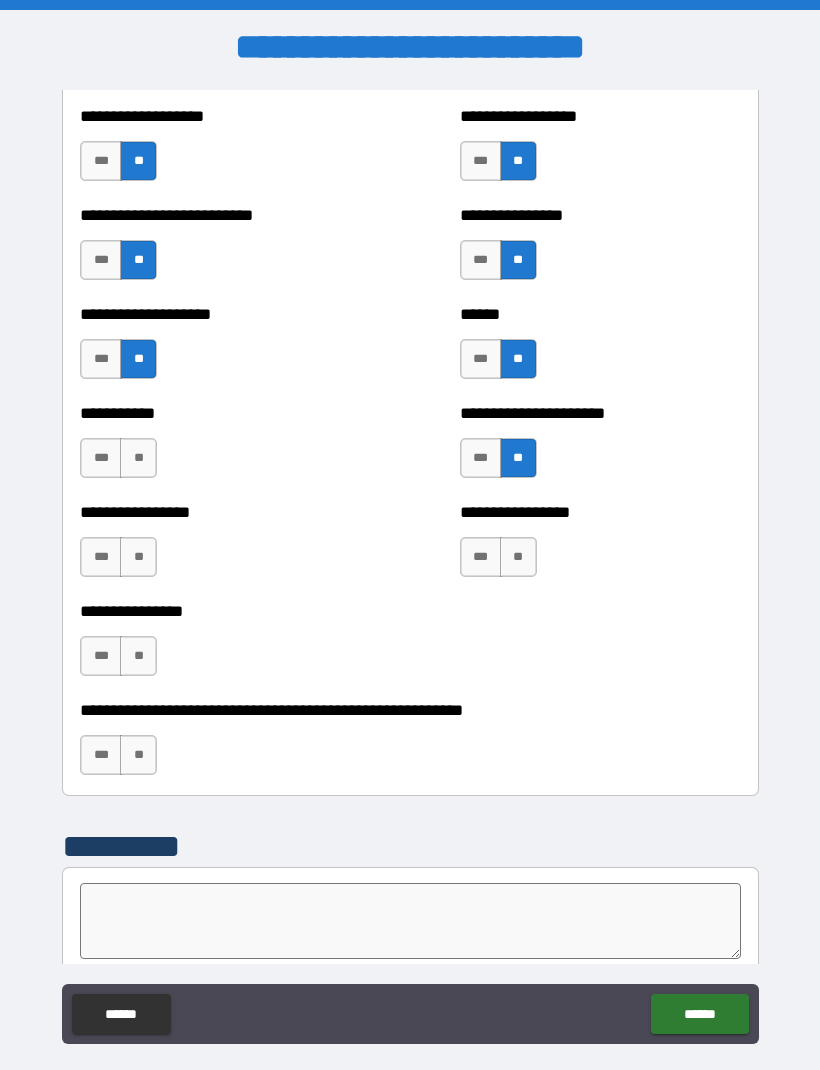 click on "**" at bounding box center [518, 557] 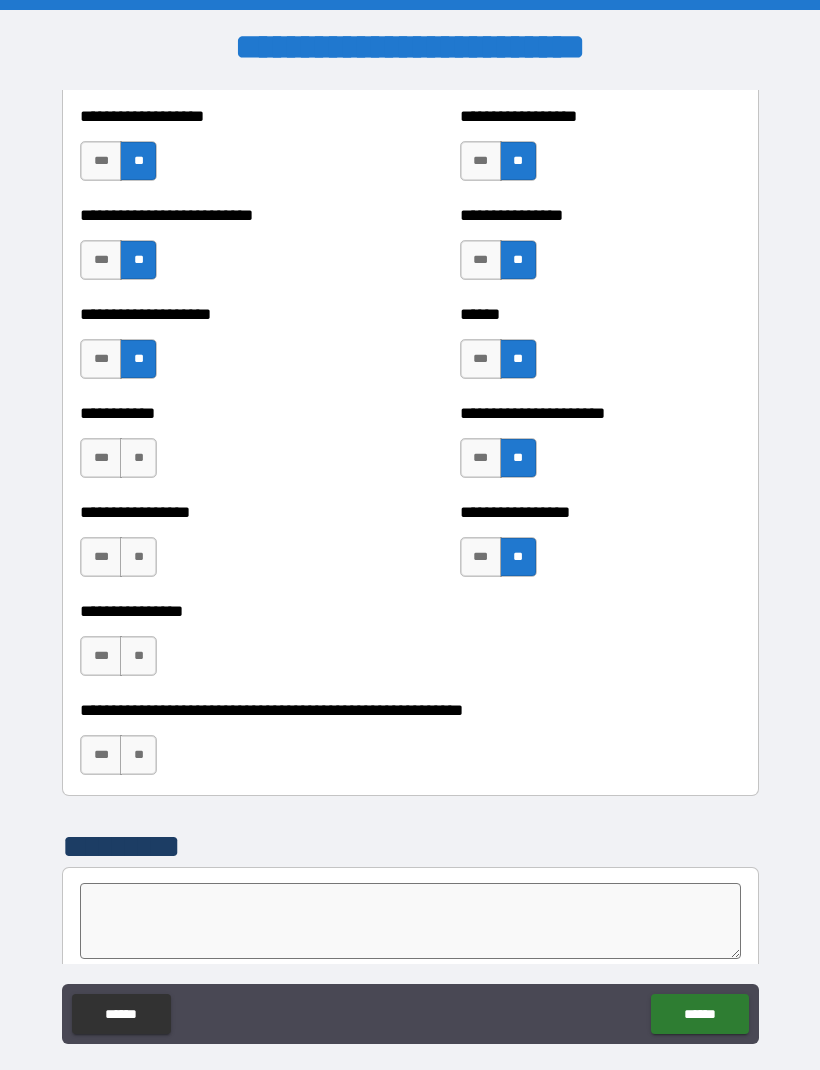 click on "**" at bounding box center [138, 458] 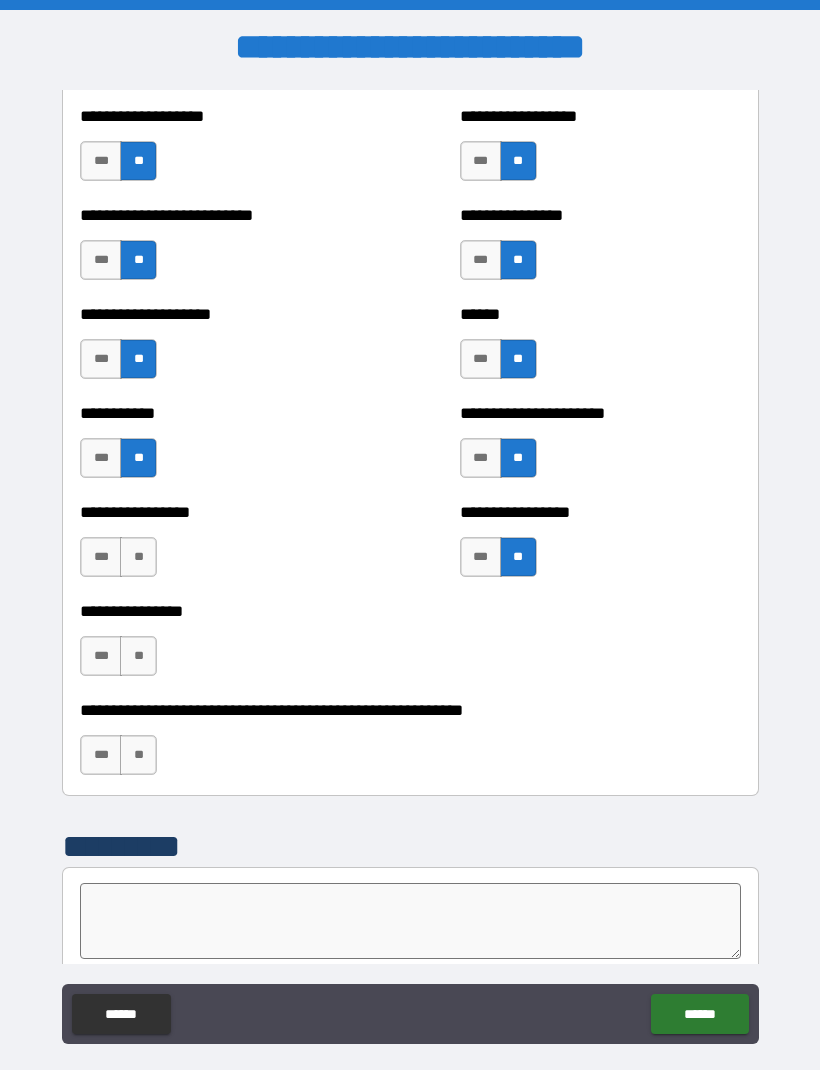 click on "**" at bounding box center [138, 557] 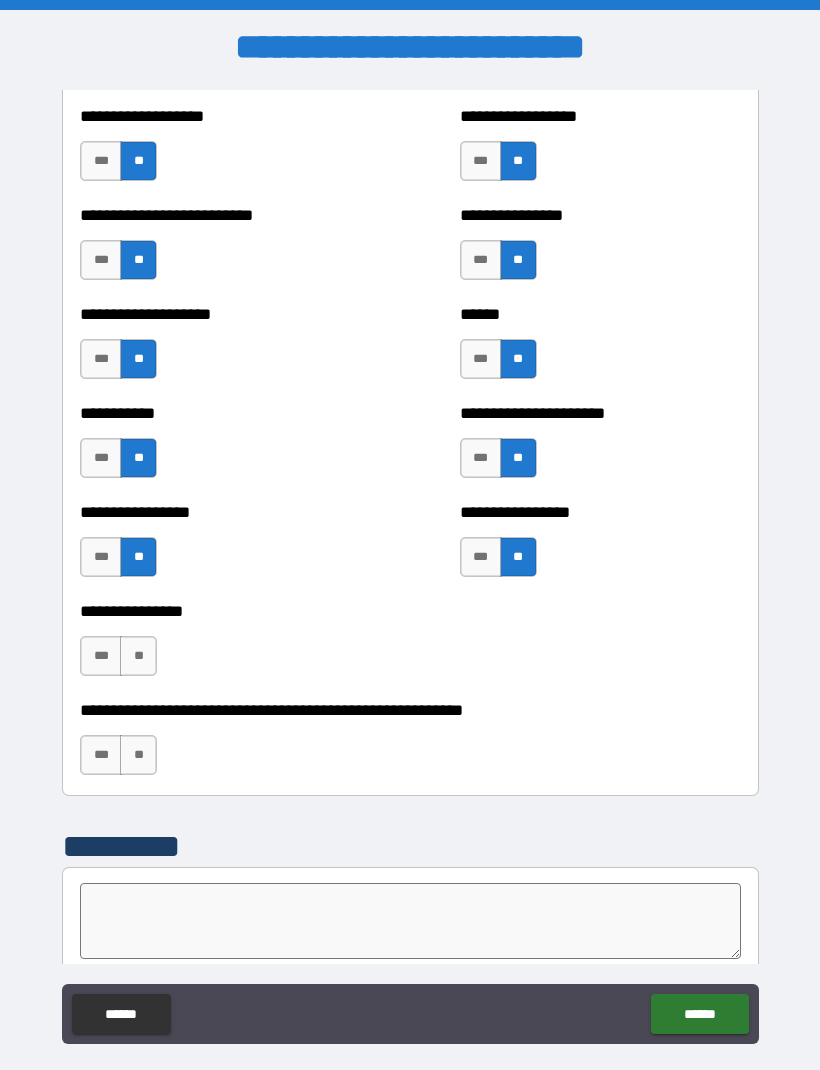 click on "**" at bounding box center (138, 656) 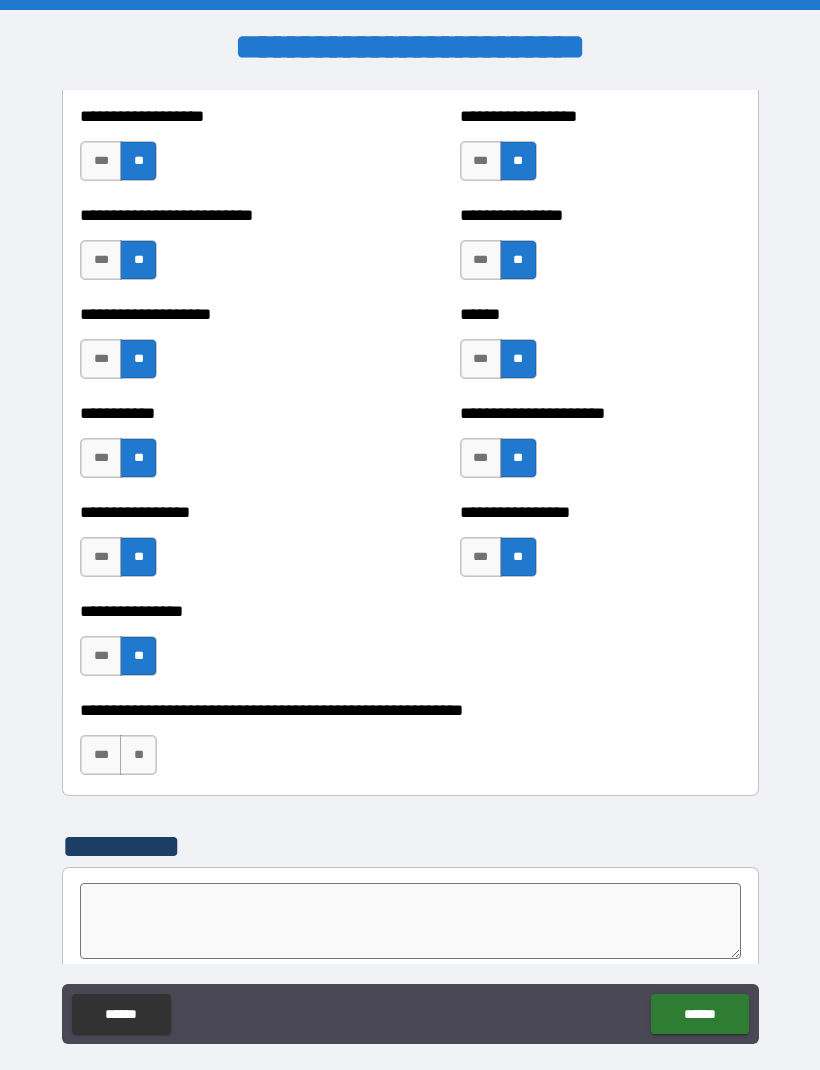 click on "**" at bounding box center [138, 755] 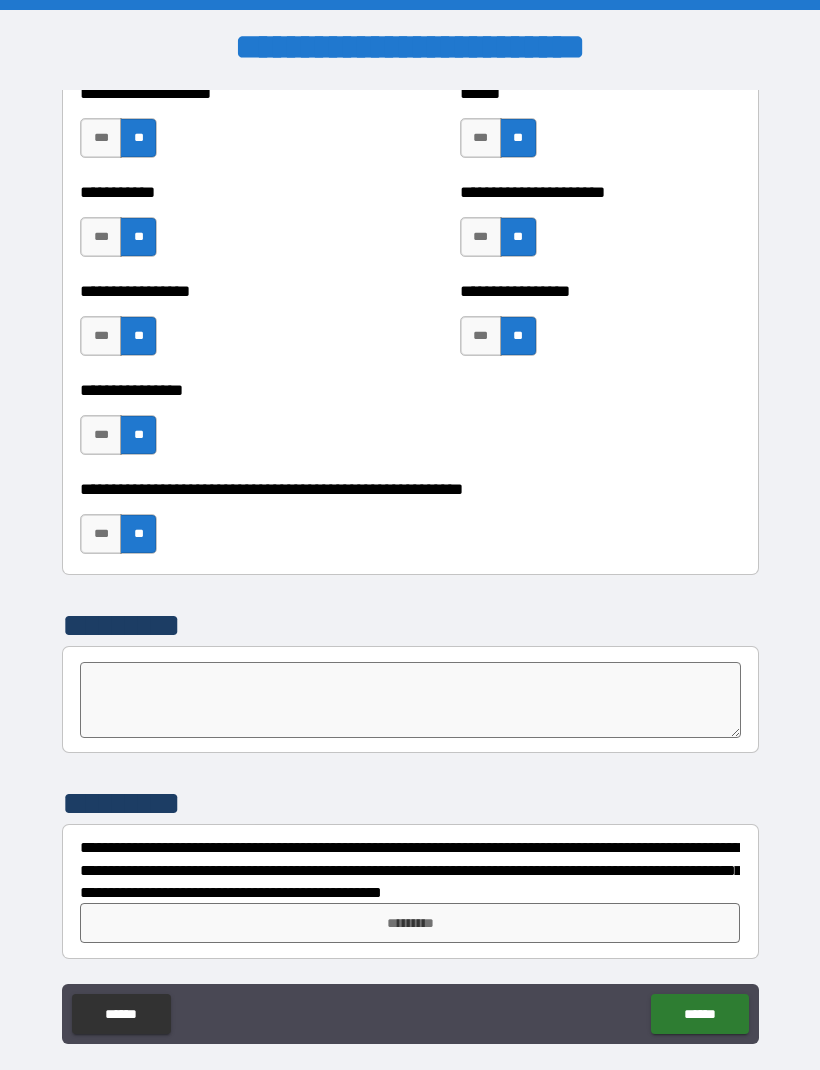 scroll, scrollTop: 5945, scrollLeft: 0, axis: vertical 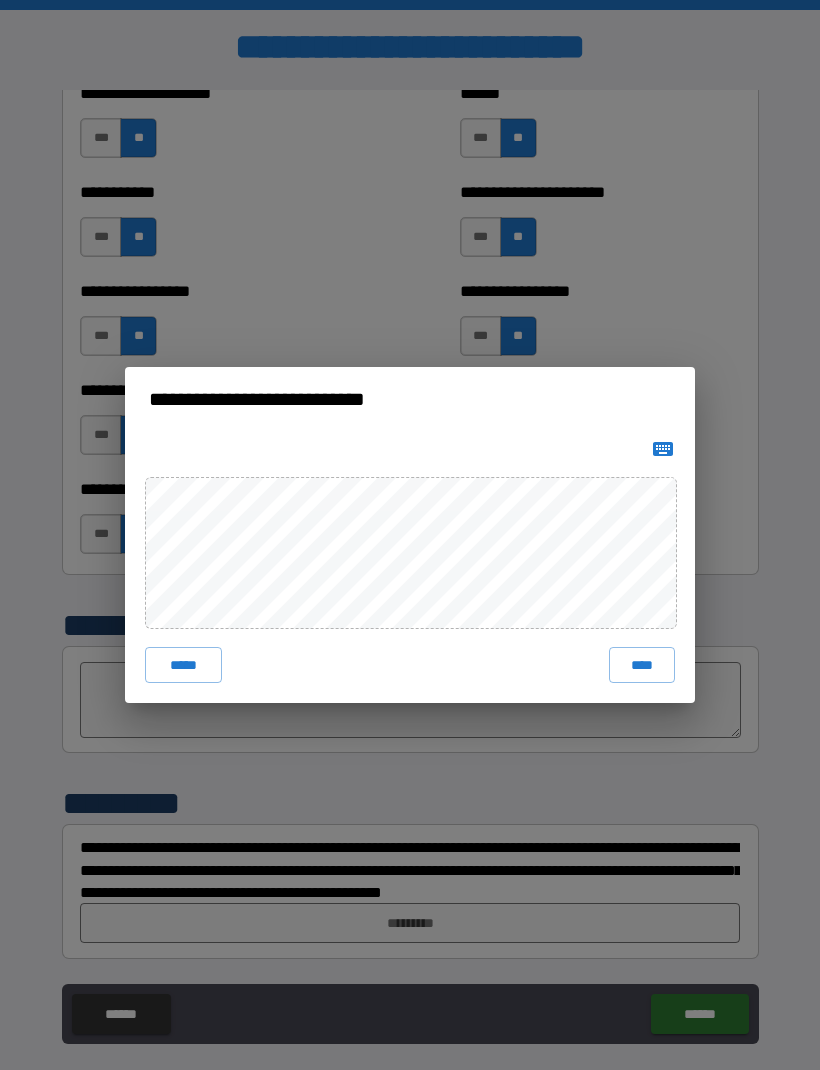 click on "****" at bounding box center (642, 665) 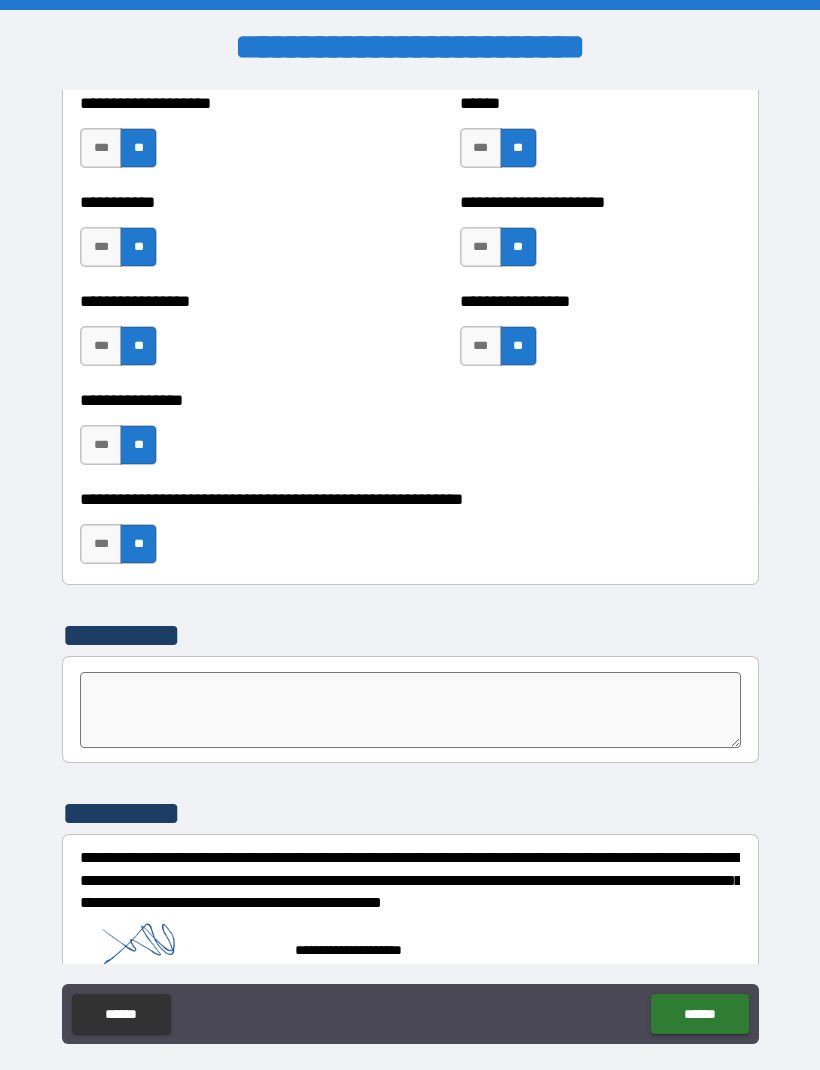 click on "******" at bounding box center [699, 1014] 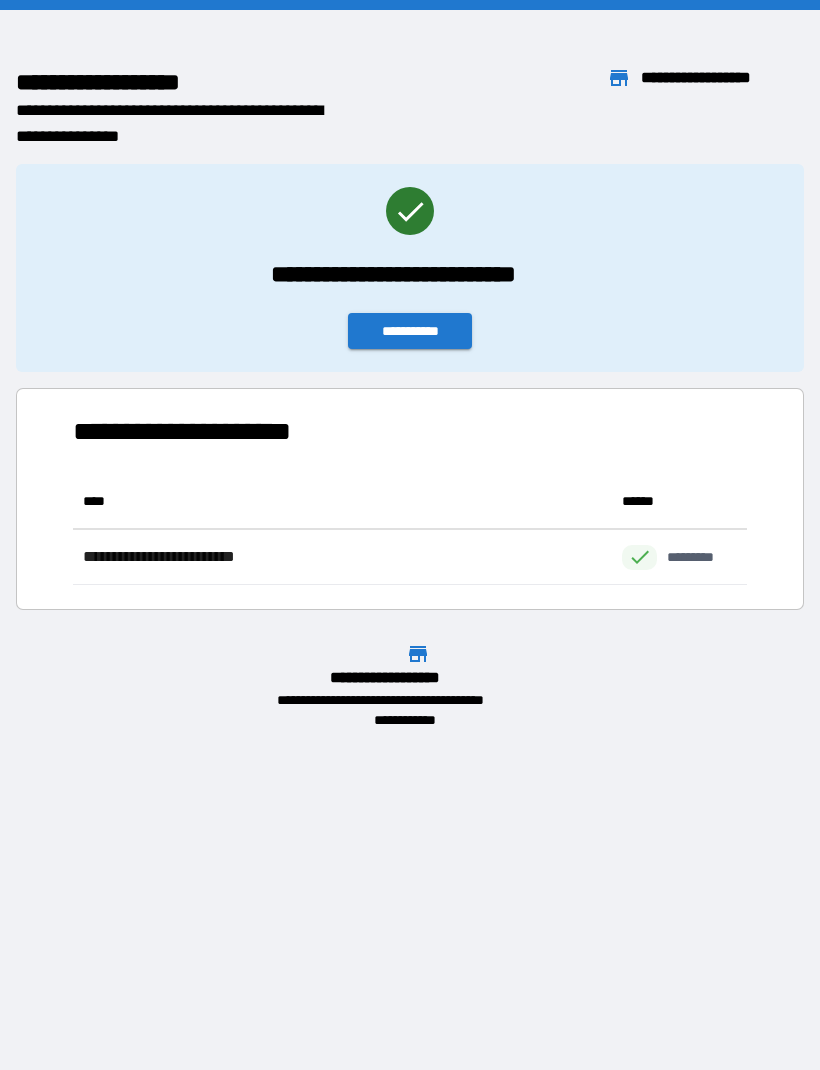 scroll, scrollTop: 1, scrollLeft: 1, axis: both 